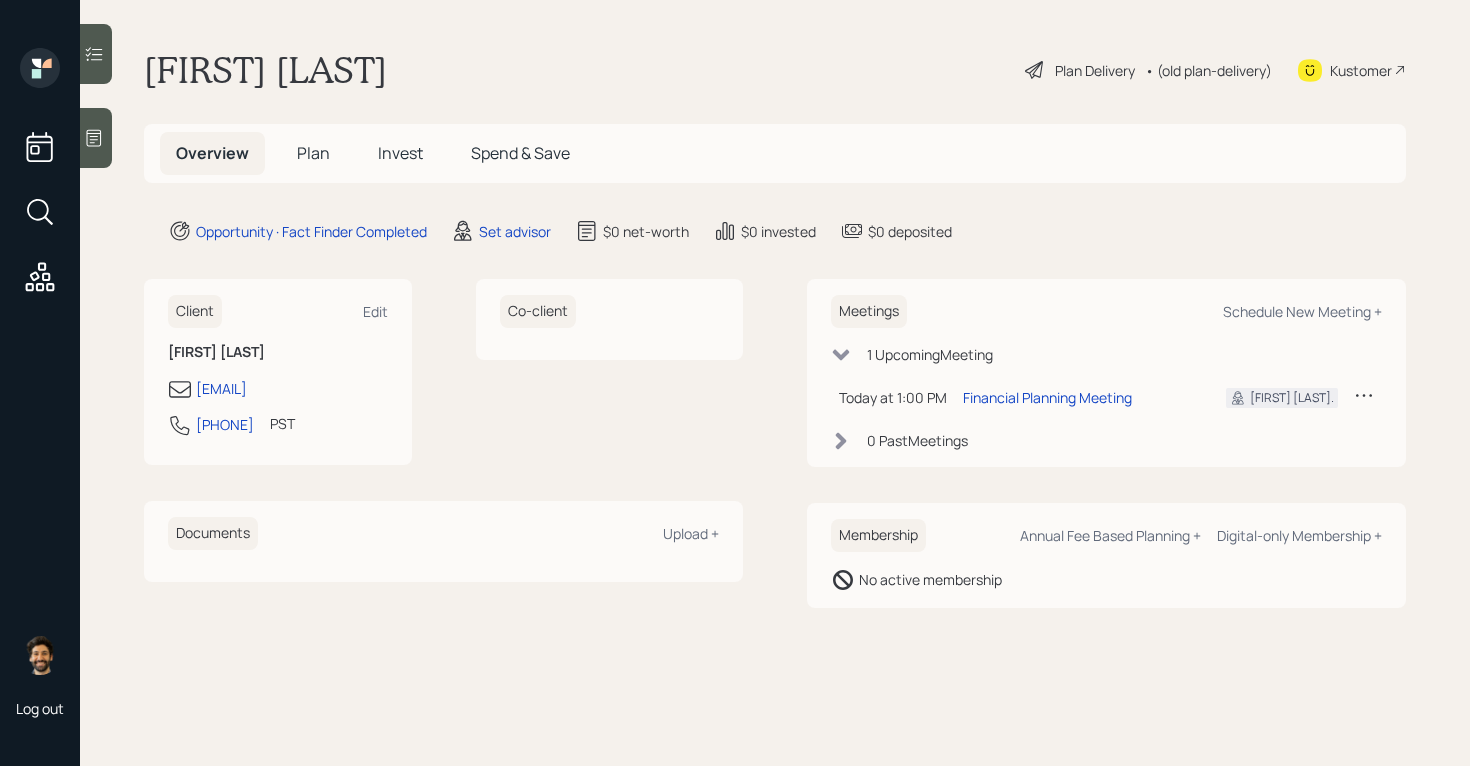 scroll, scrollTop: 0, scrollLeft: 0, axis: both 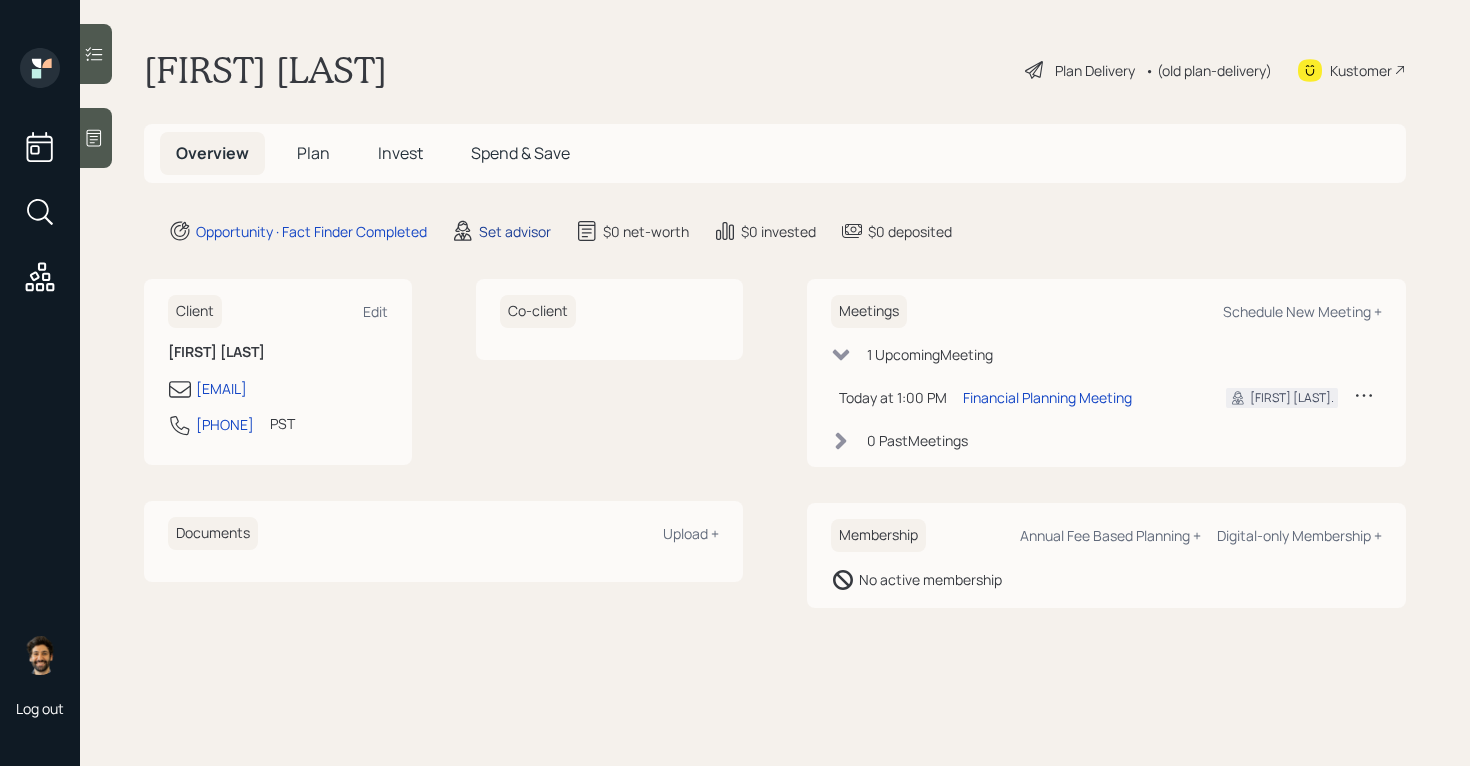 click on "Set advisor" at bounding box center [515, 231] 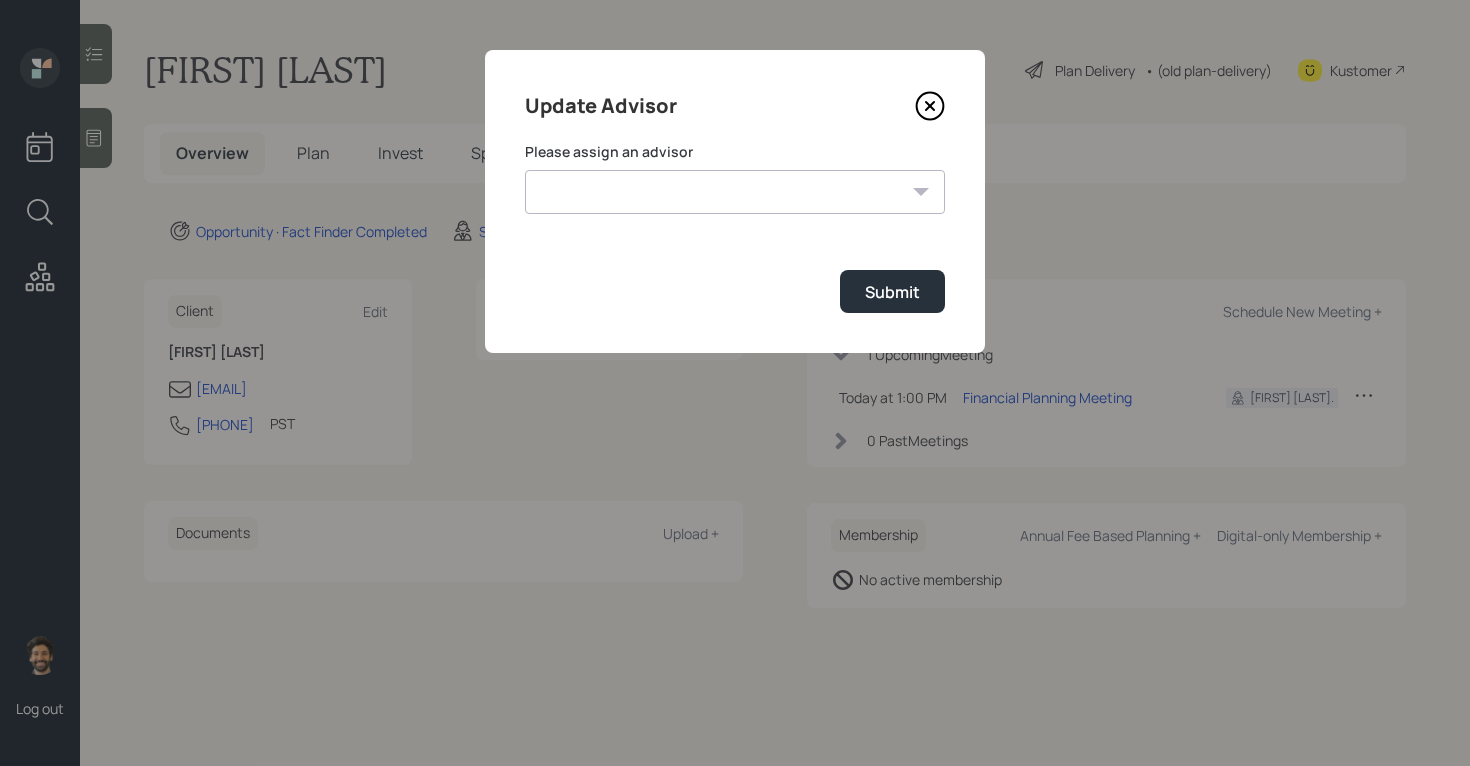 click on "[FIRST] [LAST] [FIRST] [LAST] [FIRST] [LAST] [FIRST] [LAST] [FIRST] [LAST] [FIRST] [LAST] [FIRST] [LAST] [FIRST] [LAST]" at bounding box center (735, 192) 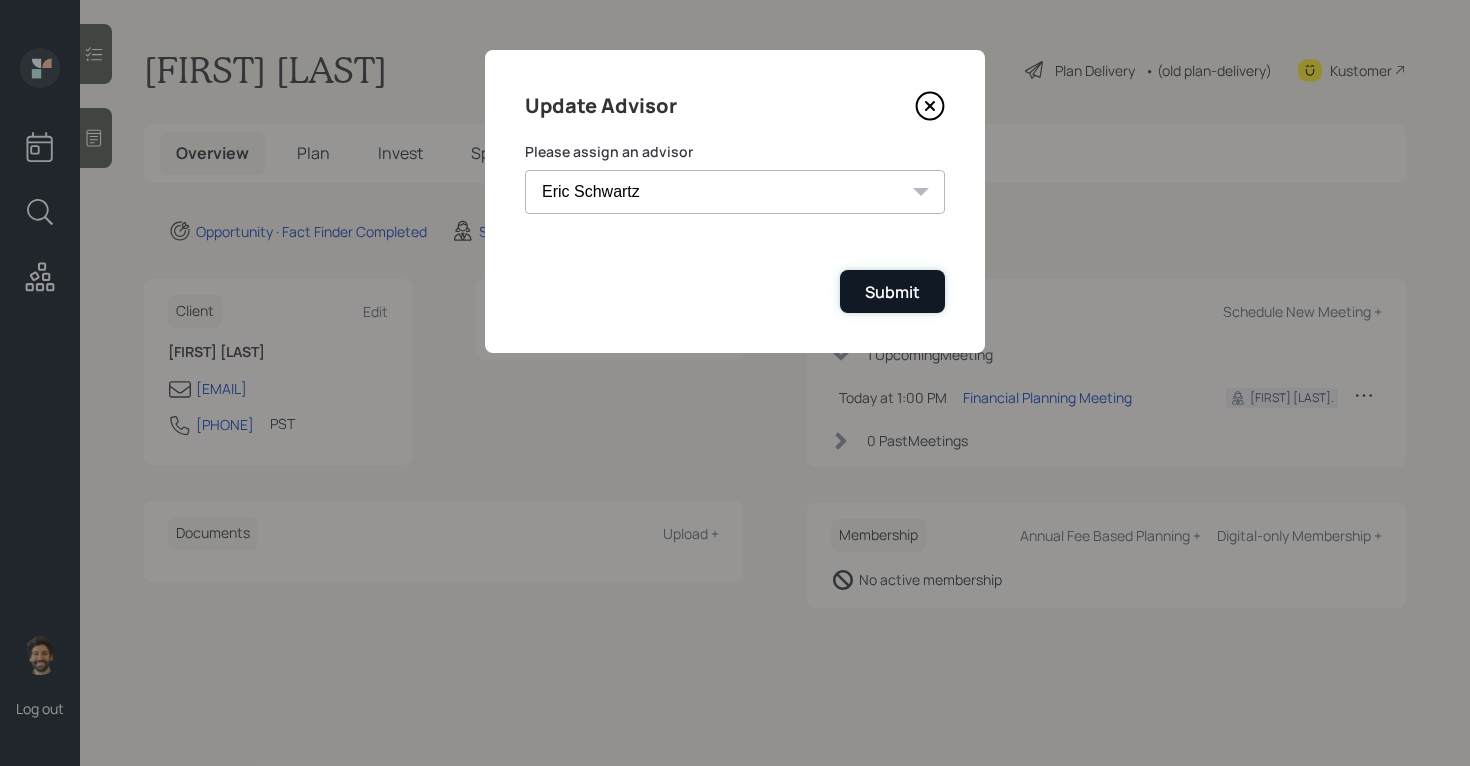 click on "Submit" at bounding box center [892, 292] 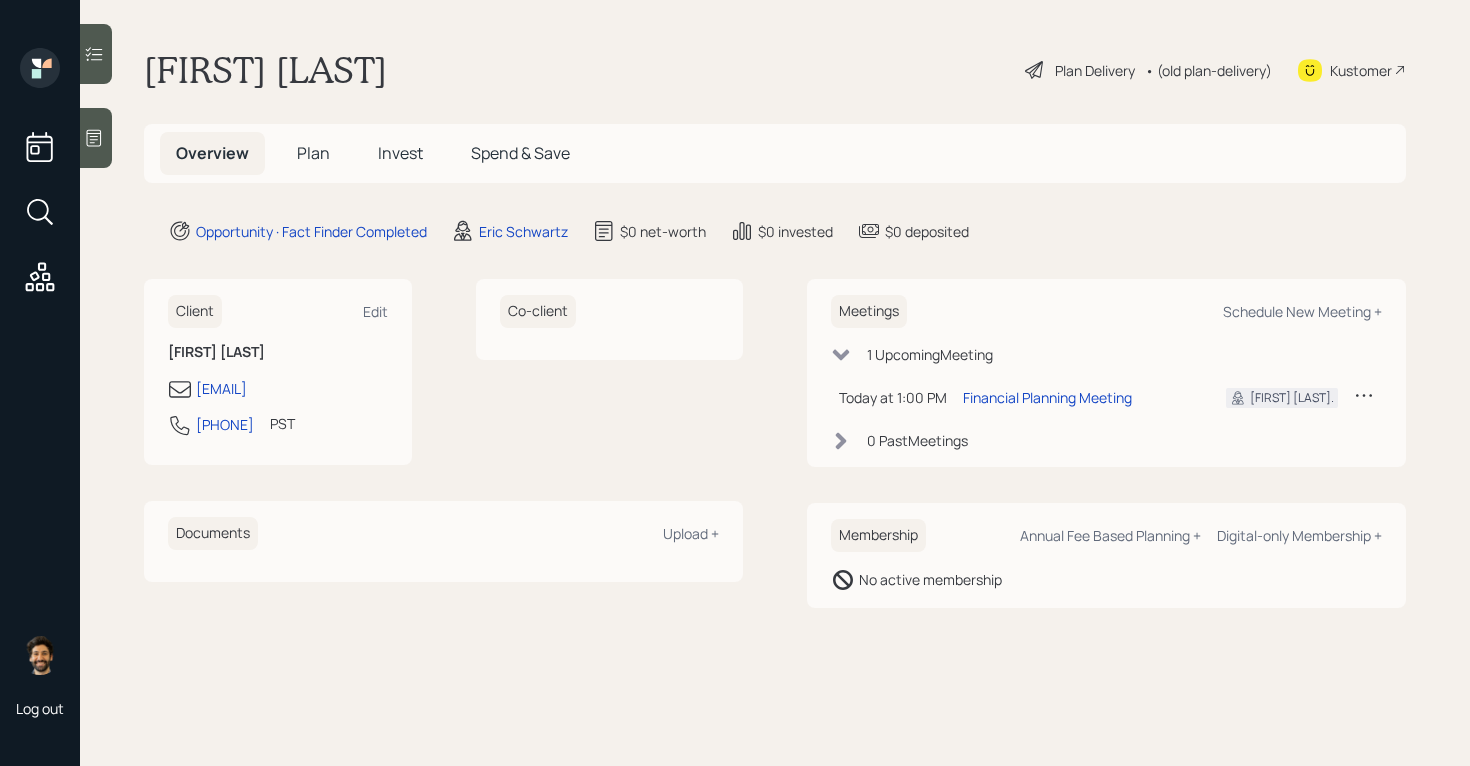 click on "Plan" at bounding box center (313, 153) 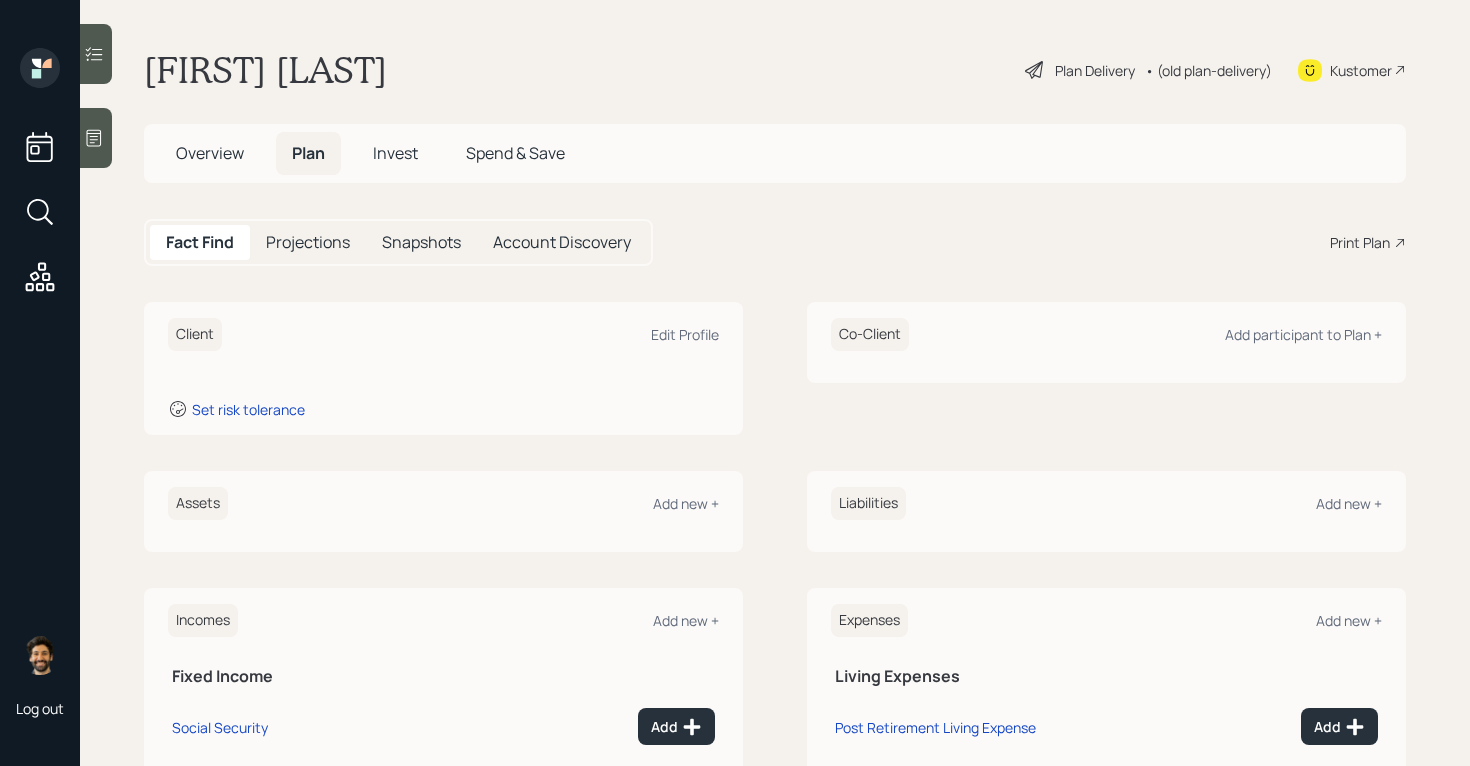 click at bounding box center [96, 138] 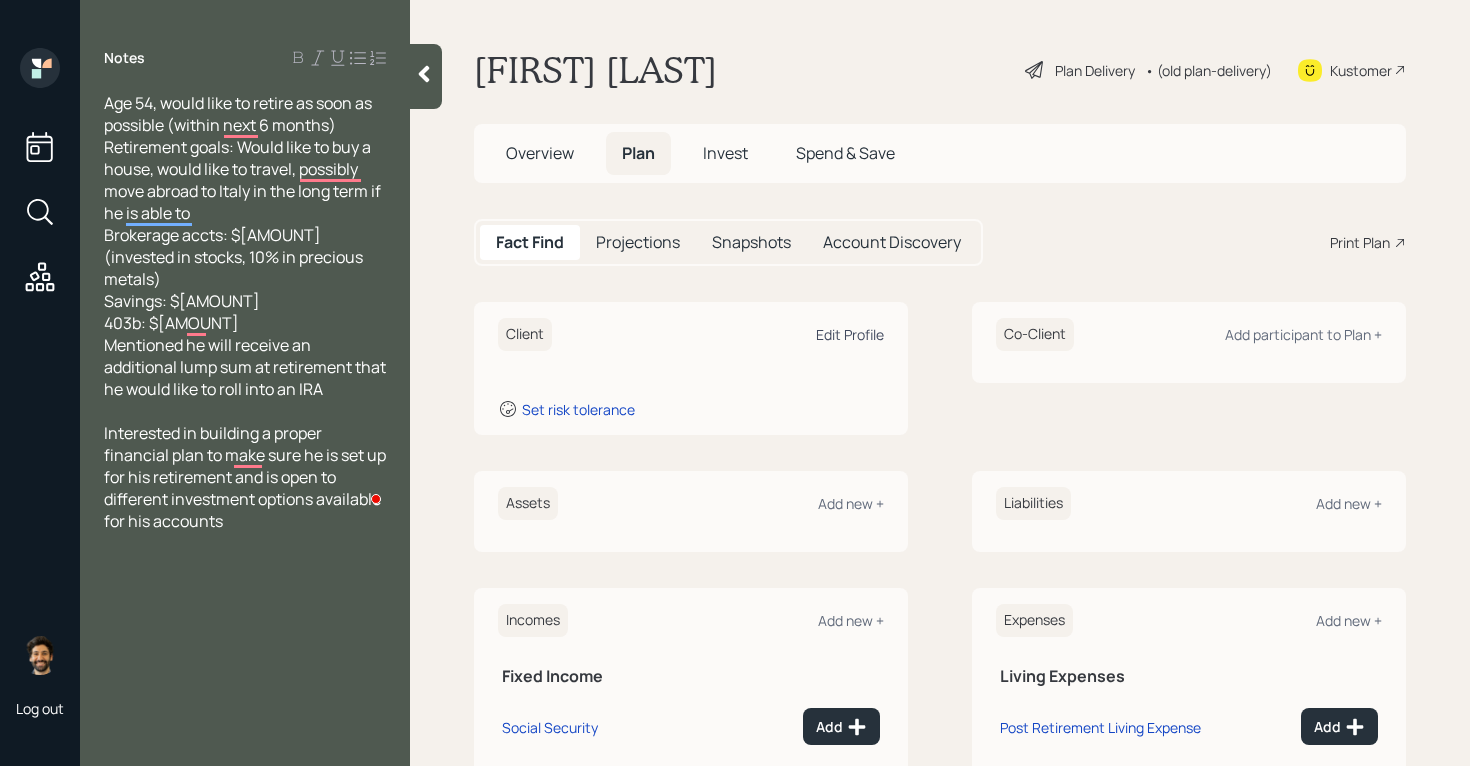 click on "Edit Profile" at bounding box center [850, 334] 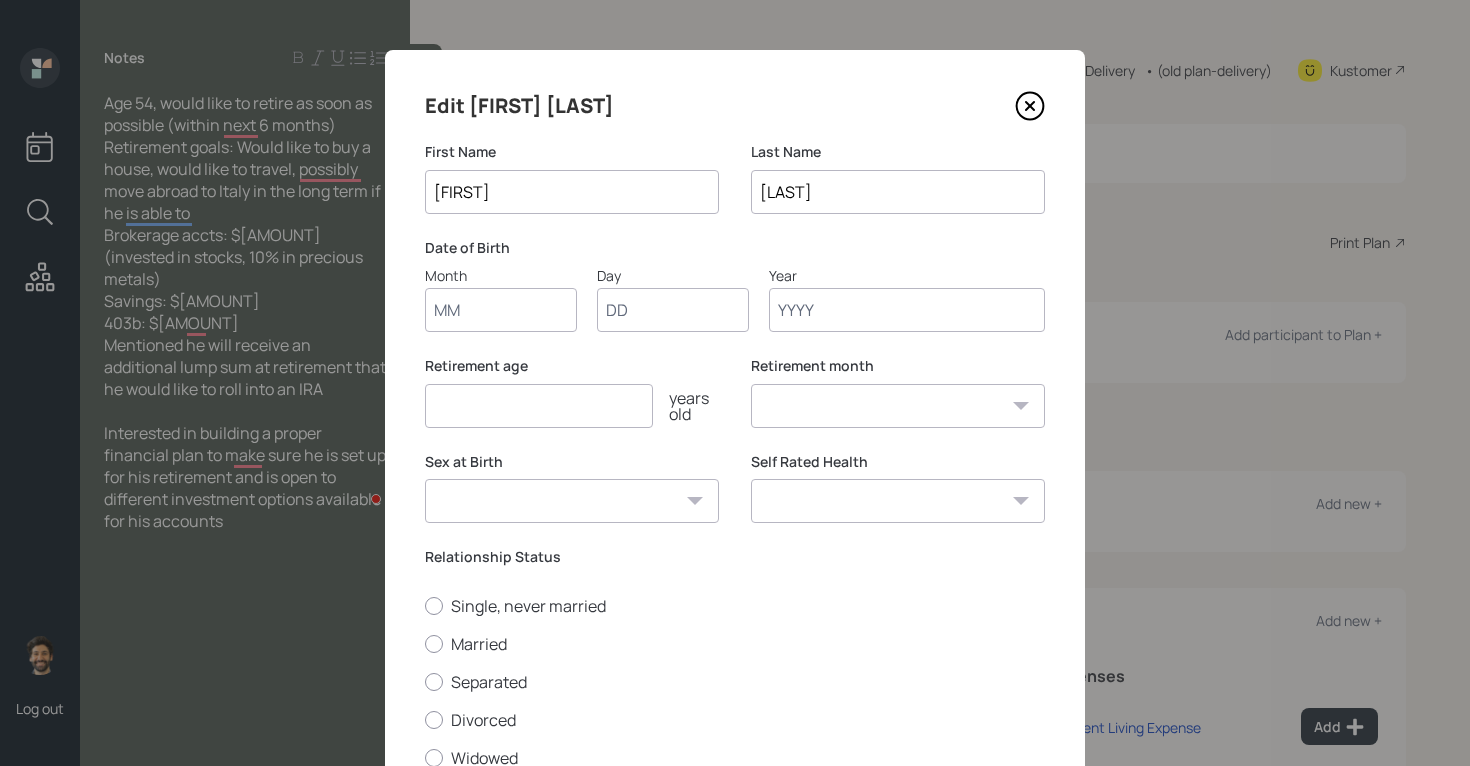 click on "Month" at bounding box center (501, 310) 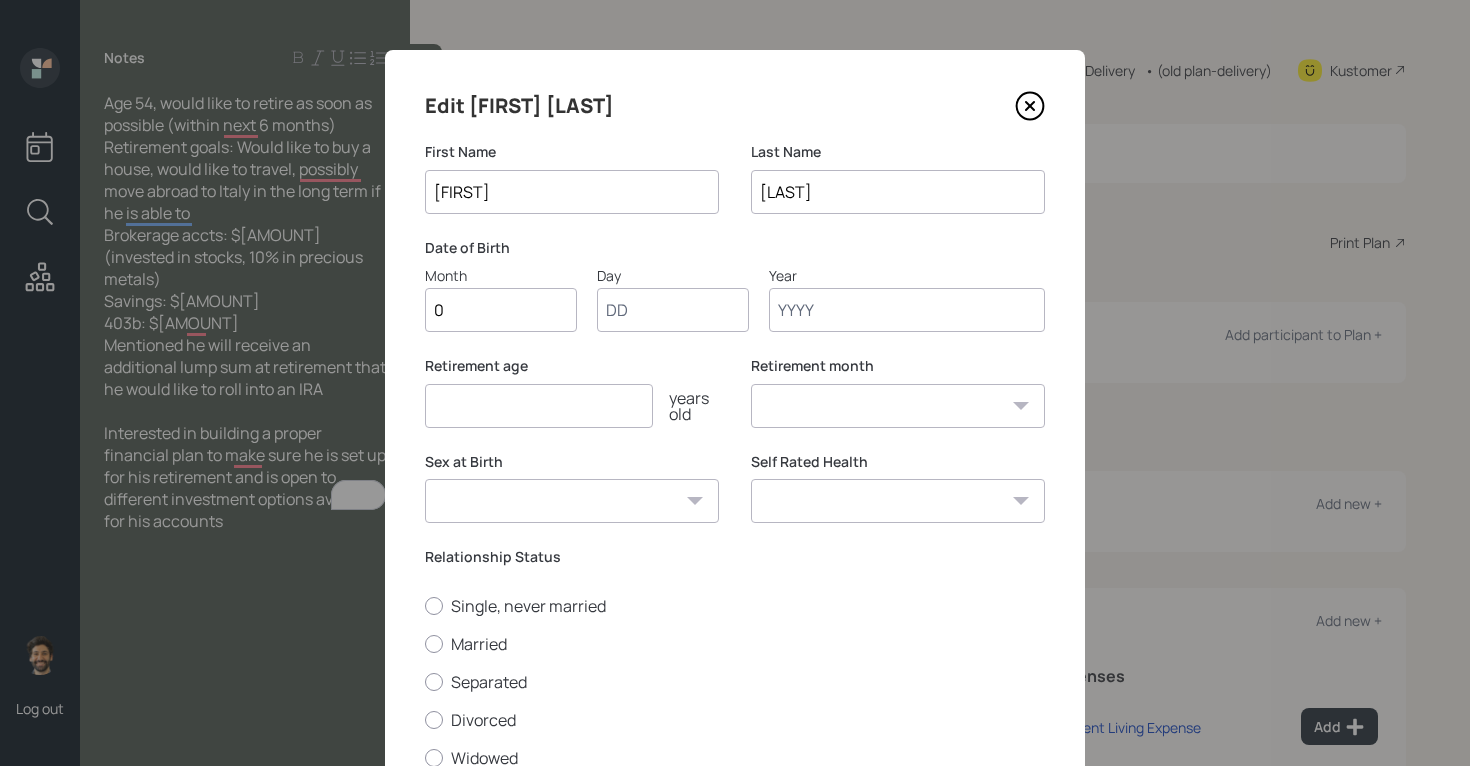 type on "01" 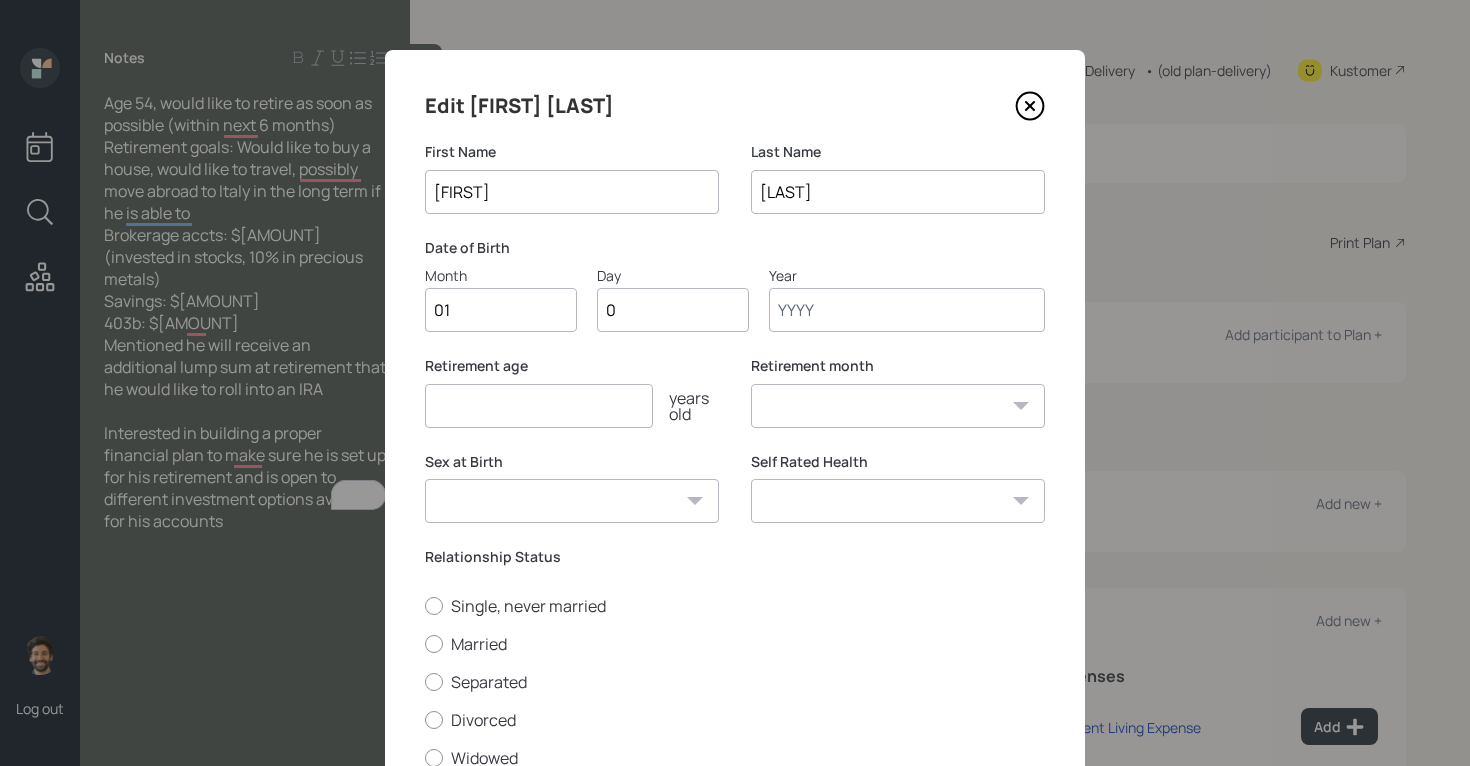 type on "01" 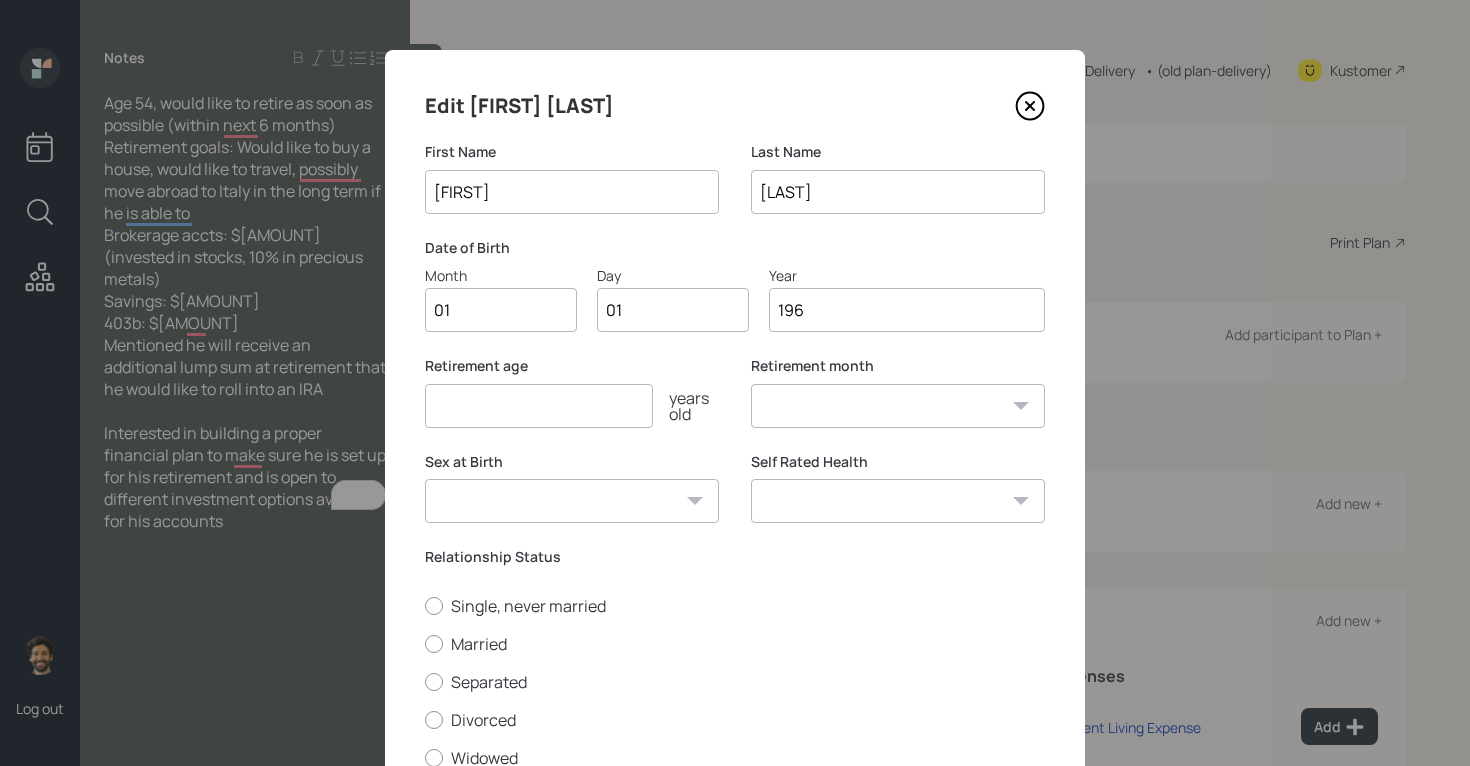 type on "1965" 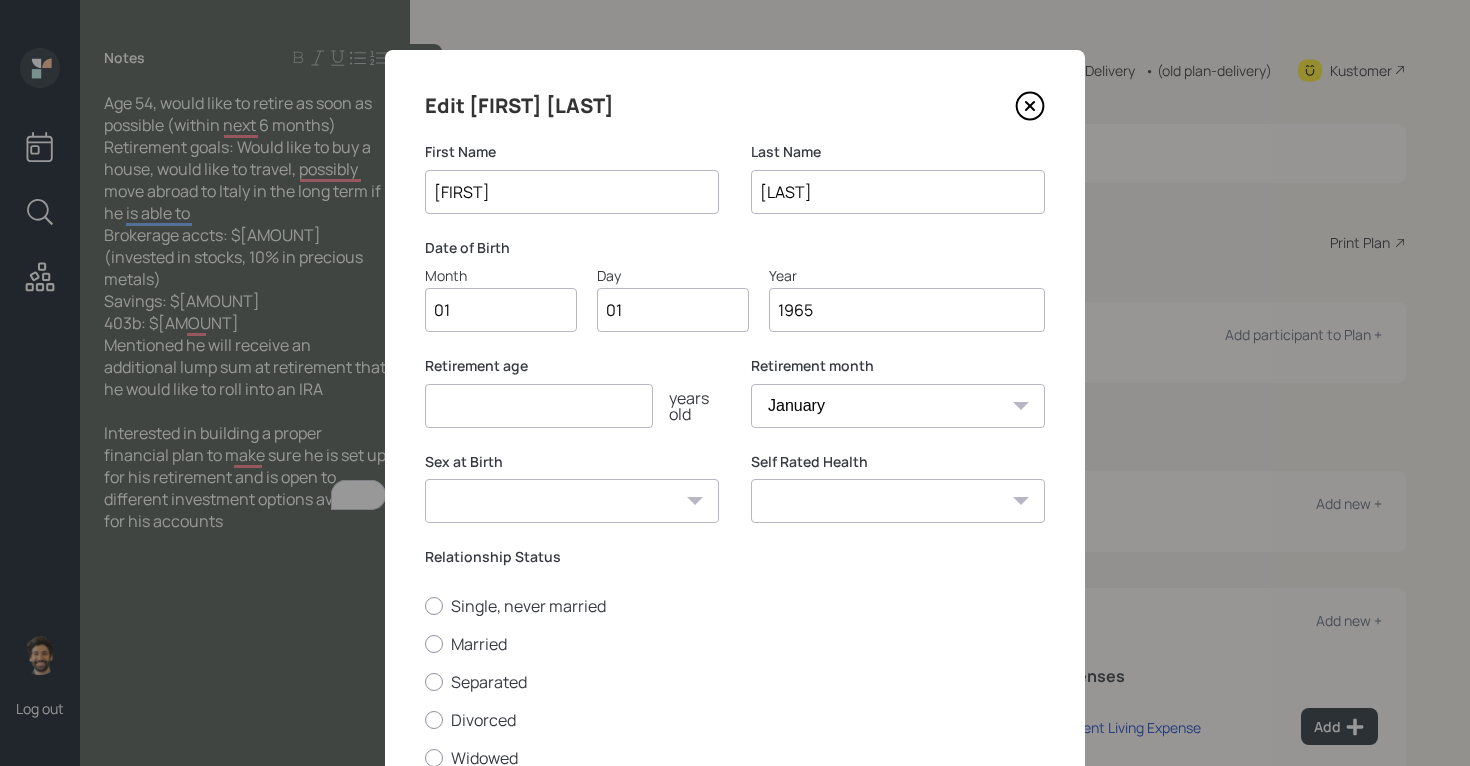 type on "1965" 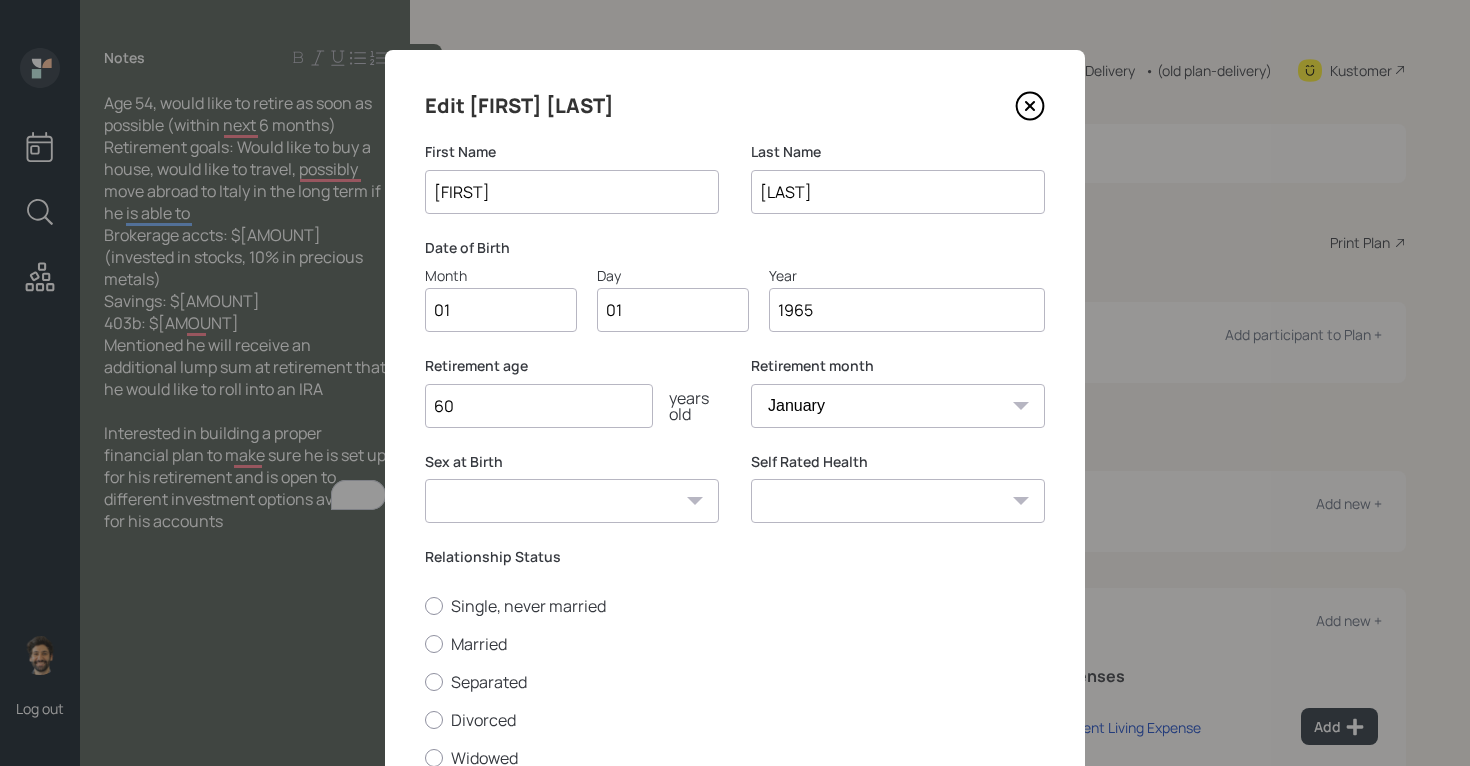 type on "60" 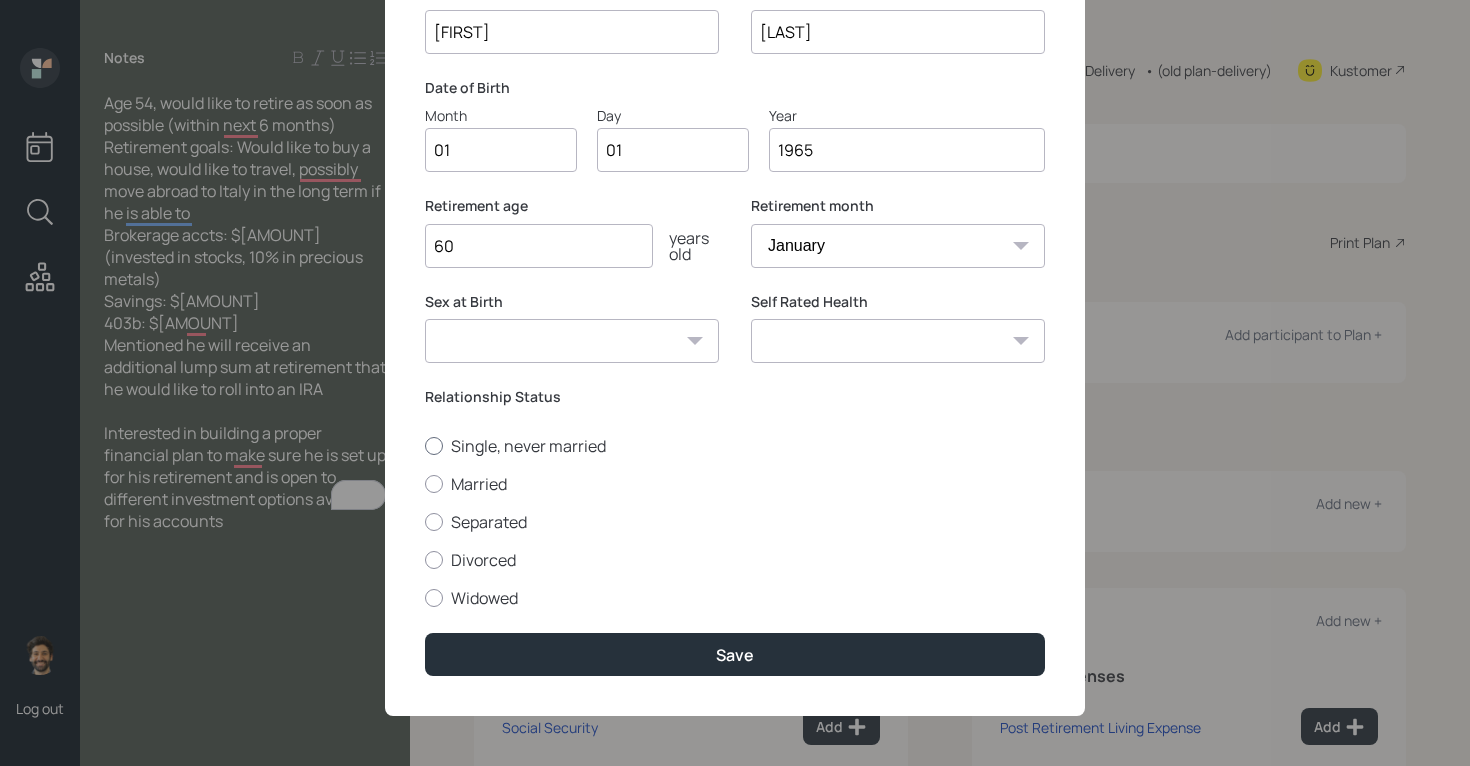 click on "Single, never married" at bounding box center (735, 446) 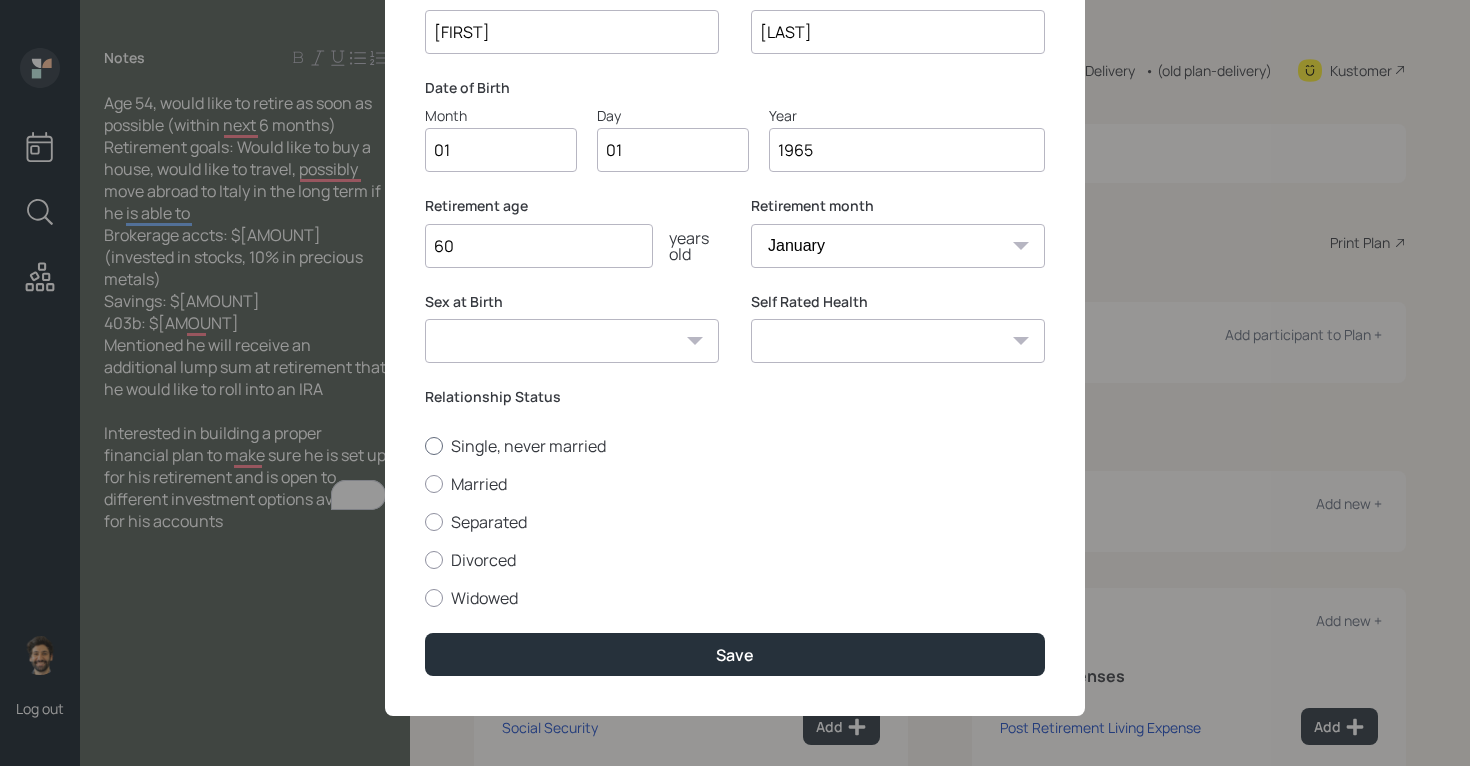 radio on "true" 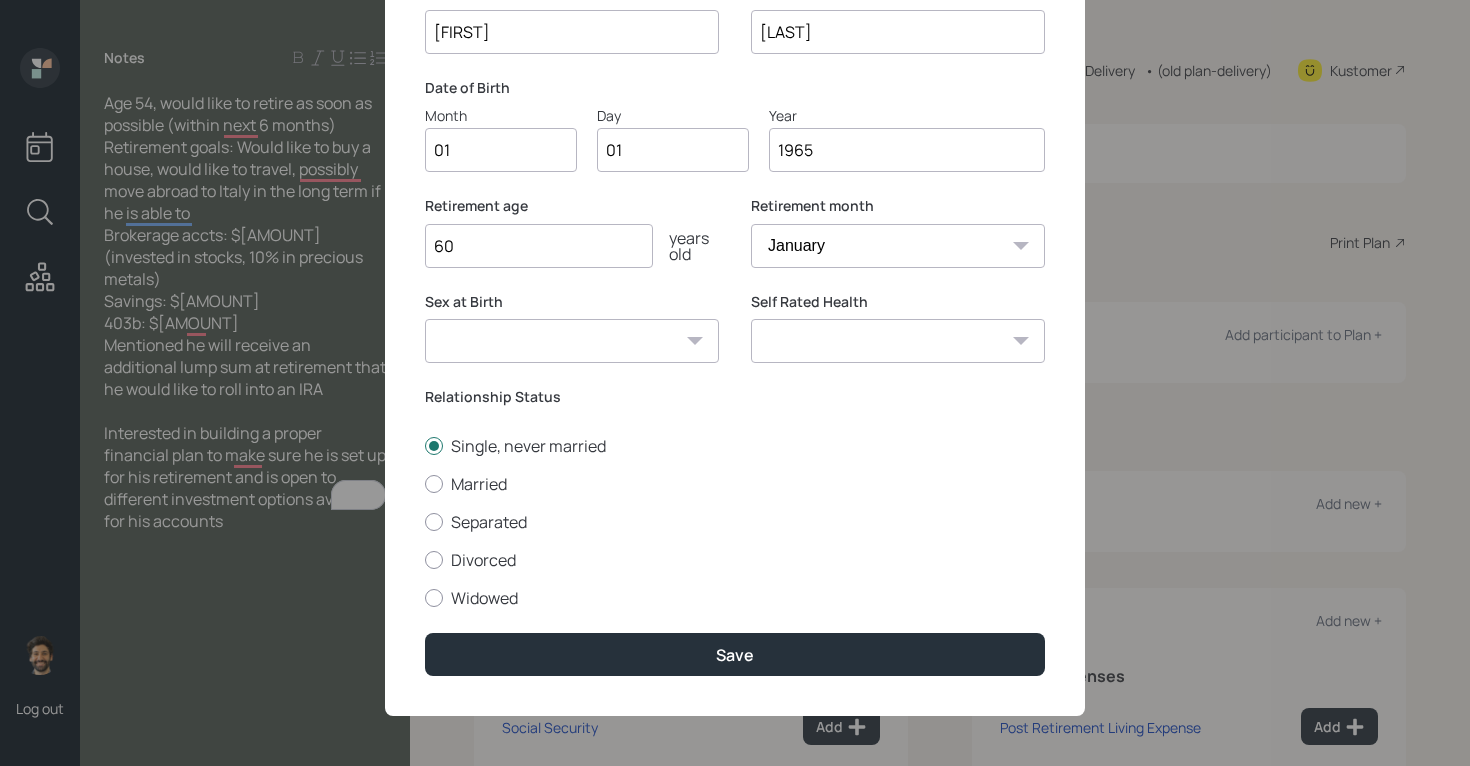 click on "Edit [FIRST] First Name [FIRST] Last Name [LAST] Date of Birth Month 01 Day 01 Year 1965 Retirement age 60 years old Retirement month January February March April May June July August September October November December Sex at Birth Male Female Other / Prefer not to say Self Rated Health Excellent Very Good Good Fair Poor Relationship Status Single, never married Married Separated Divorced Widowed Save" at bounding box center (735, 303) 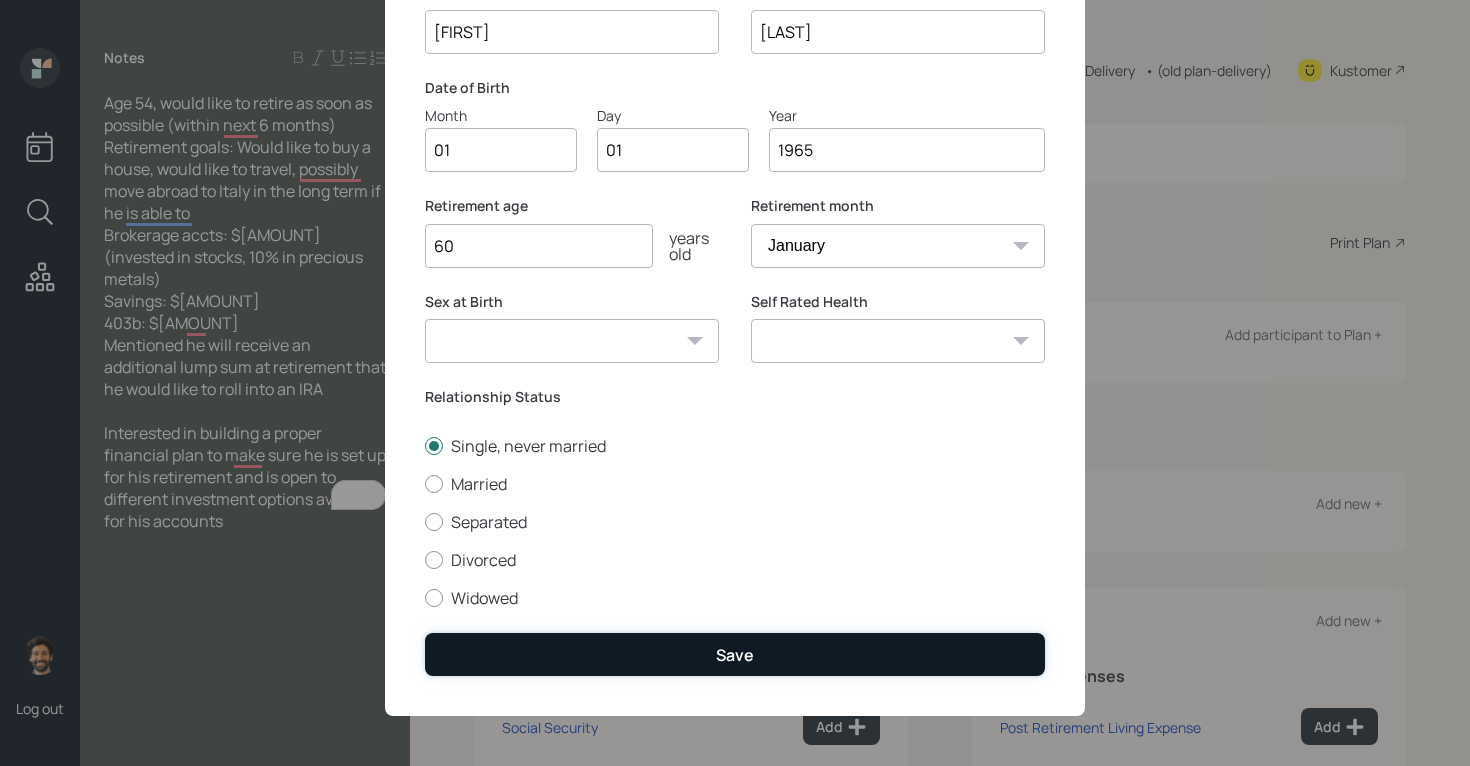 click on "Save" at bounding box center (735, 654) 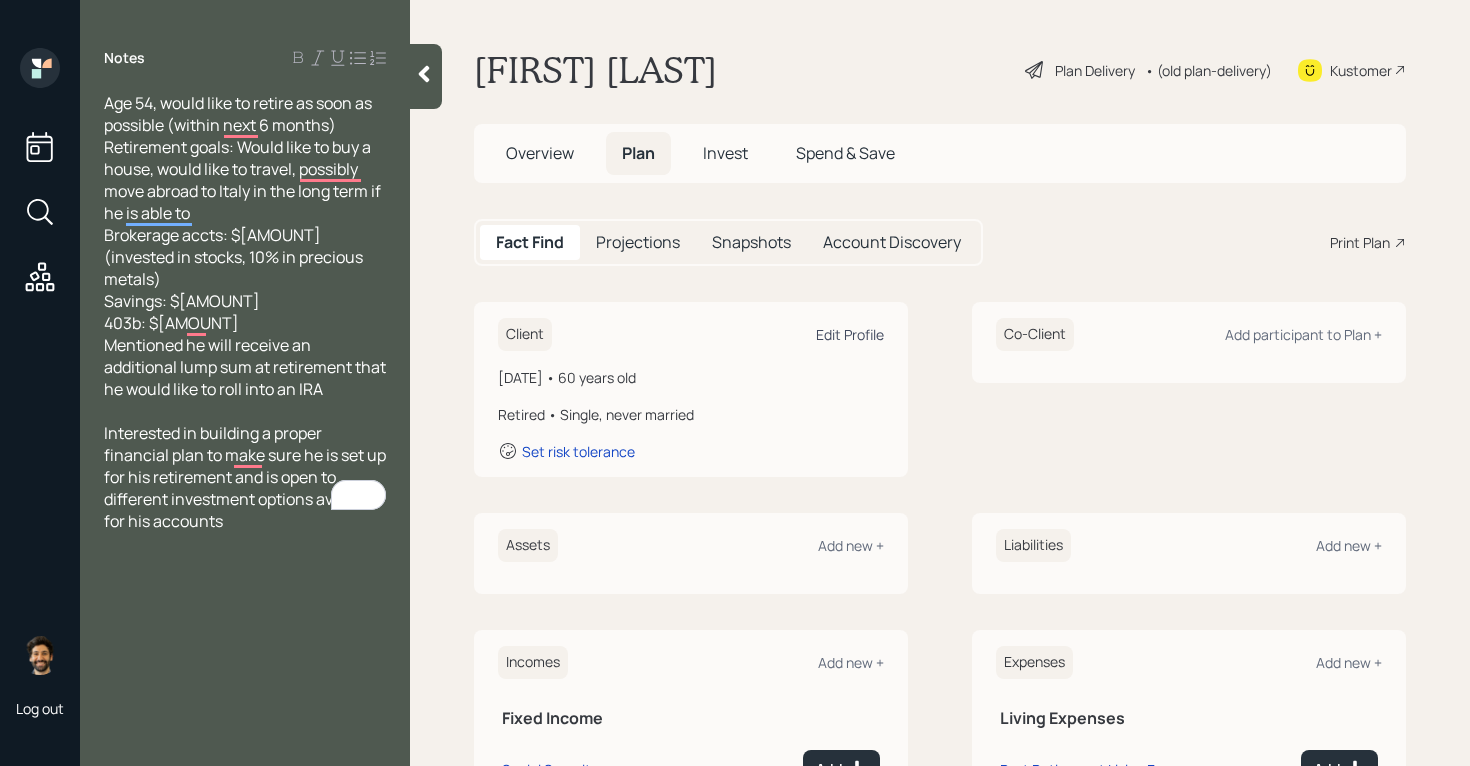 click on "Edit Profile" at bounding box center (850, 334) 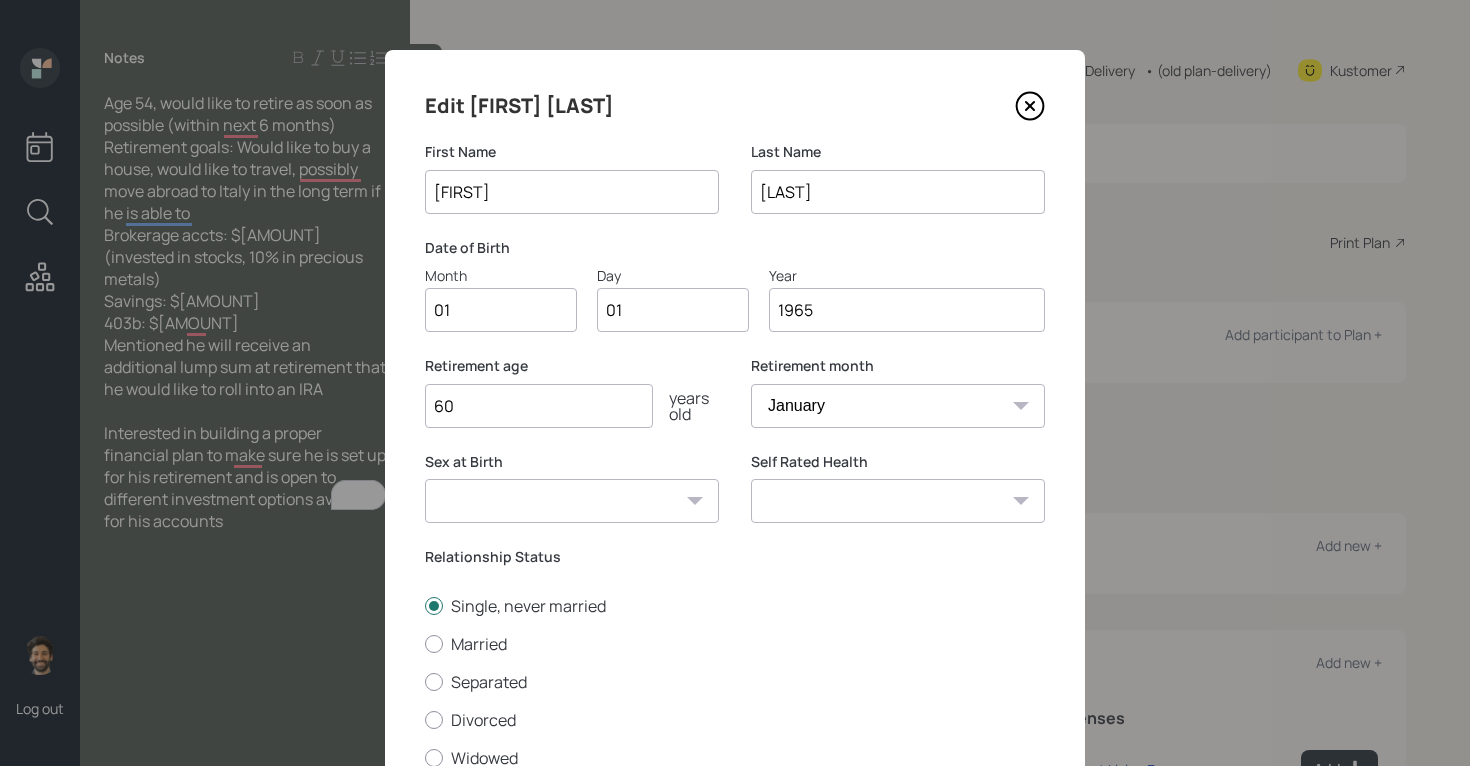click on "1965" at bounding box center [907, 310] 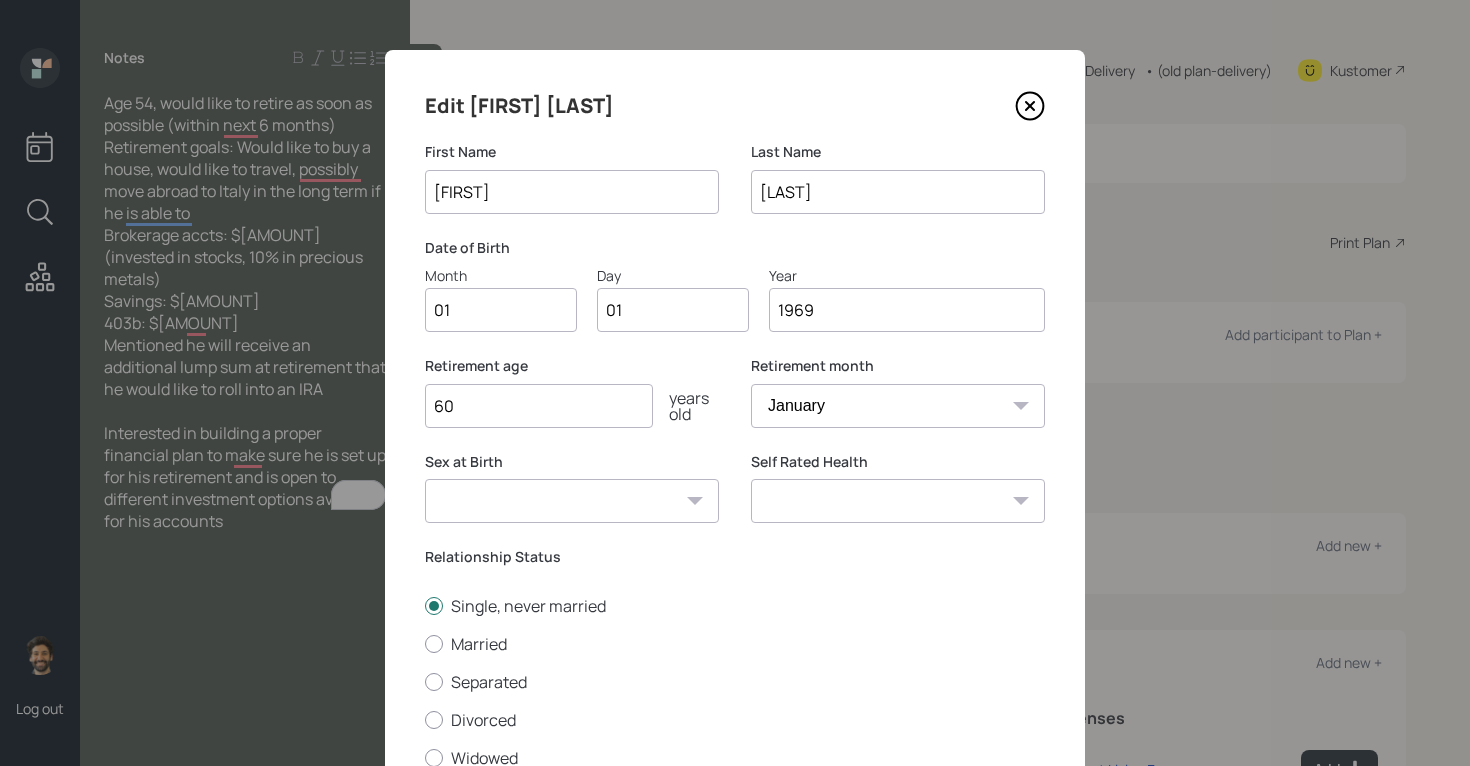 scroll, scrollTop: 161, scrollLeft: 0, axis: vertical 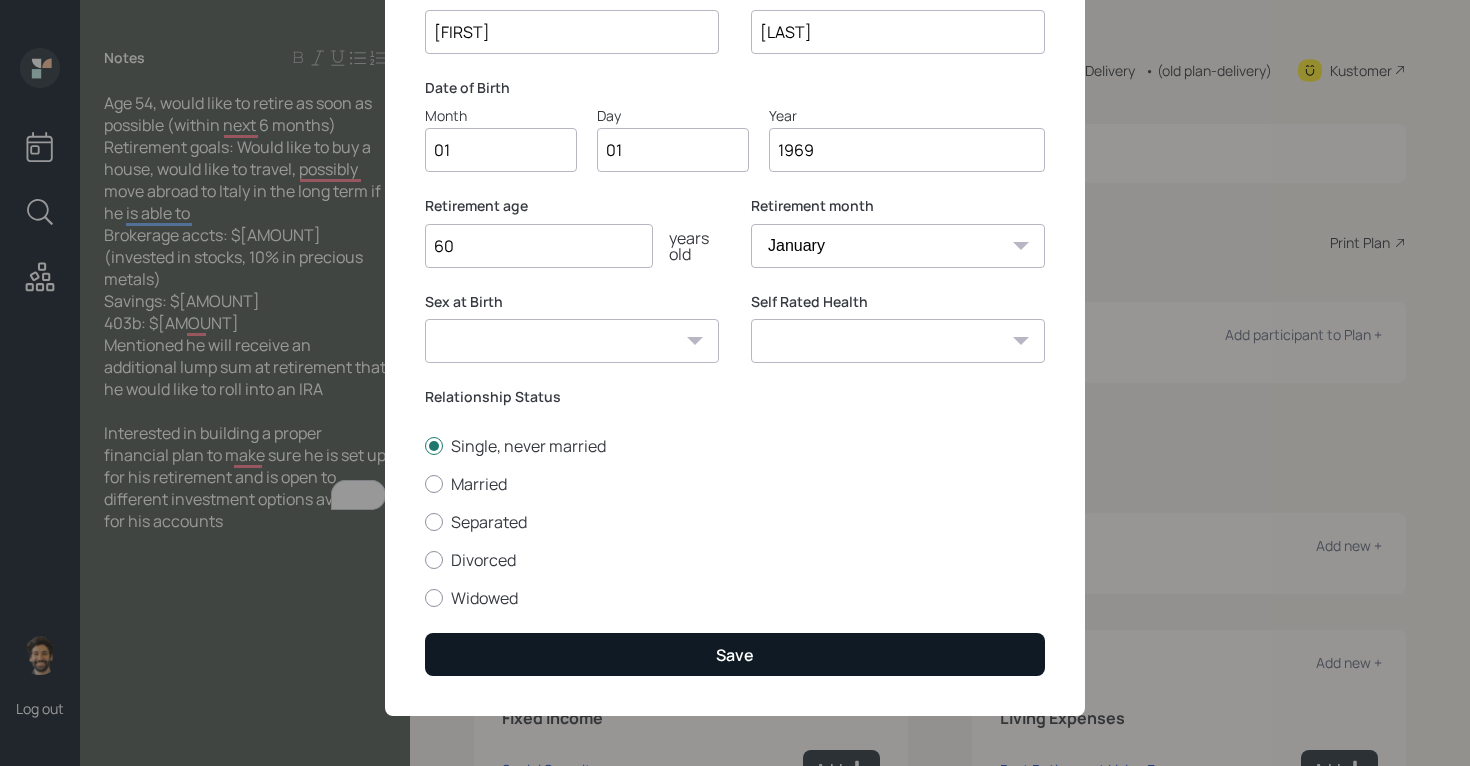 type on "1969" 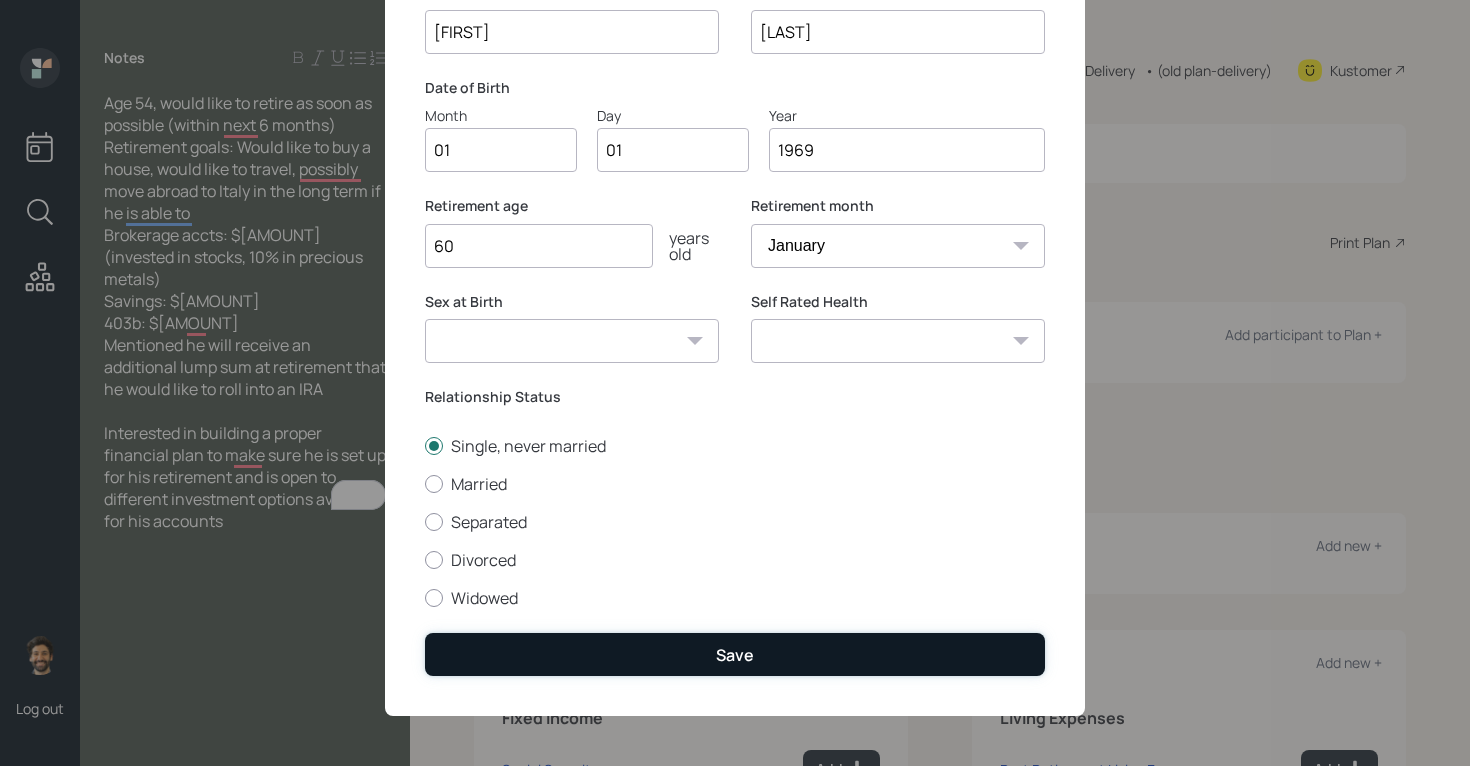 click on "Save" at bounding box center (735, 654) 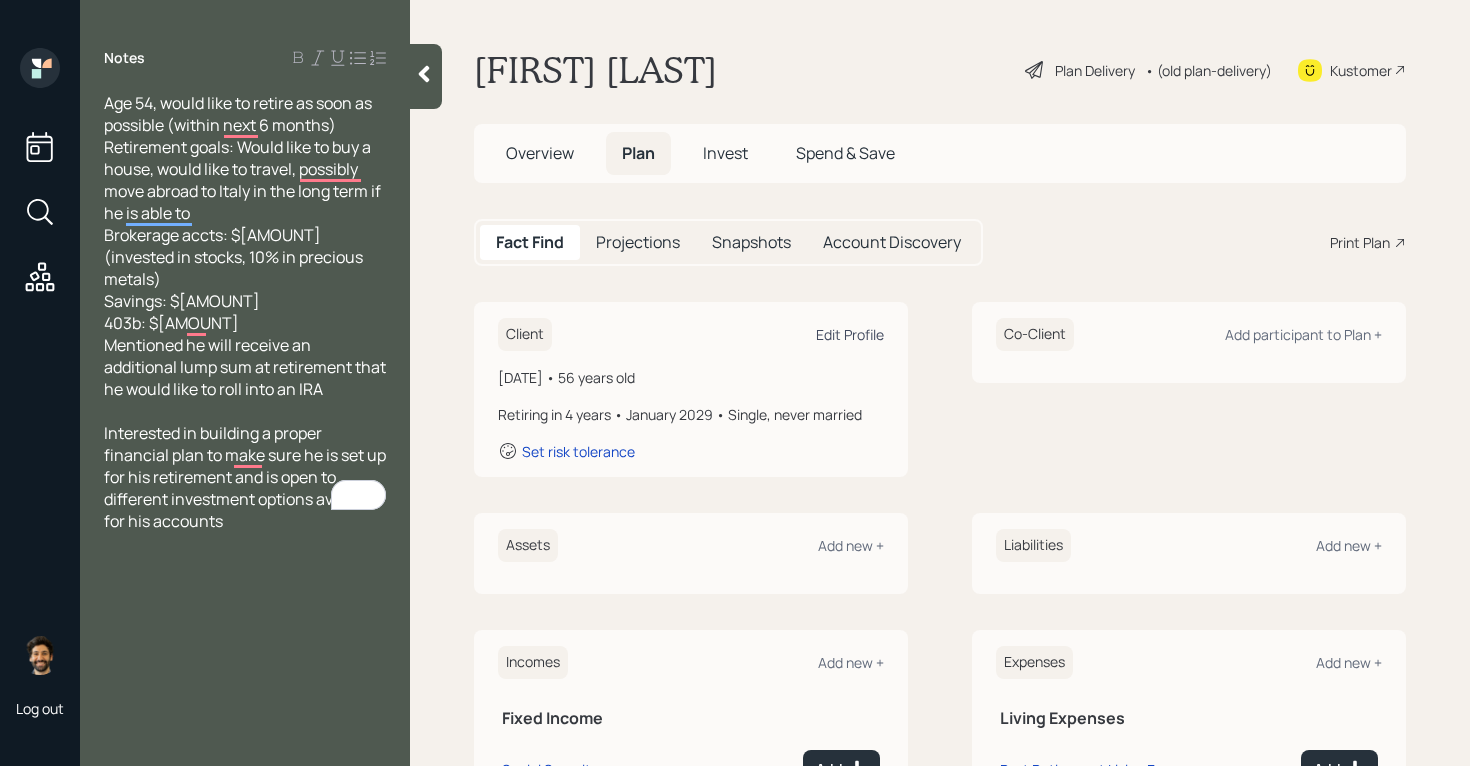 click on "Edit Profile" at bounding box center [850, 334] 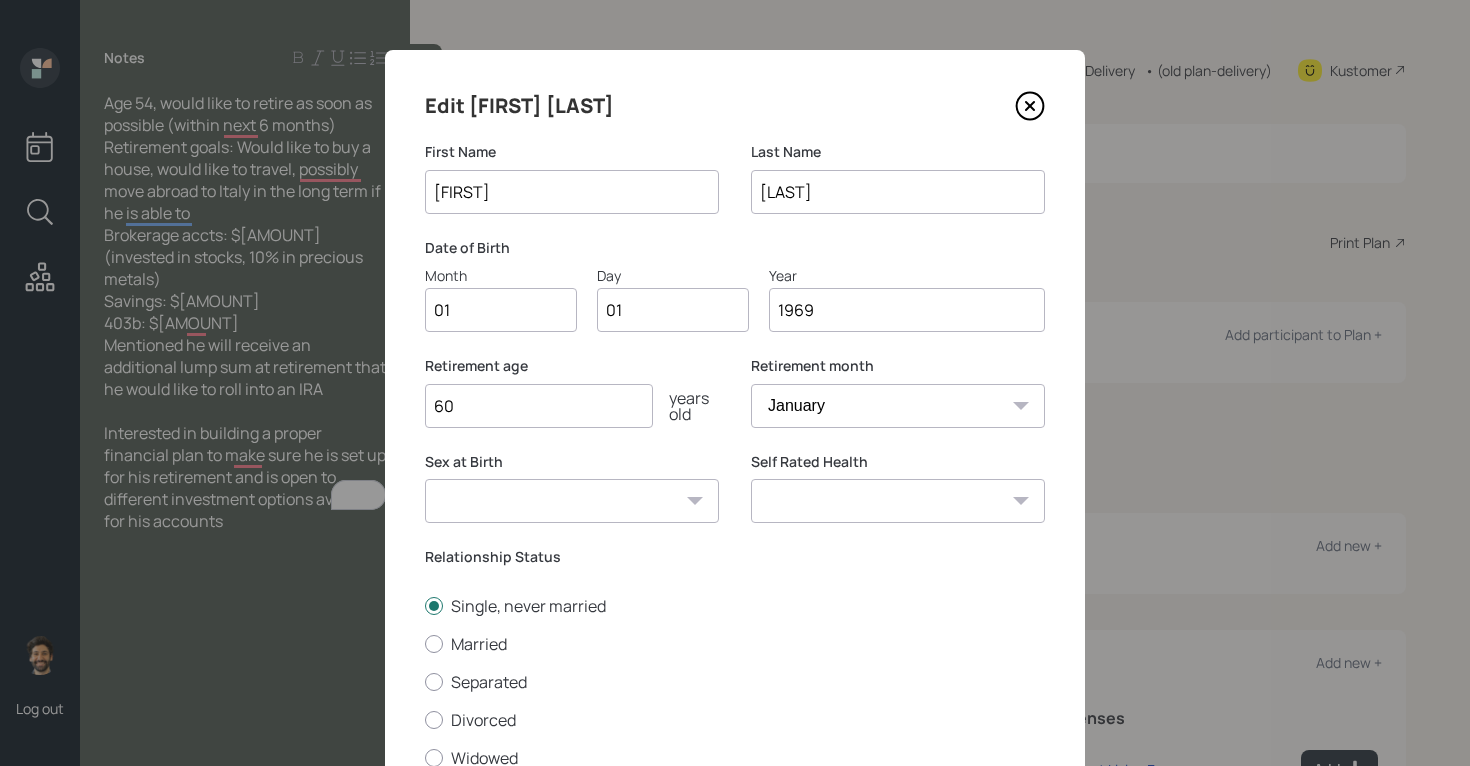 click on "1969" at bounding box center [907, 310] 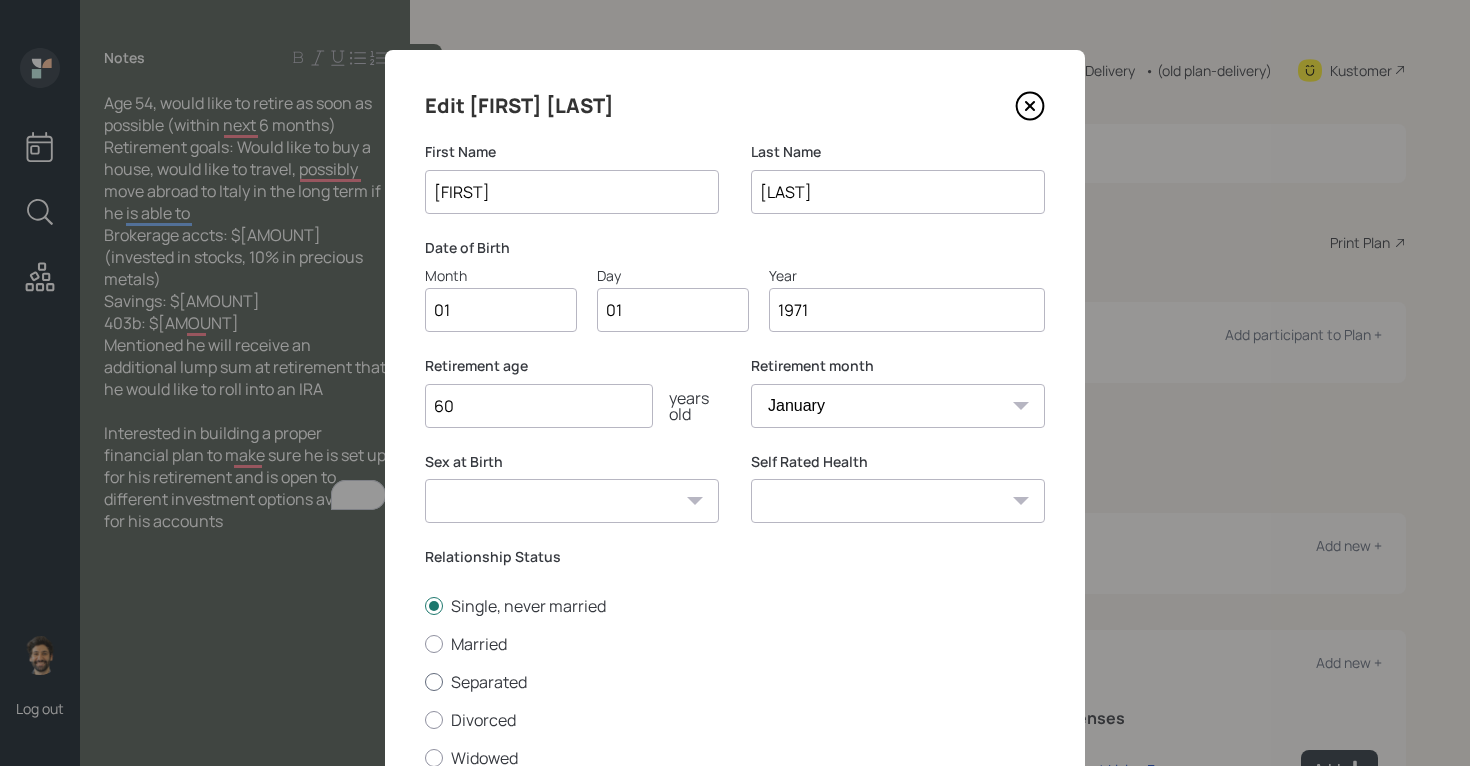scroll, scrollTop: 161, scrollLeft: 0, axis: vertical 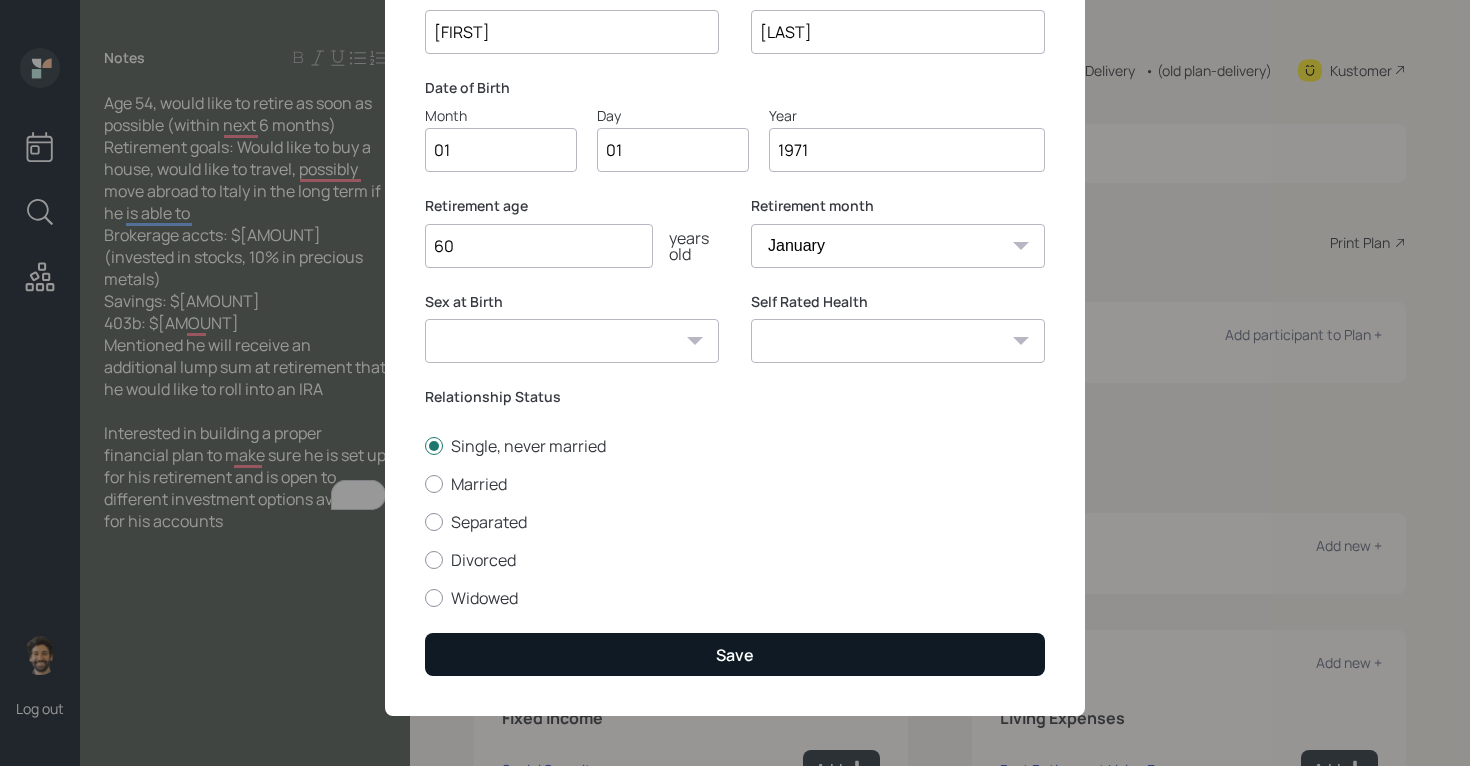 type on "1971" 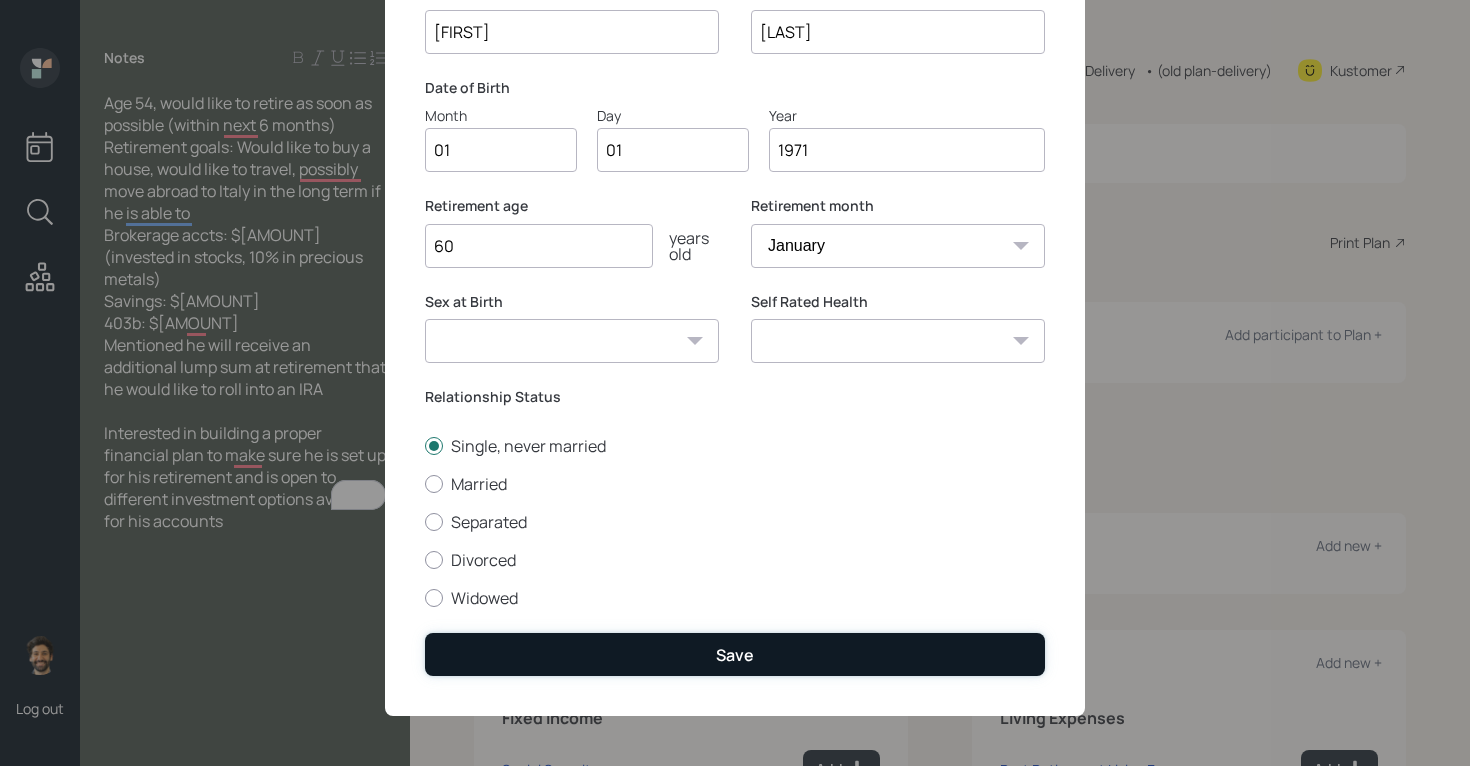click on "Save" at bounding box center [735, 654] 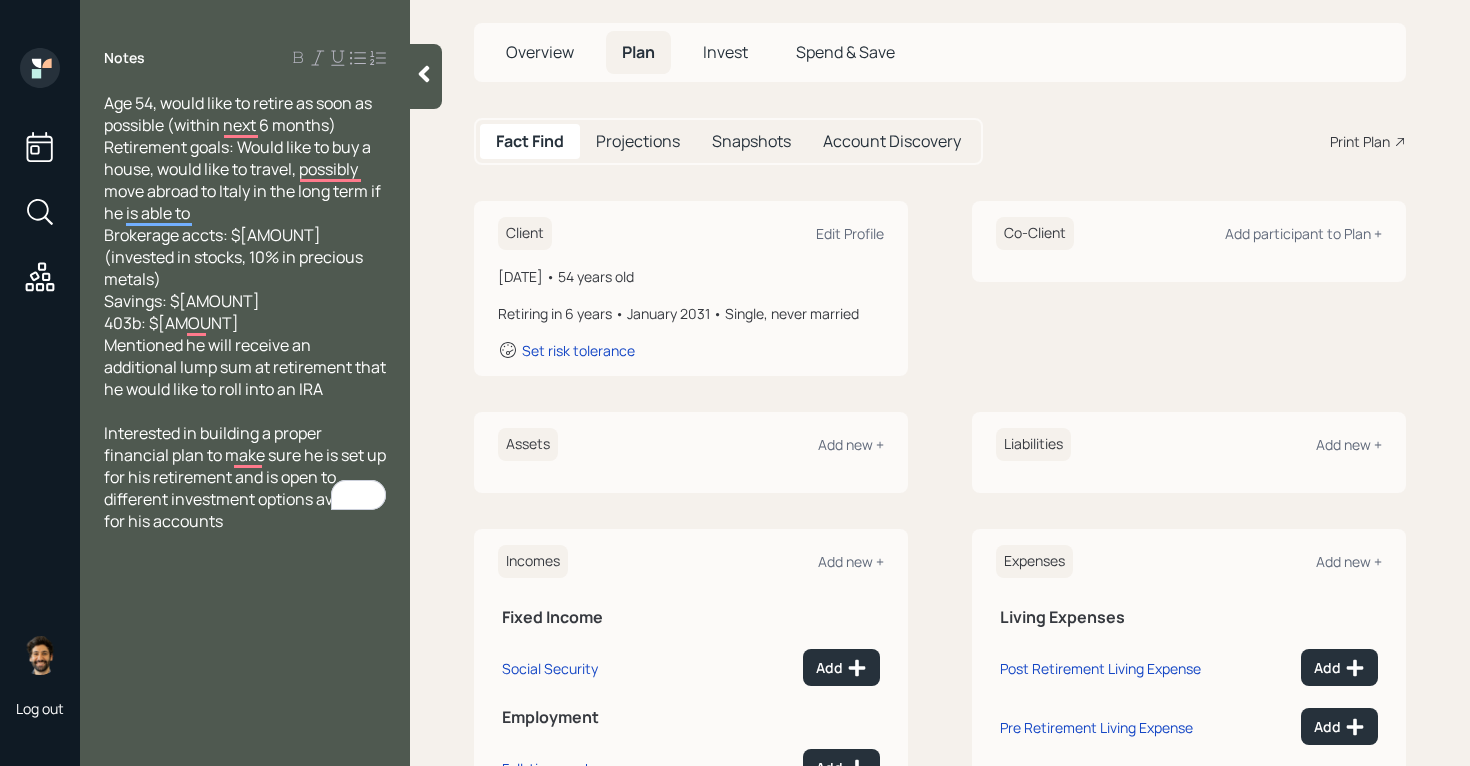 scroll, scrollTop: 168, scrollLeft: 0, axis: vertical 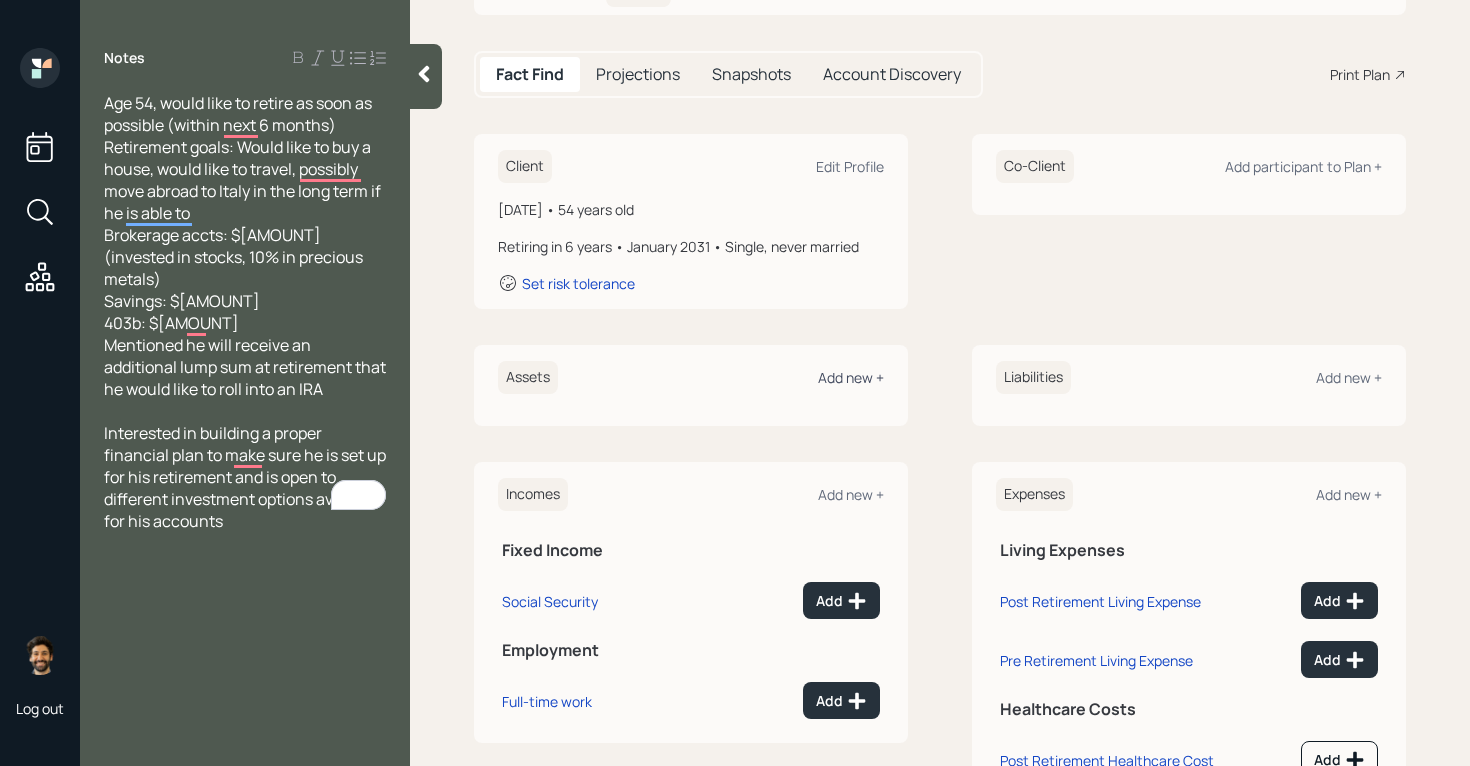 click on "Add new +" at bounding box center (851, 377) 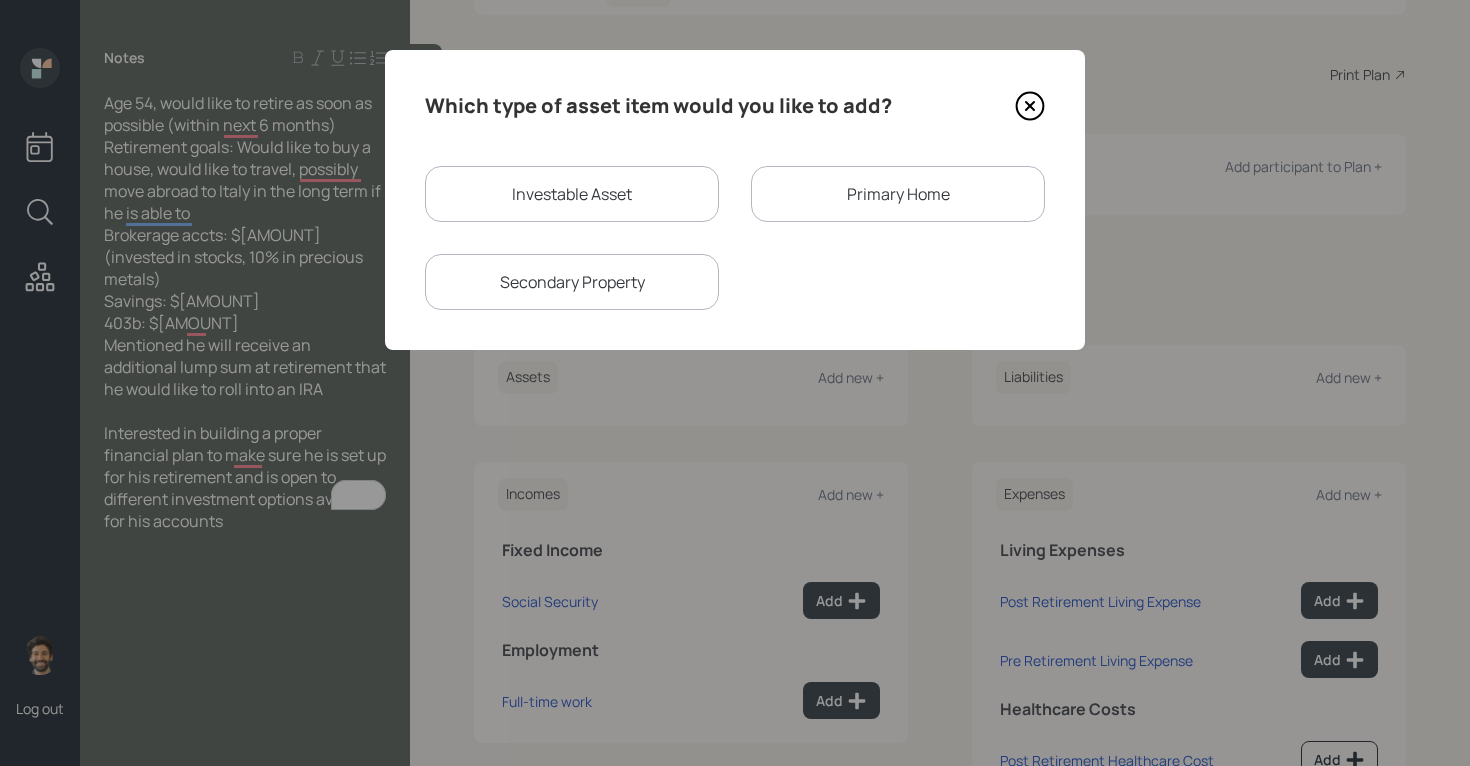 click on "Investable Asset" at bounding box center [572, 194] 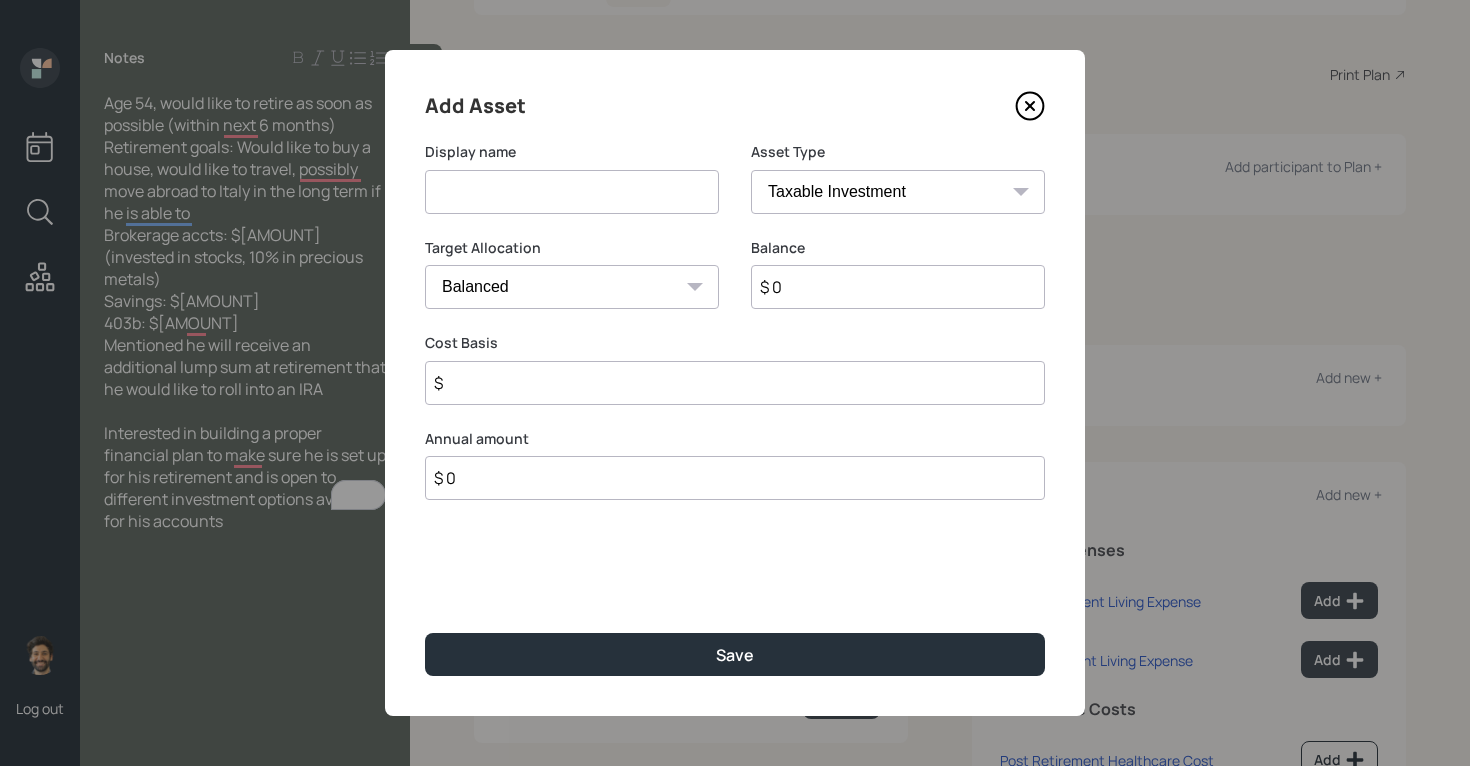 click at bounding box center (572, 192) 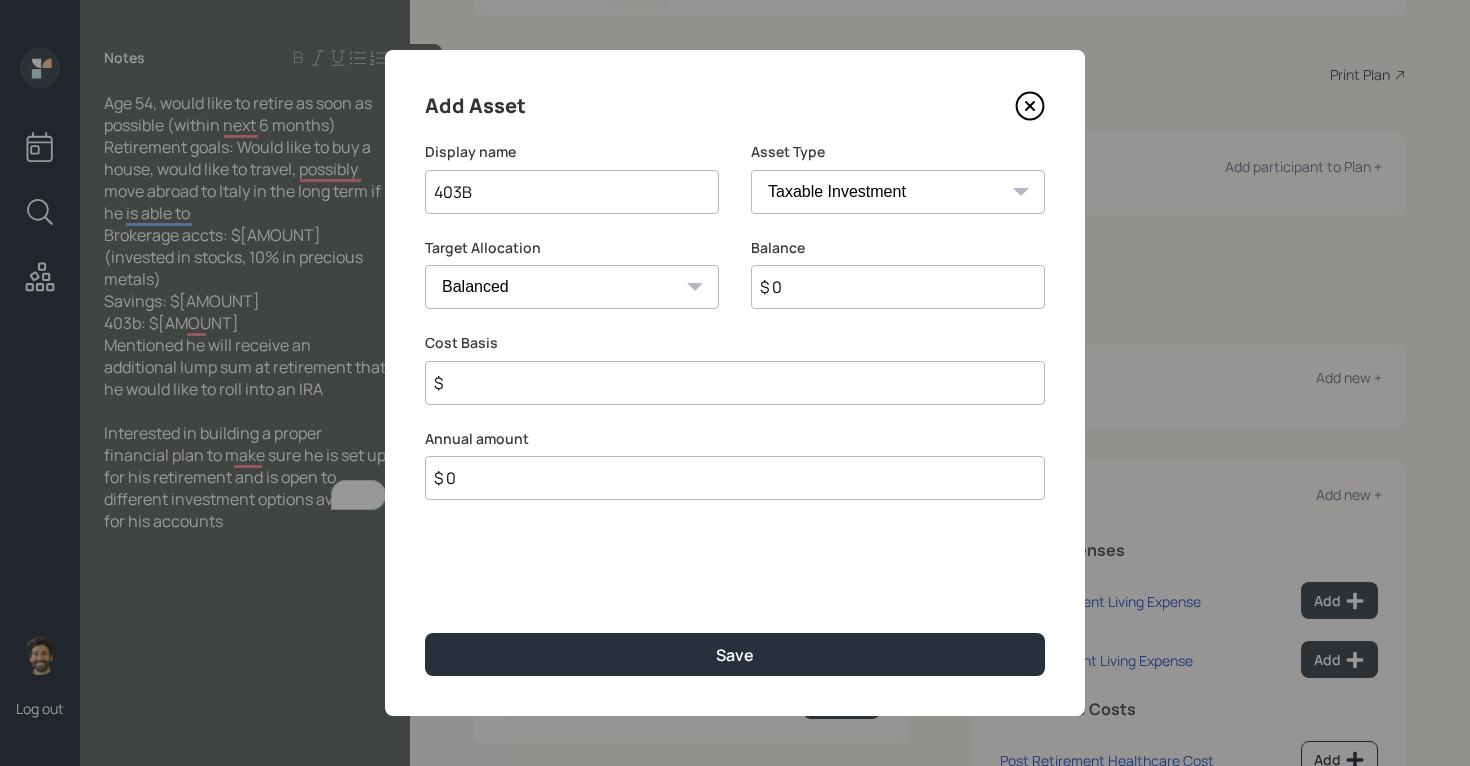 type on "403B" 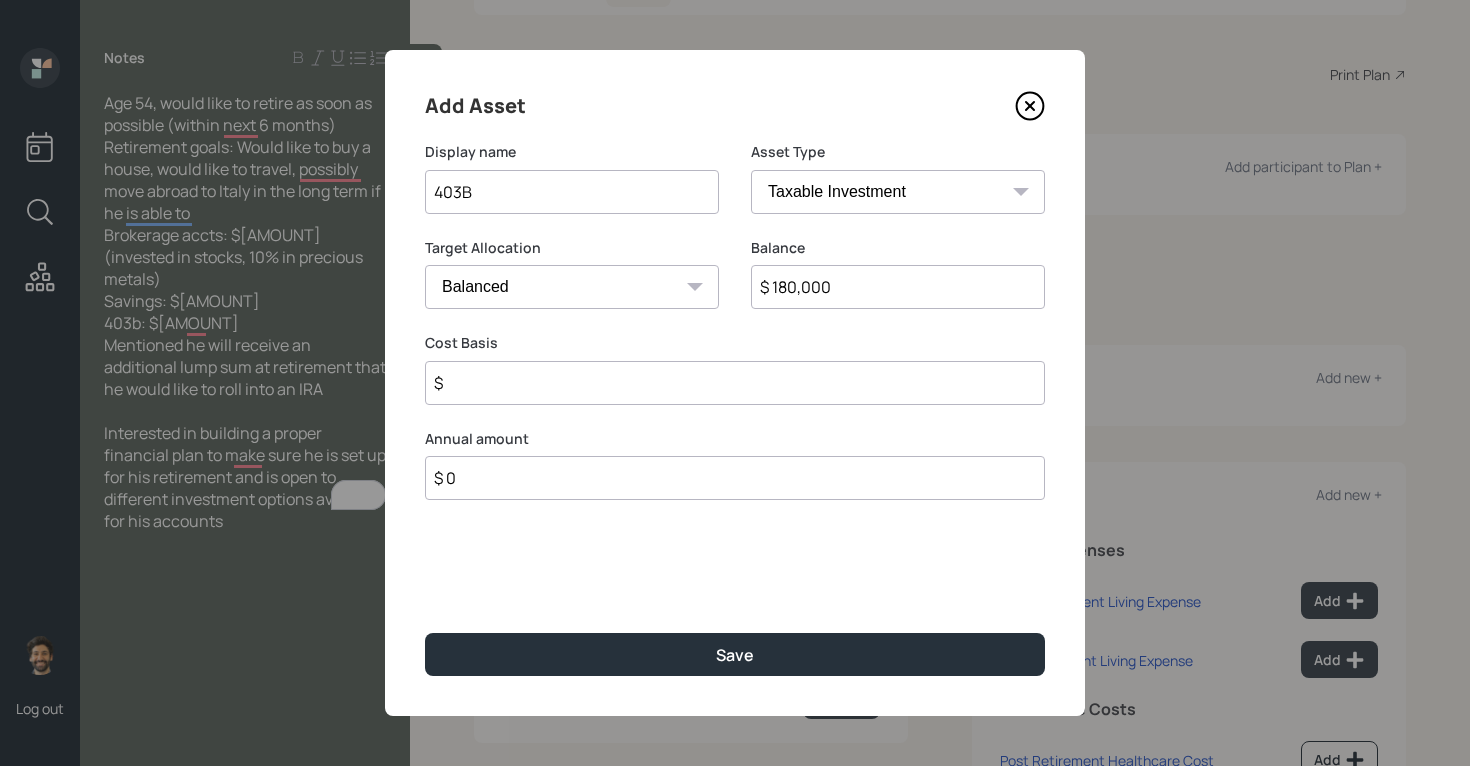 type on "$ 180,000" 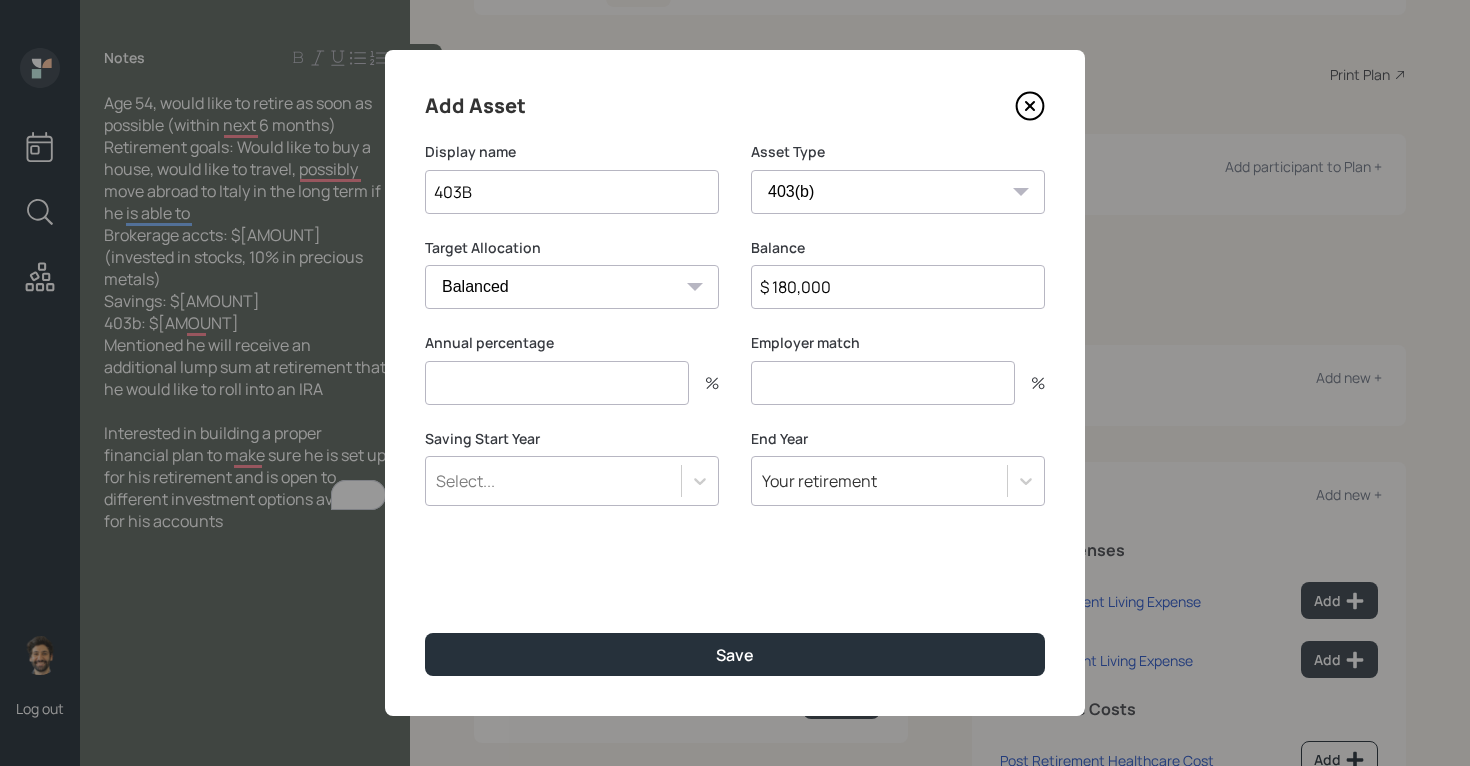 click at bounding box center (557, 383) 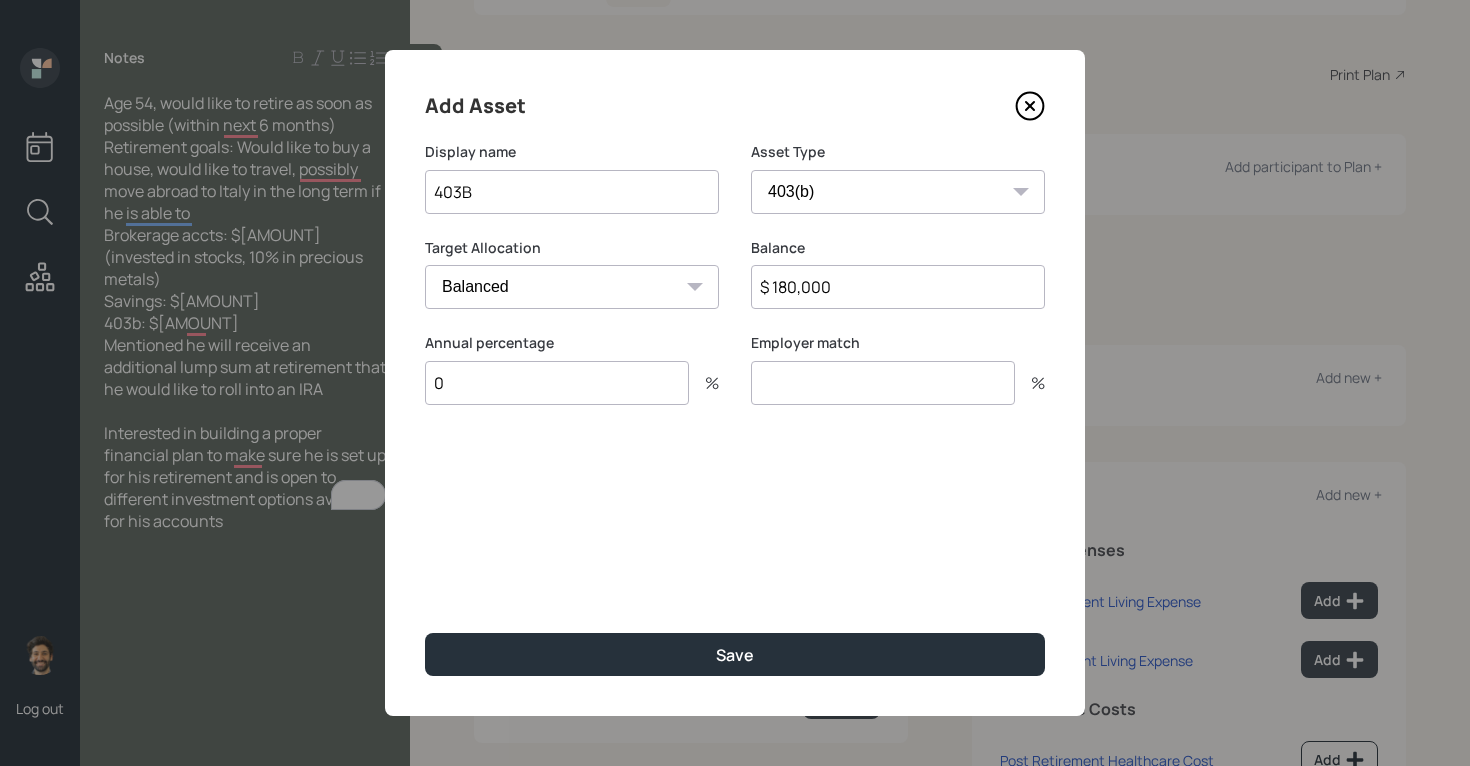 type on "0" 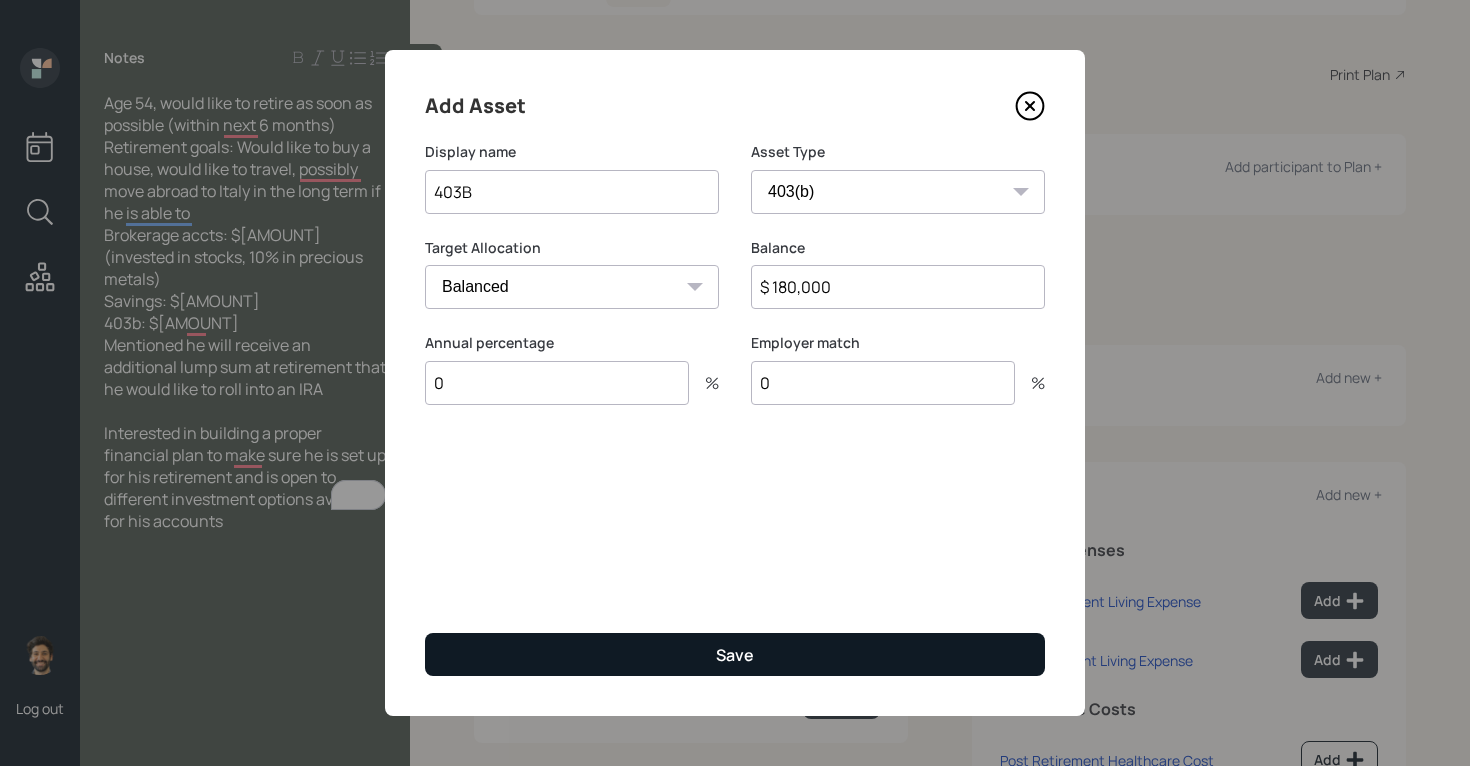 type on "0" 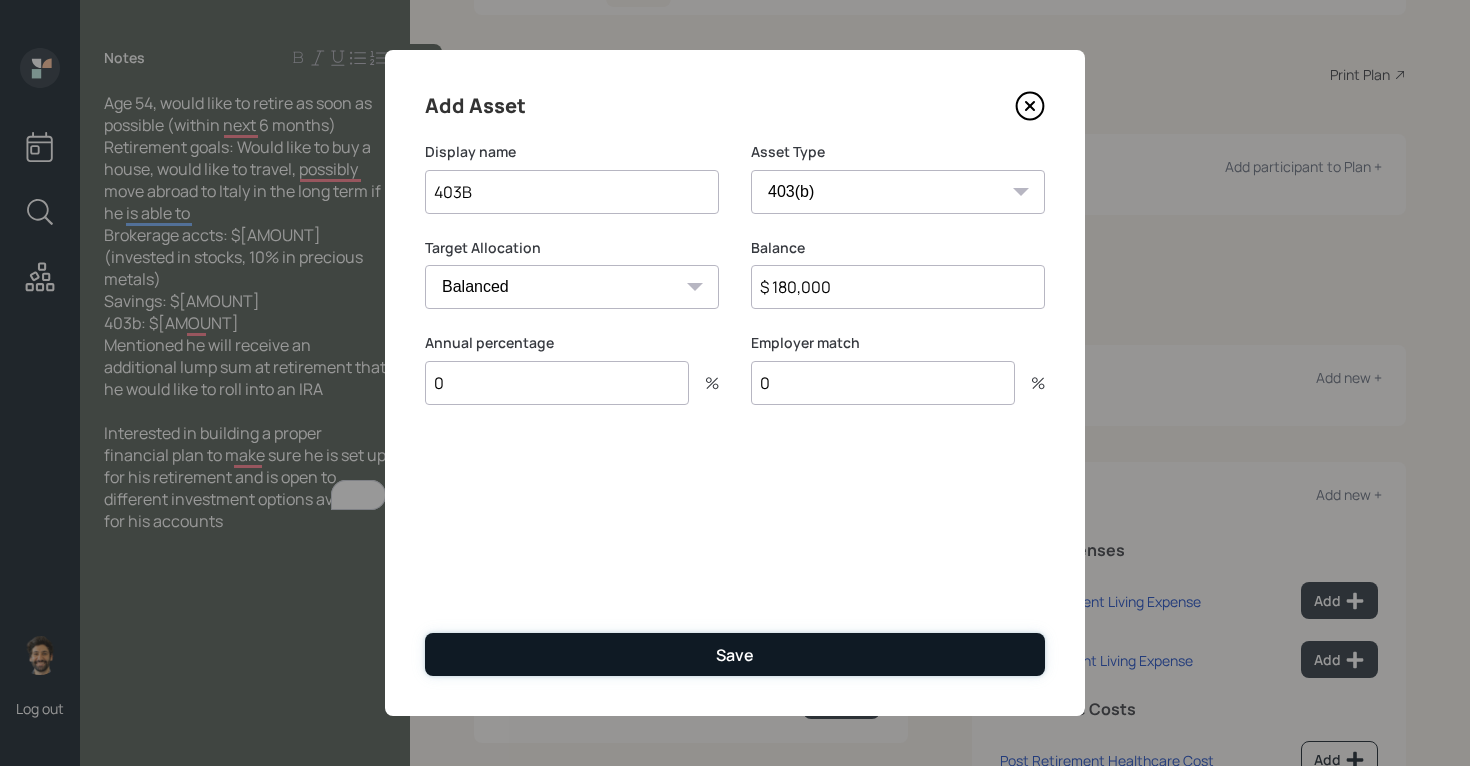 click on "Save" at bounding box center (735, 654) 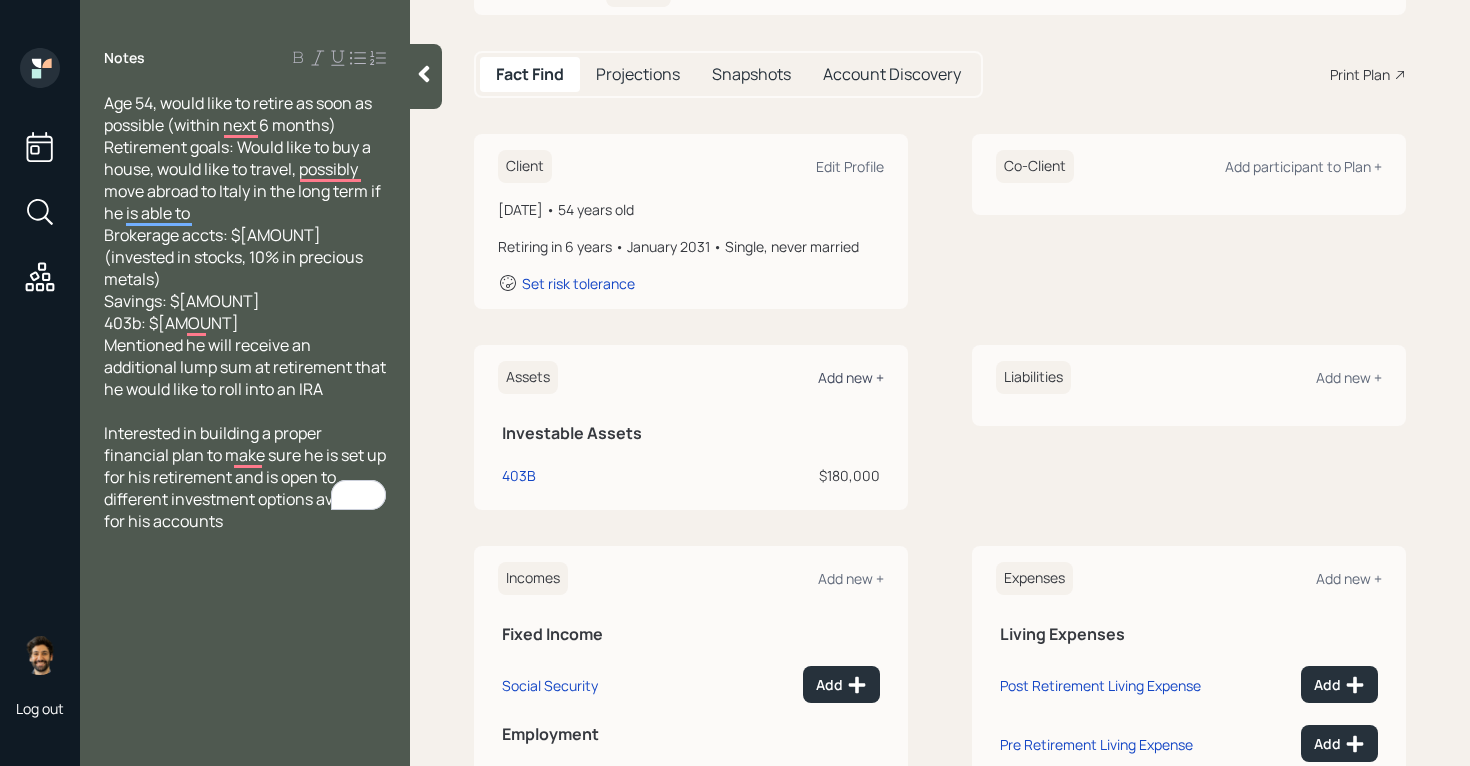 click on "Add new +" at bounding box center [851, 377] 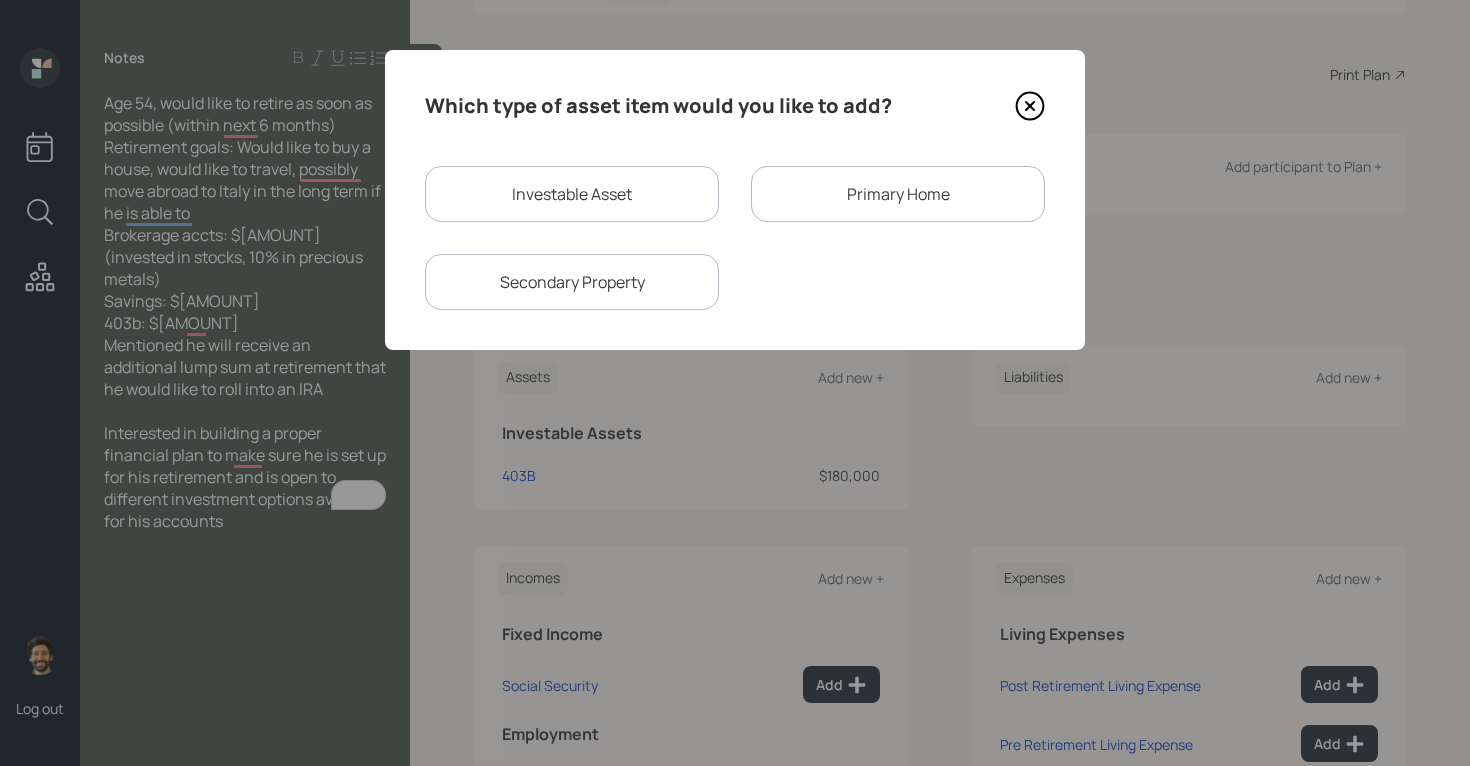 click on "Investable Asset" at bounding box center [572, 194] 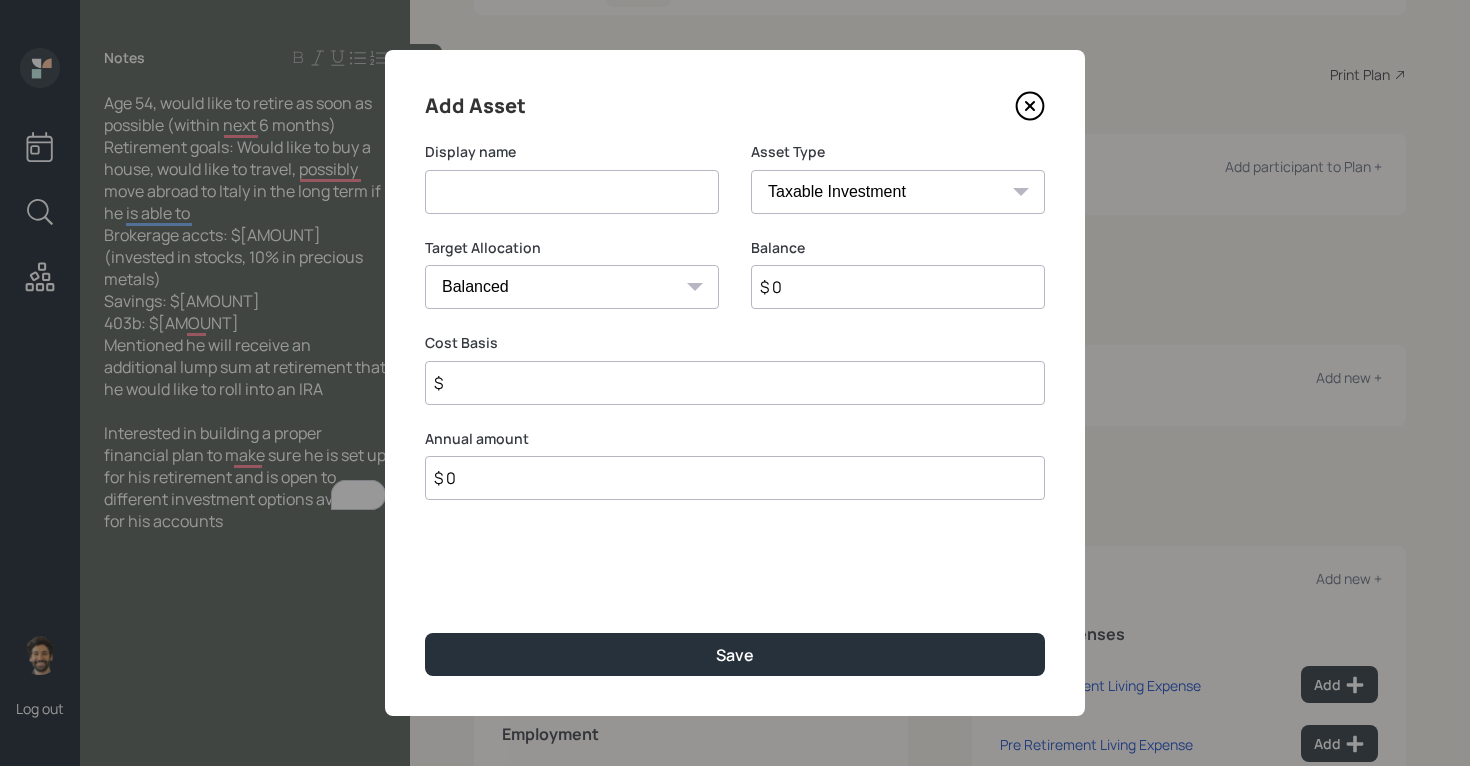 click at bounding box center (572, 192) 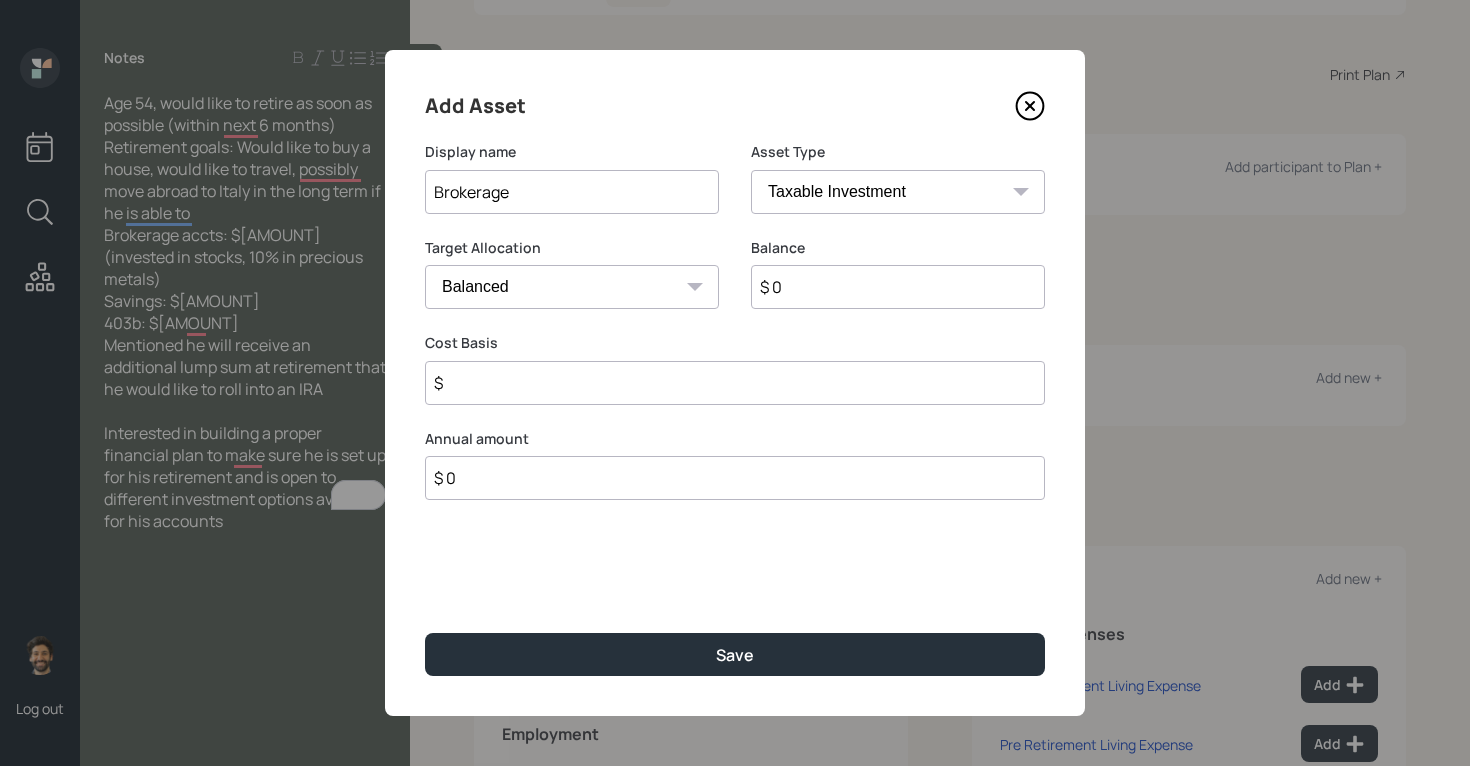 type on "Brokerage" 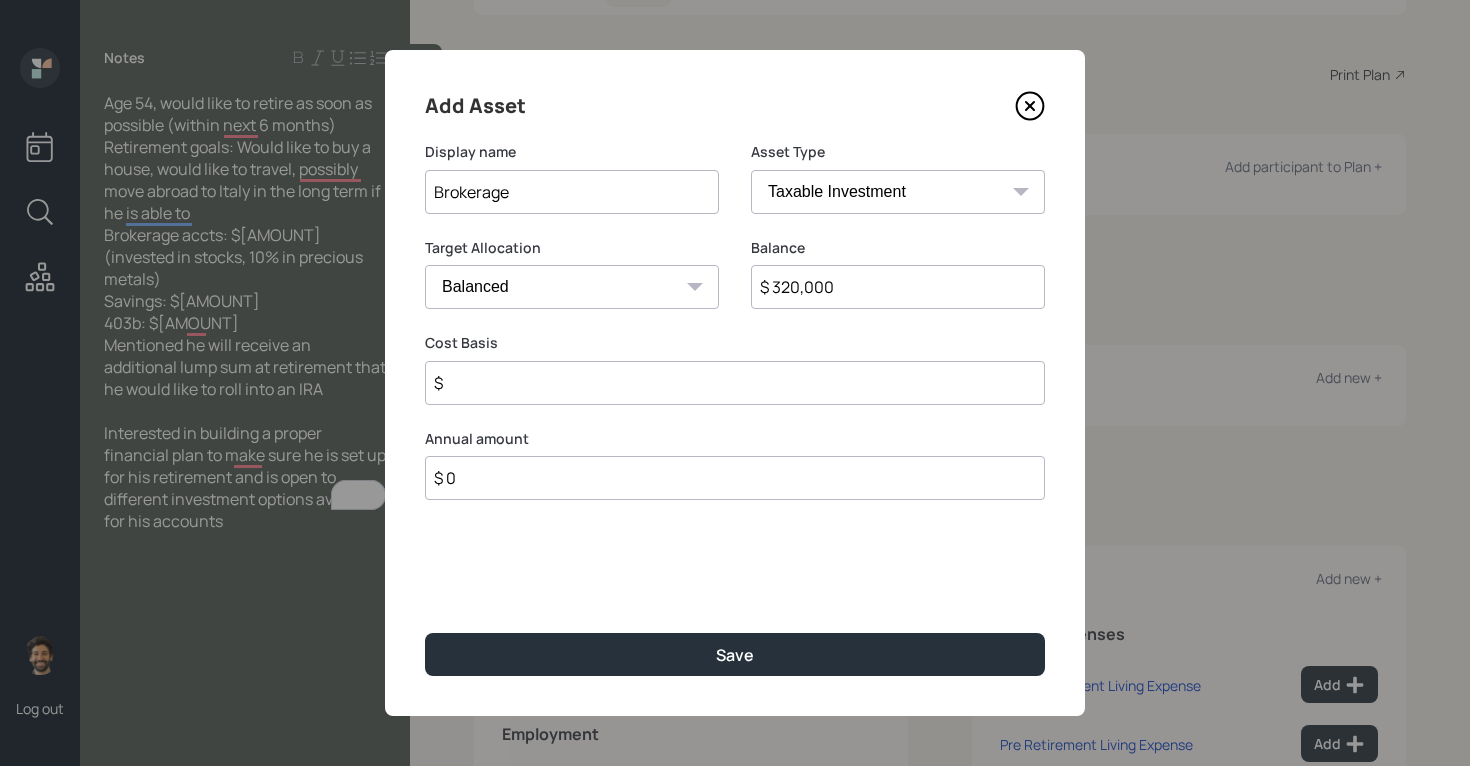 type on "$ 320,000" 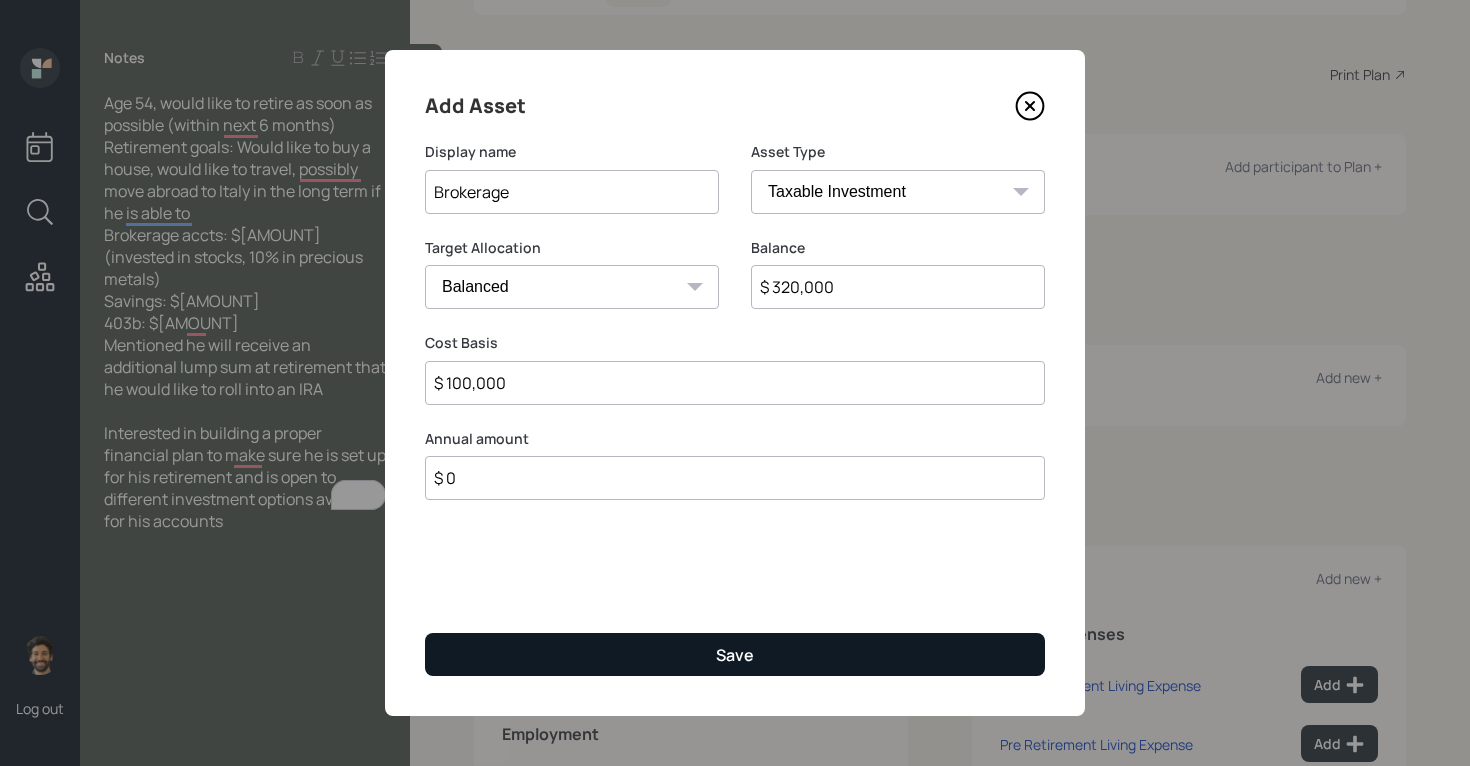 type on "$ 100,000" 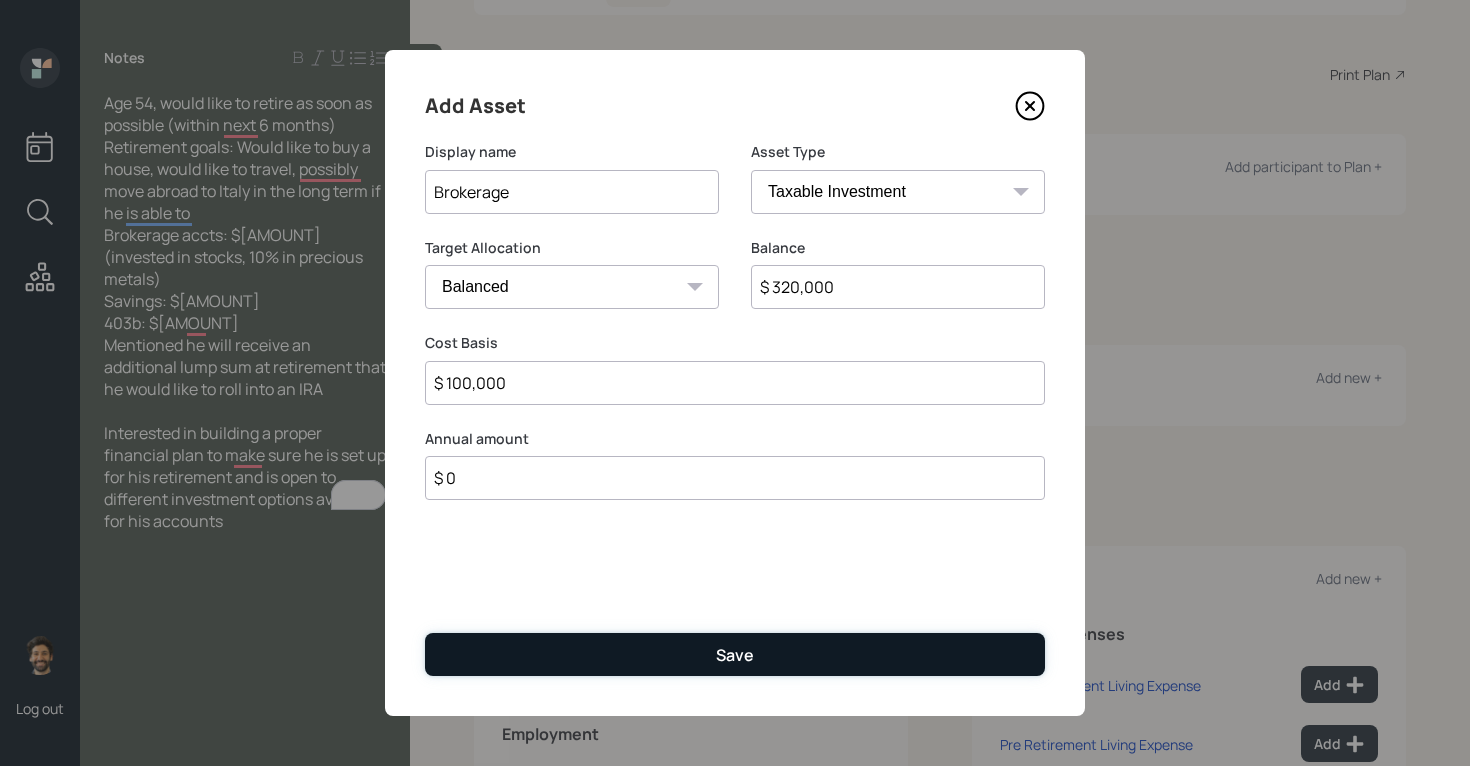 click on "Save" at bounding box center (735, 654) 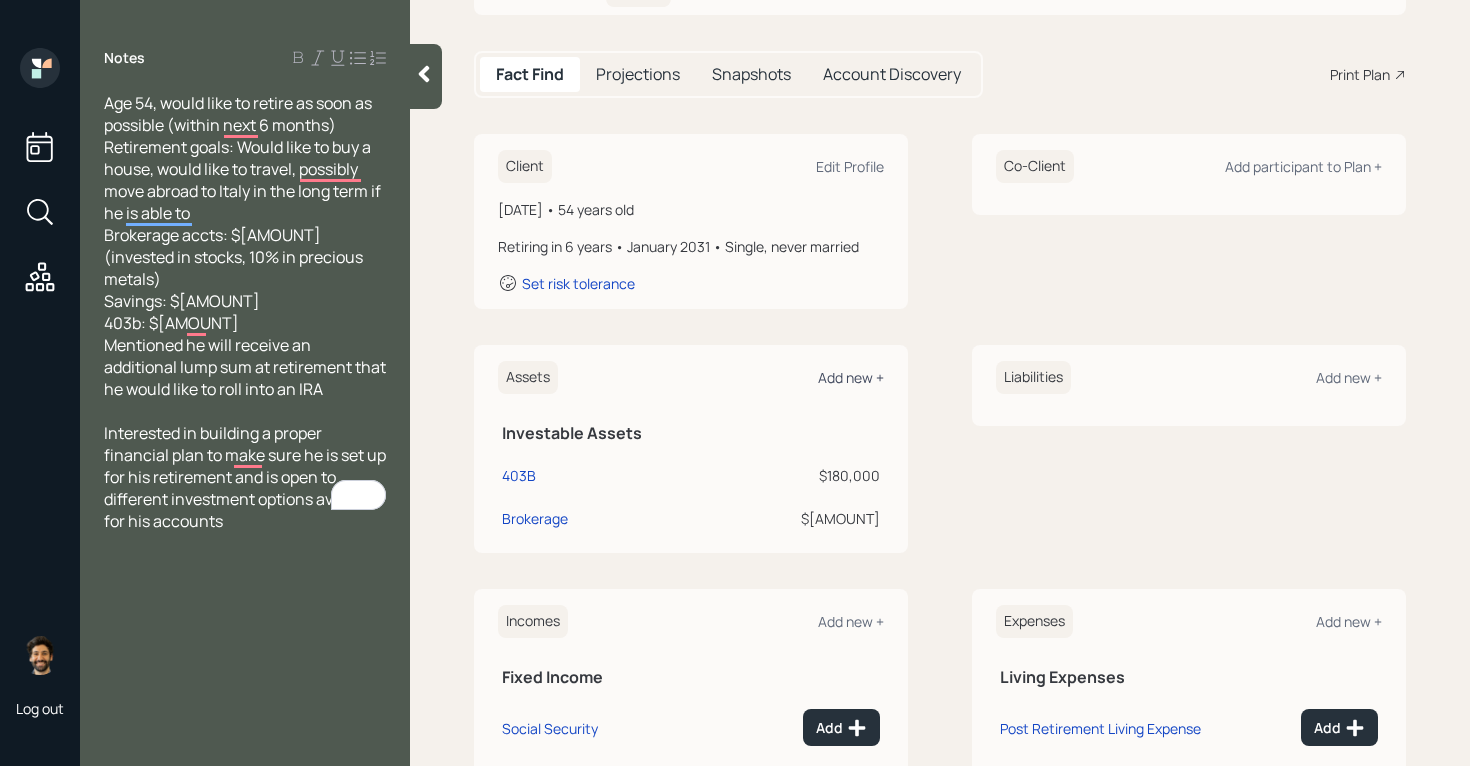 click on "Add new +" at bounding box center (851, 377) 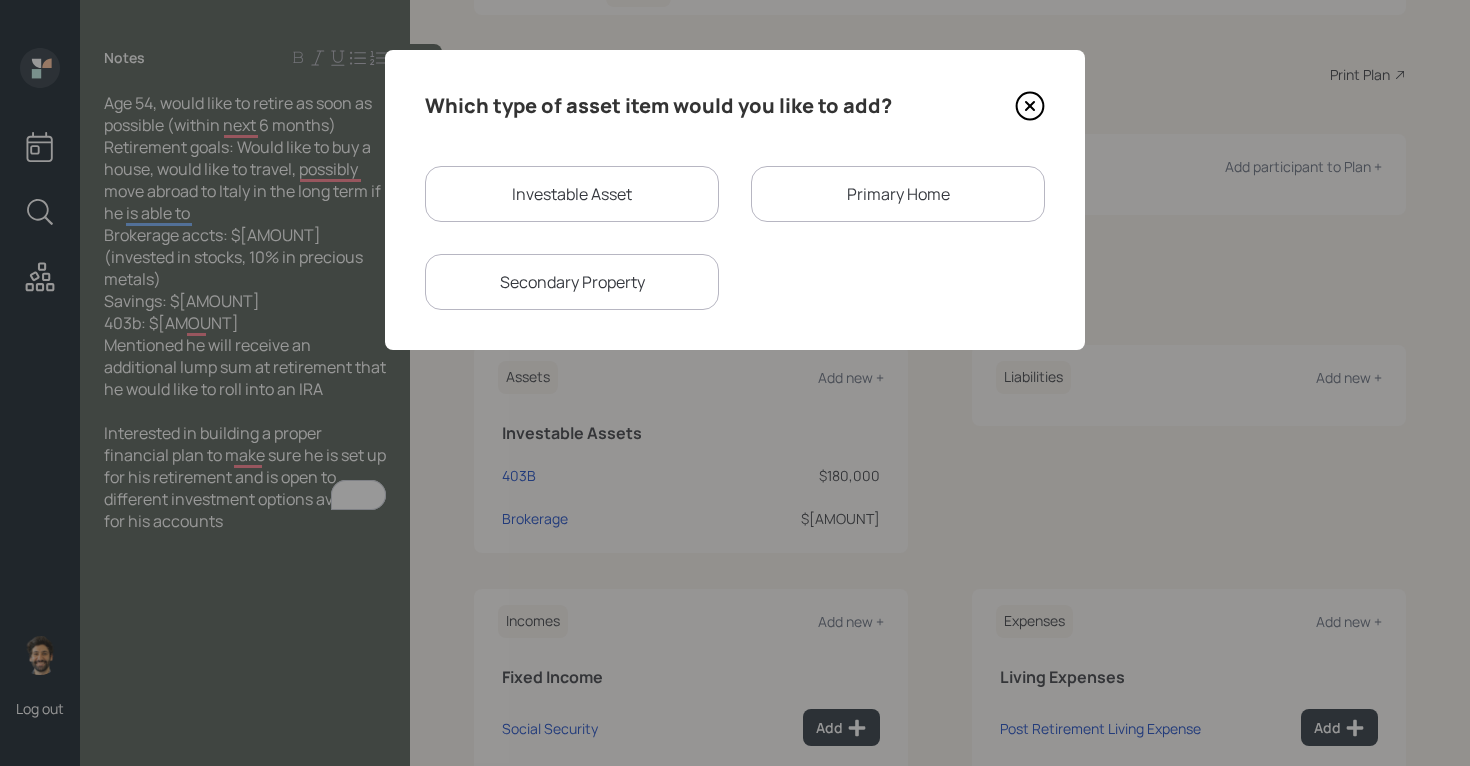 click on "Investable Asset" at bounding box center [572, 194] 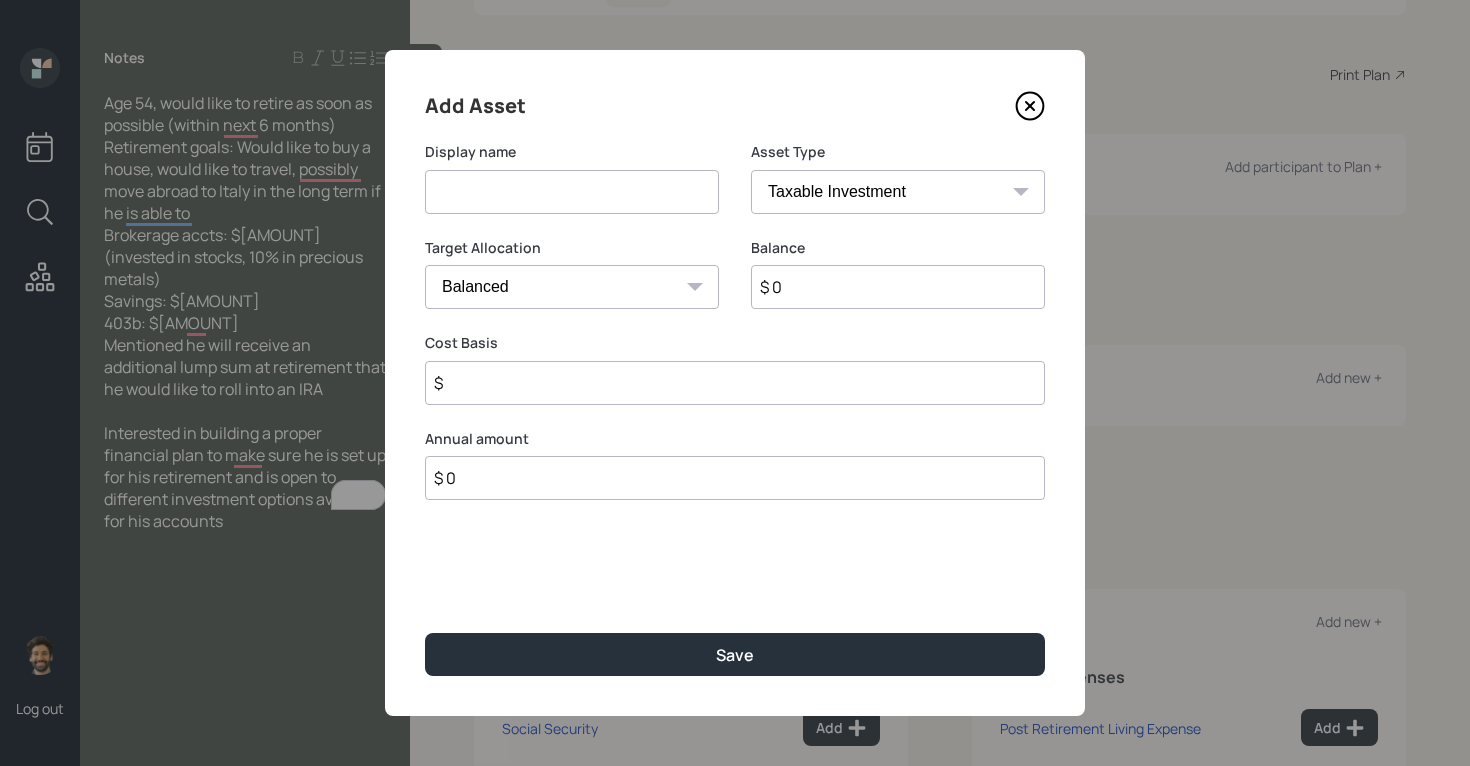 click at bounding box center [572, 192] 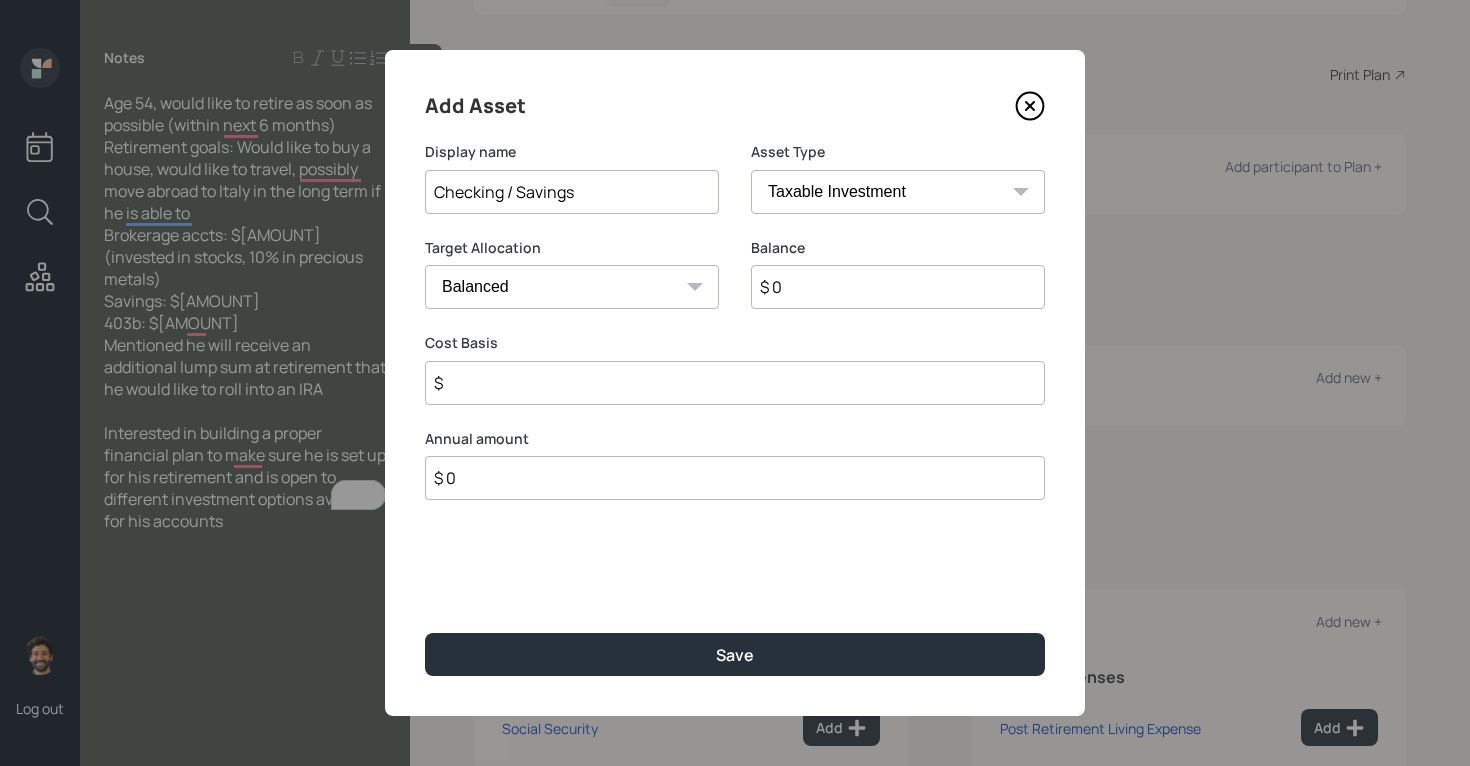type on "Checking / Savings" 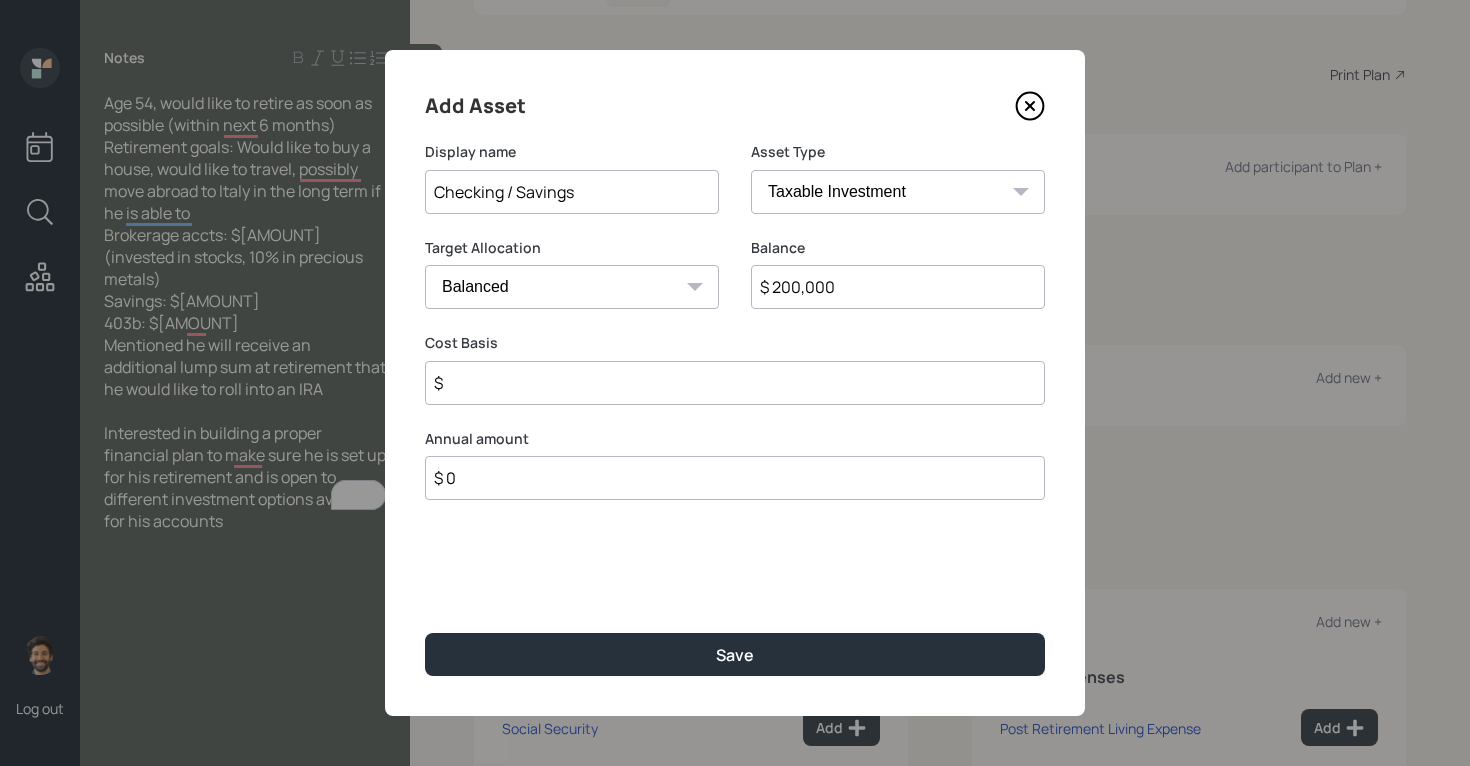 type on "$ 200,000" 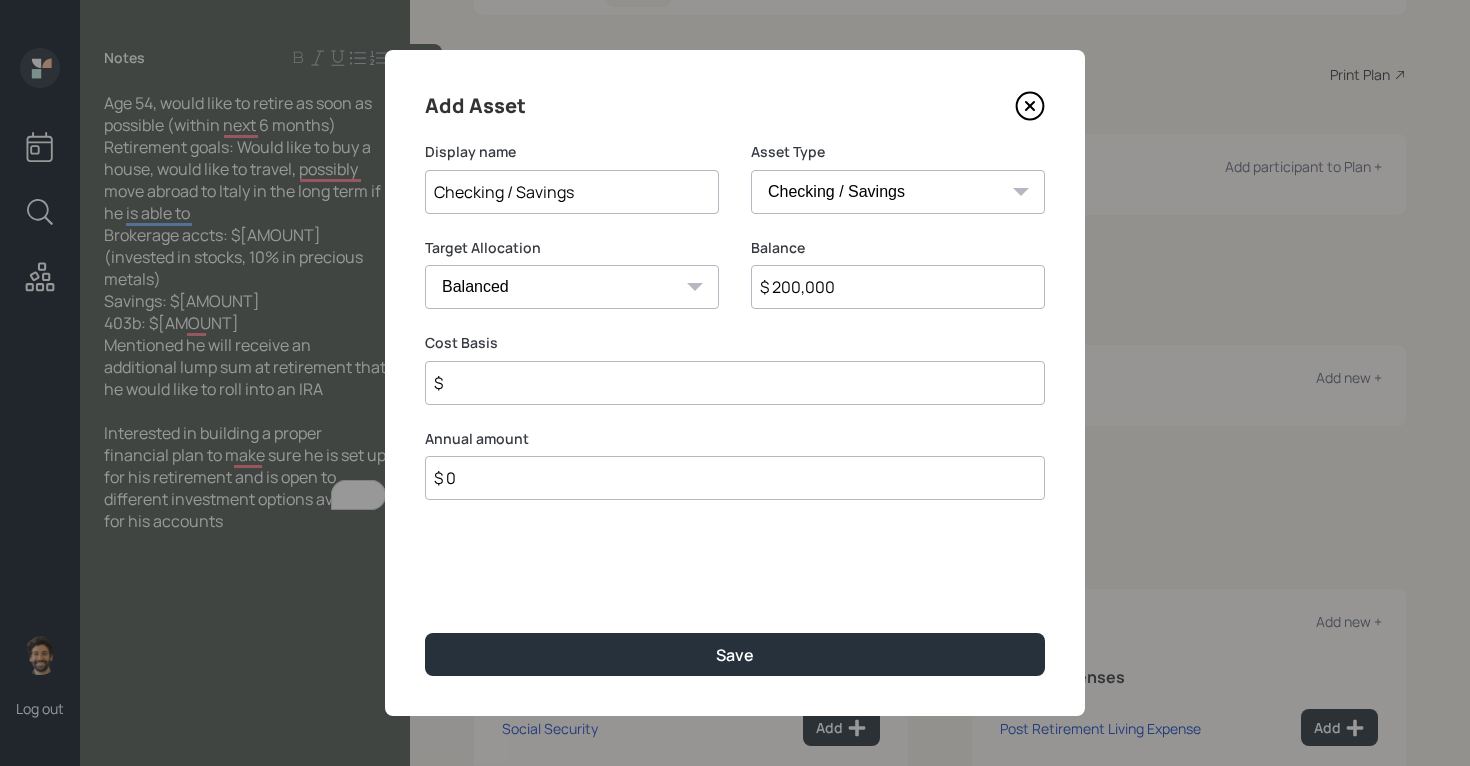 type on "$" 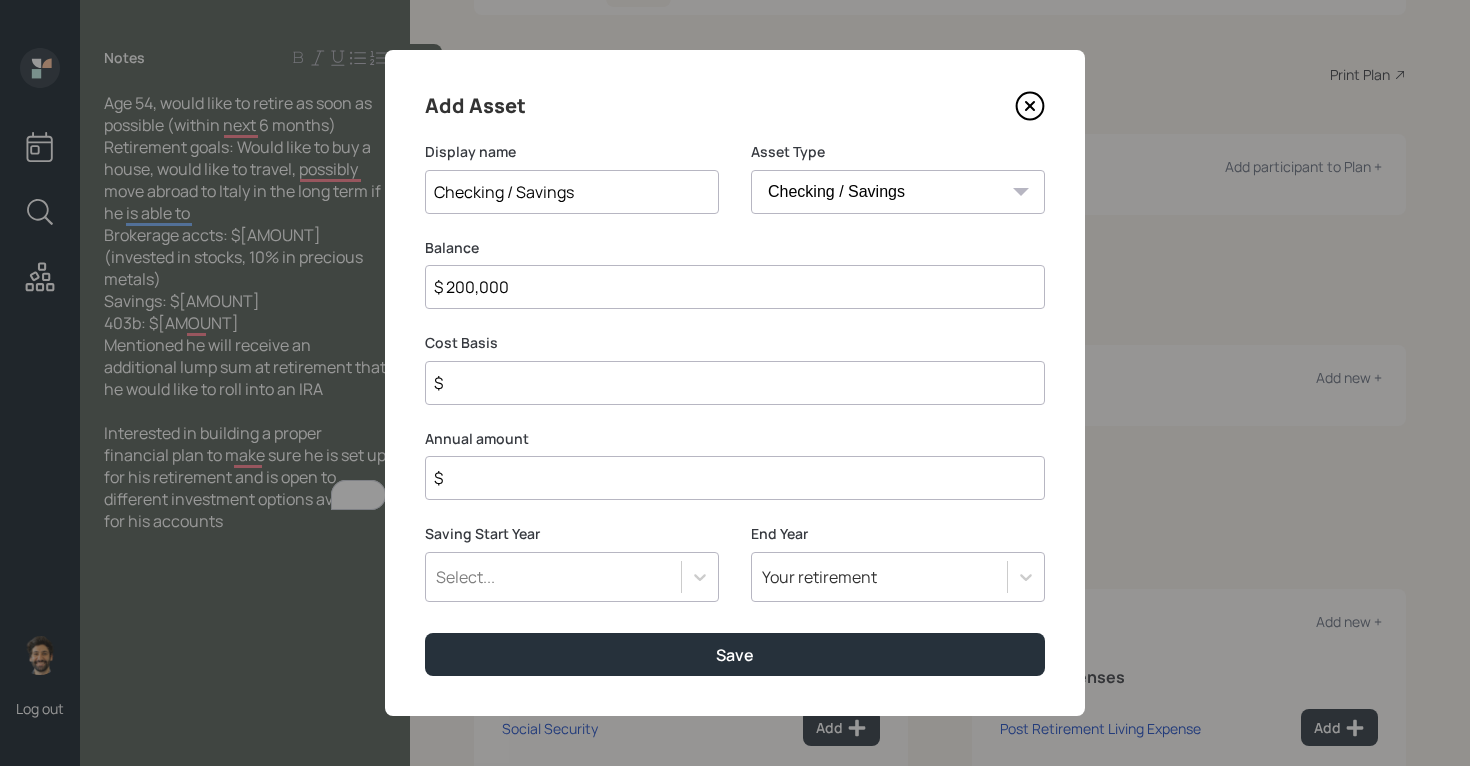 click on "$" at bounding box center [735, 383] 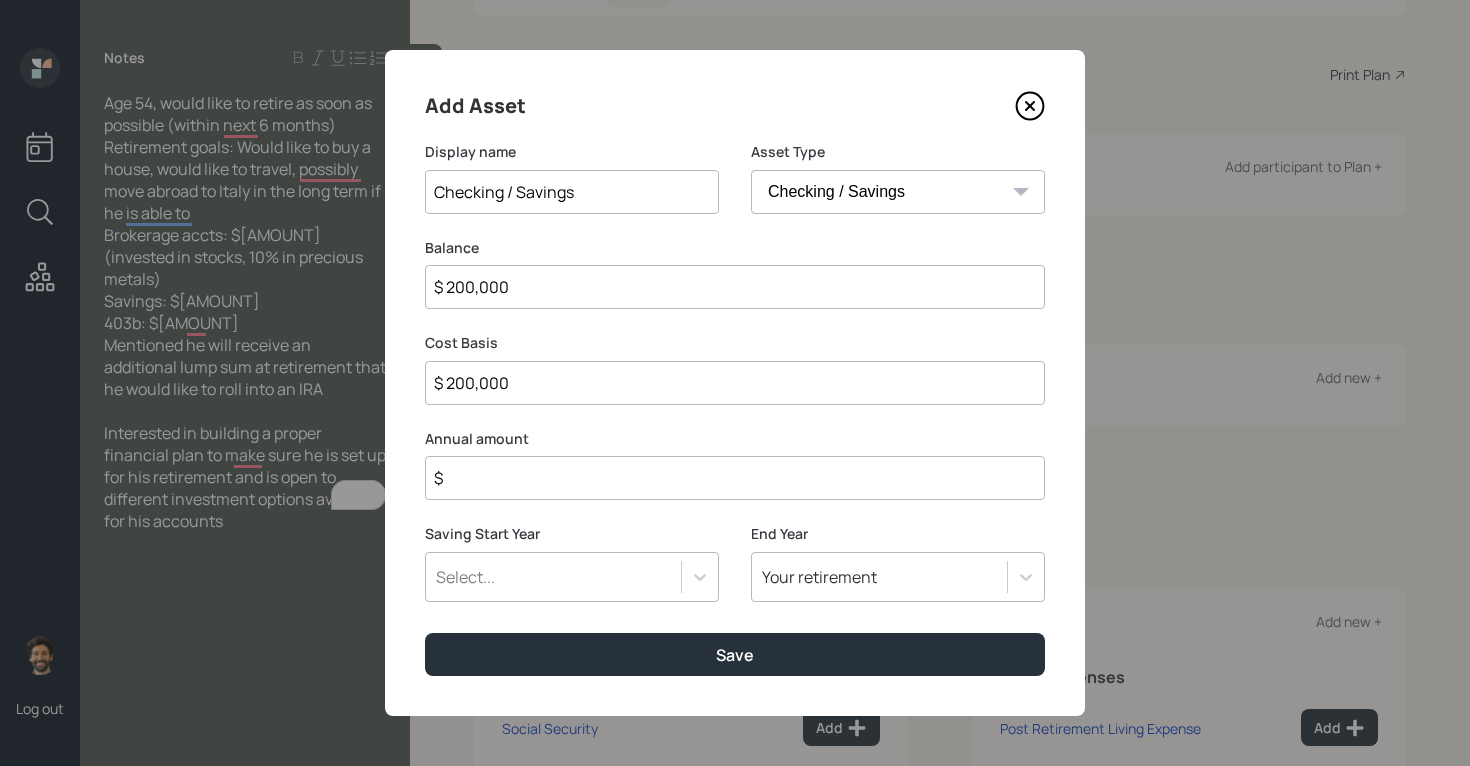 type on "$ 200,000" 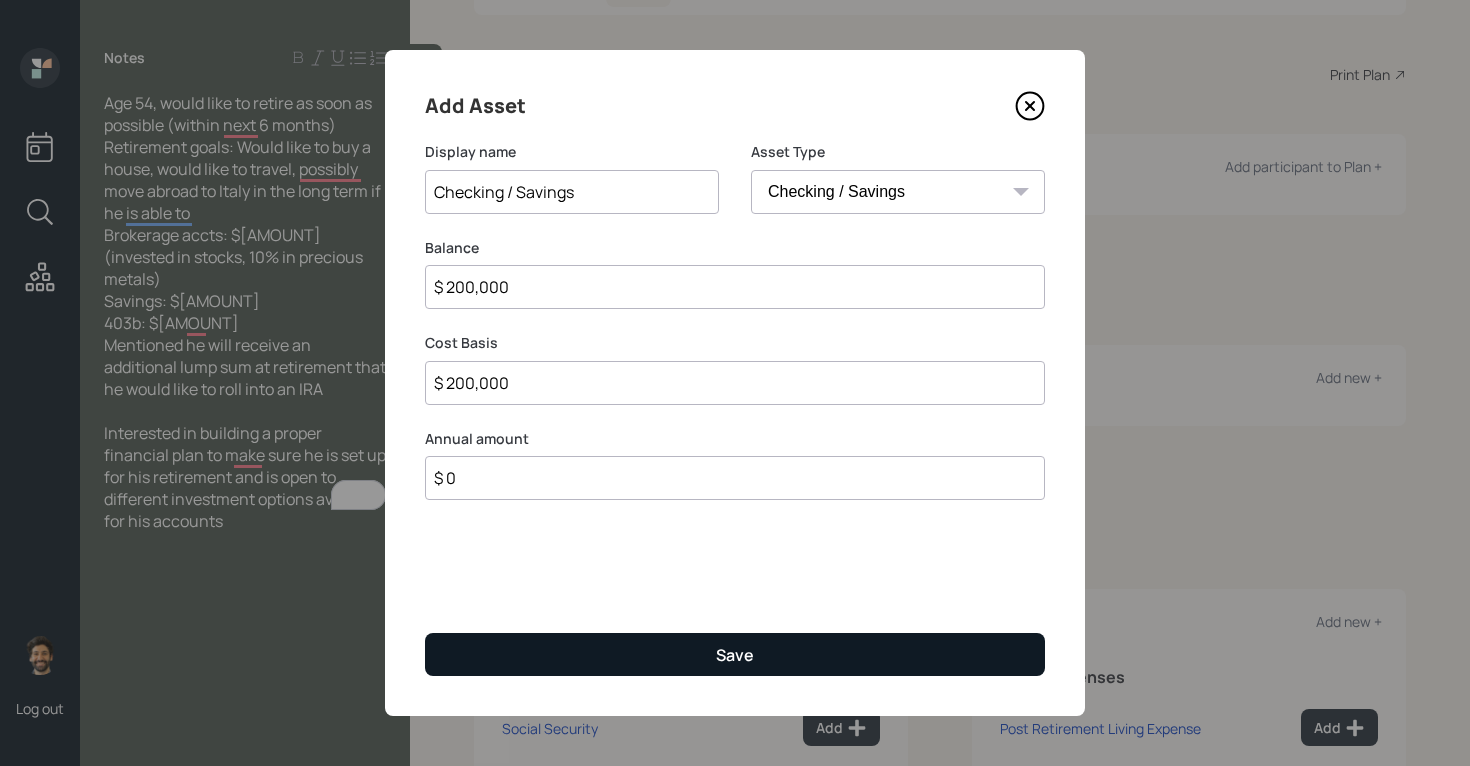type on "$ 0" 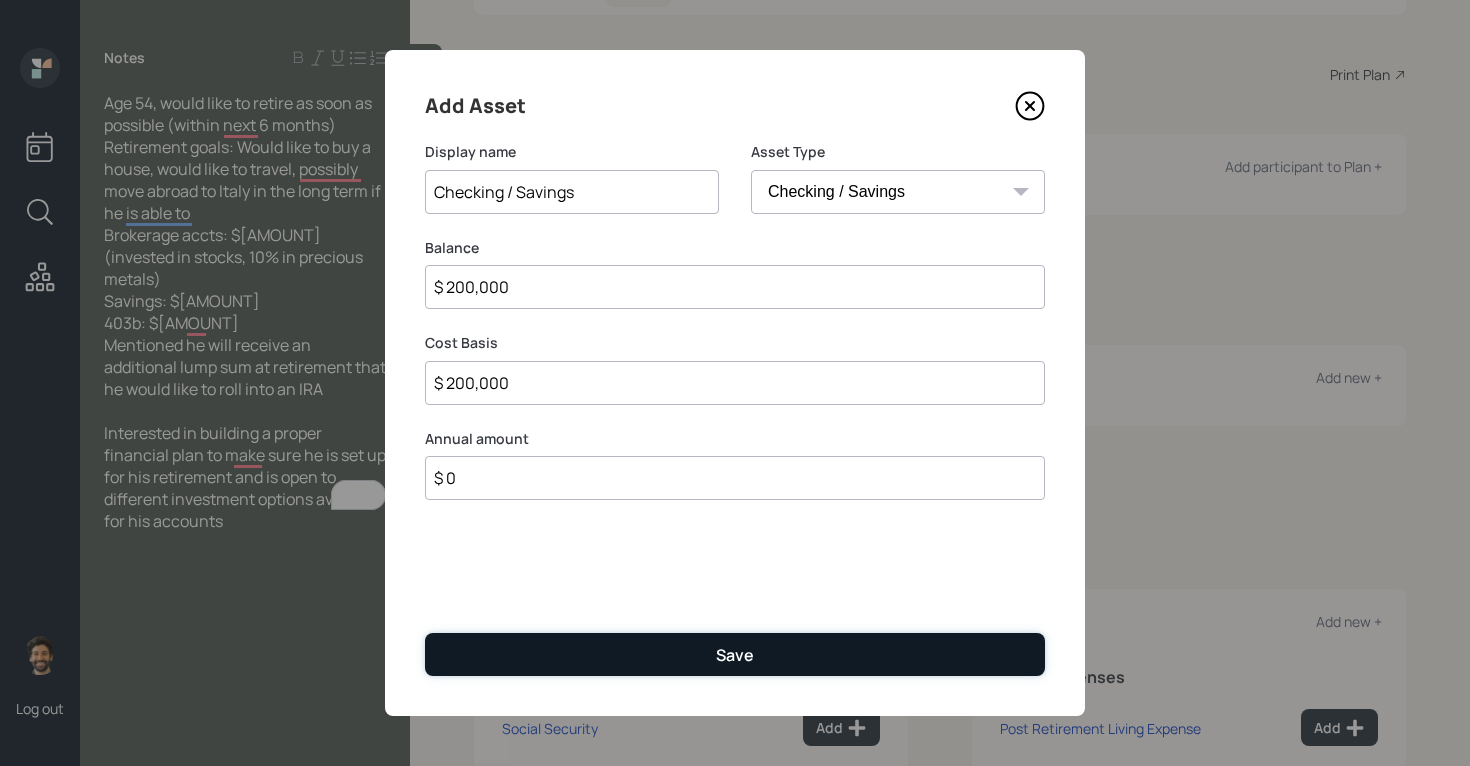 click on "Save" at bounding box center [735, 654] 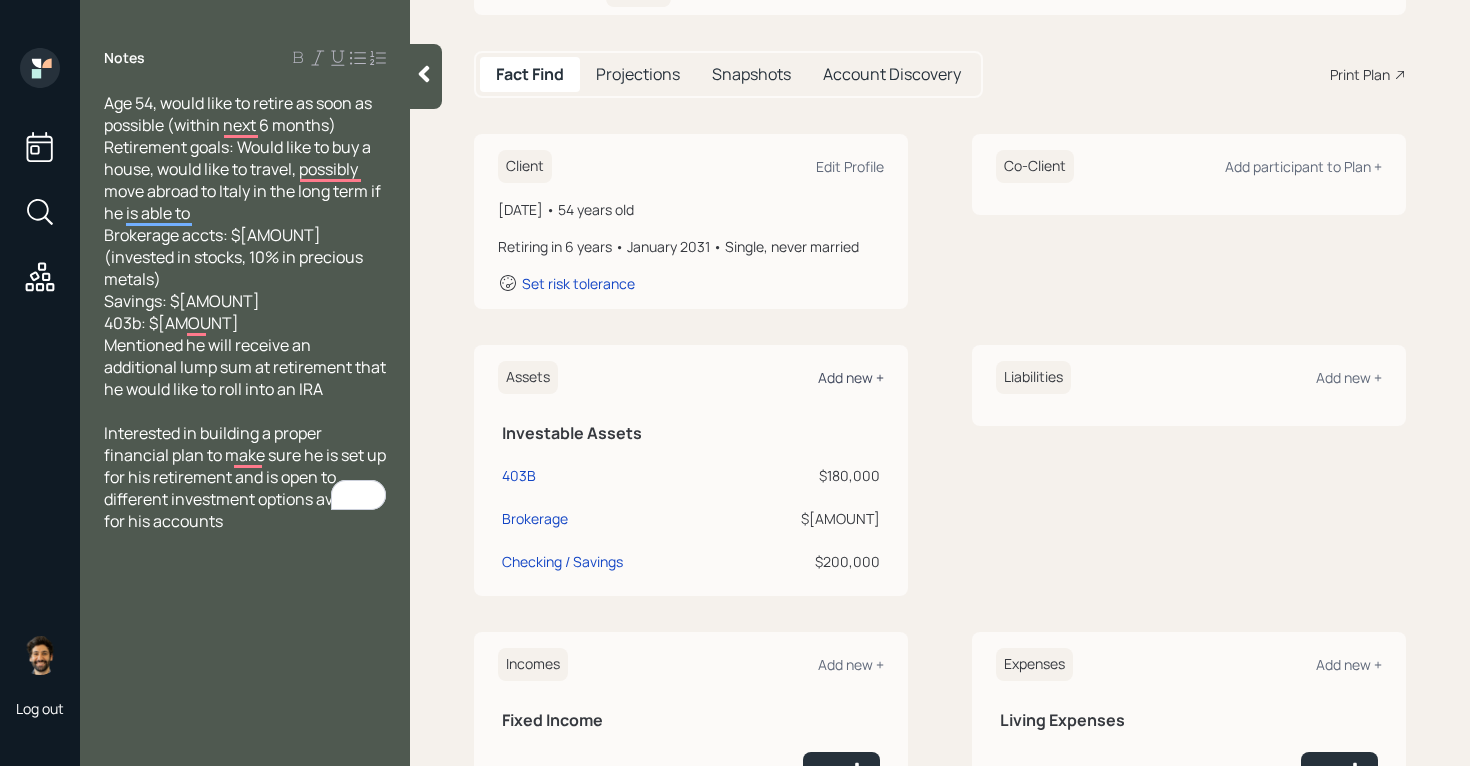 click on "Add new +" at bounding box center [851, 377] 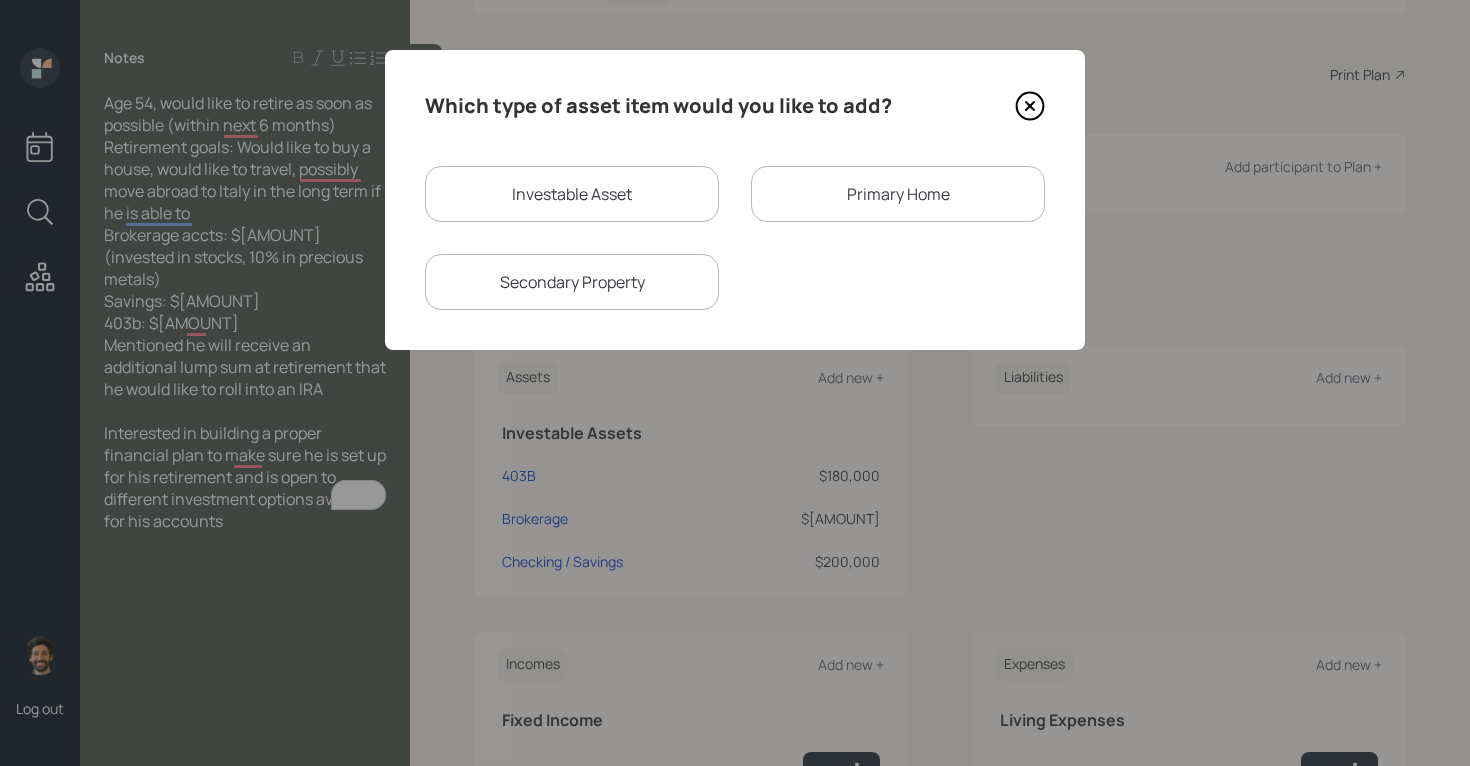 click on "Investable Asset" at bounding box center (572, 194) 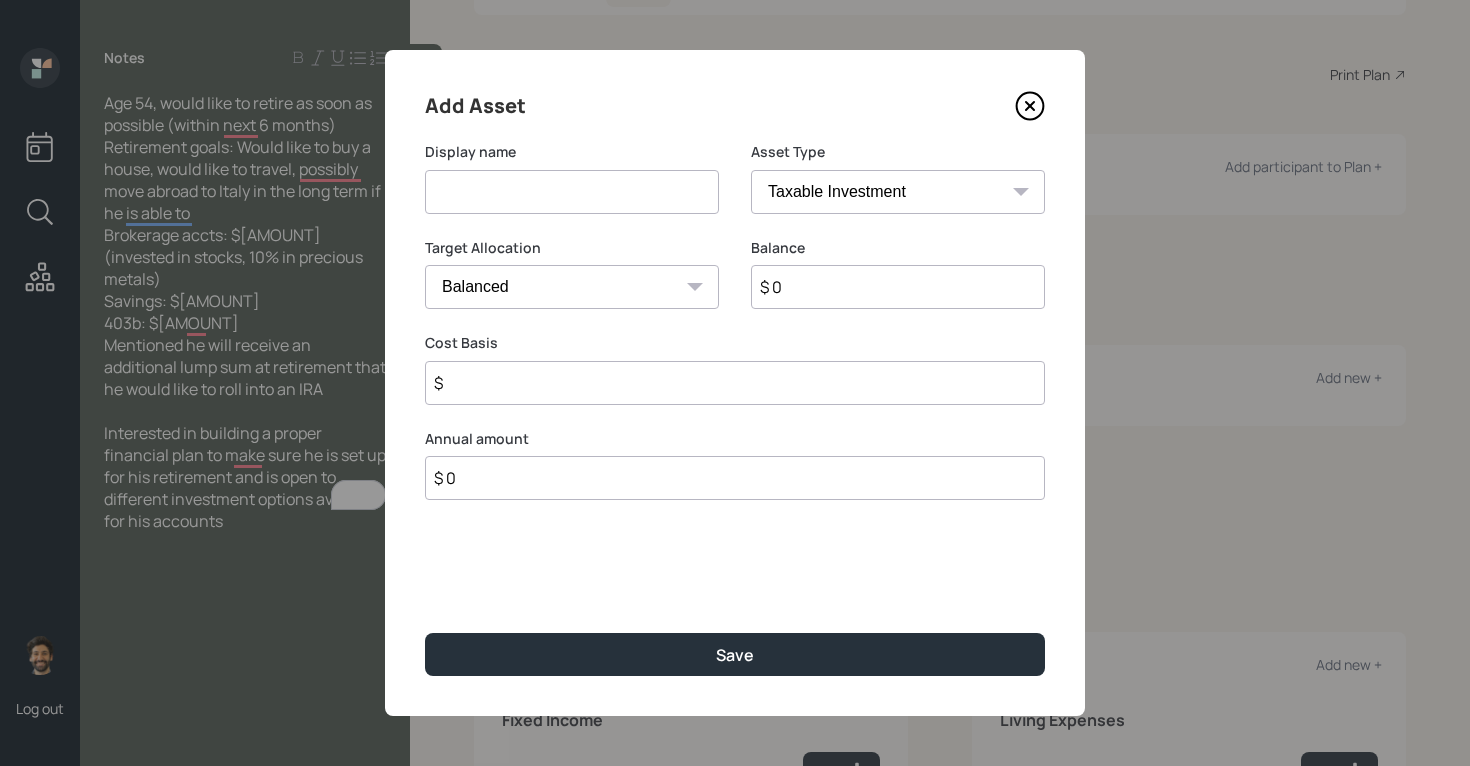 click at bounding box center [572, 192] 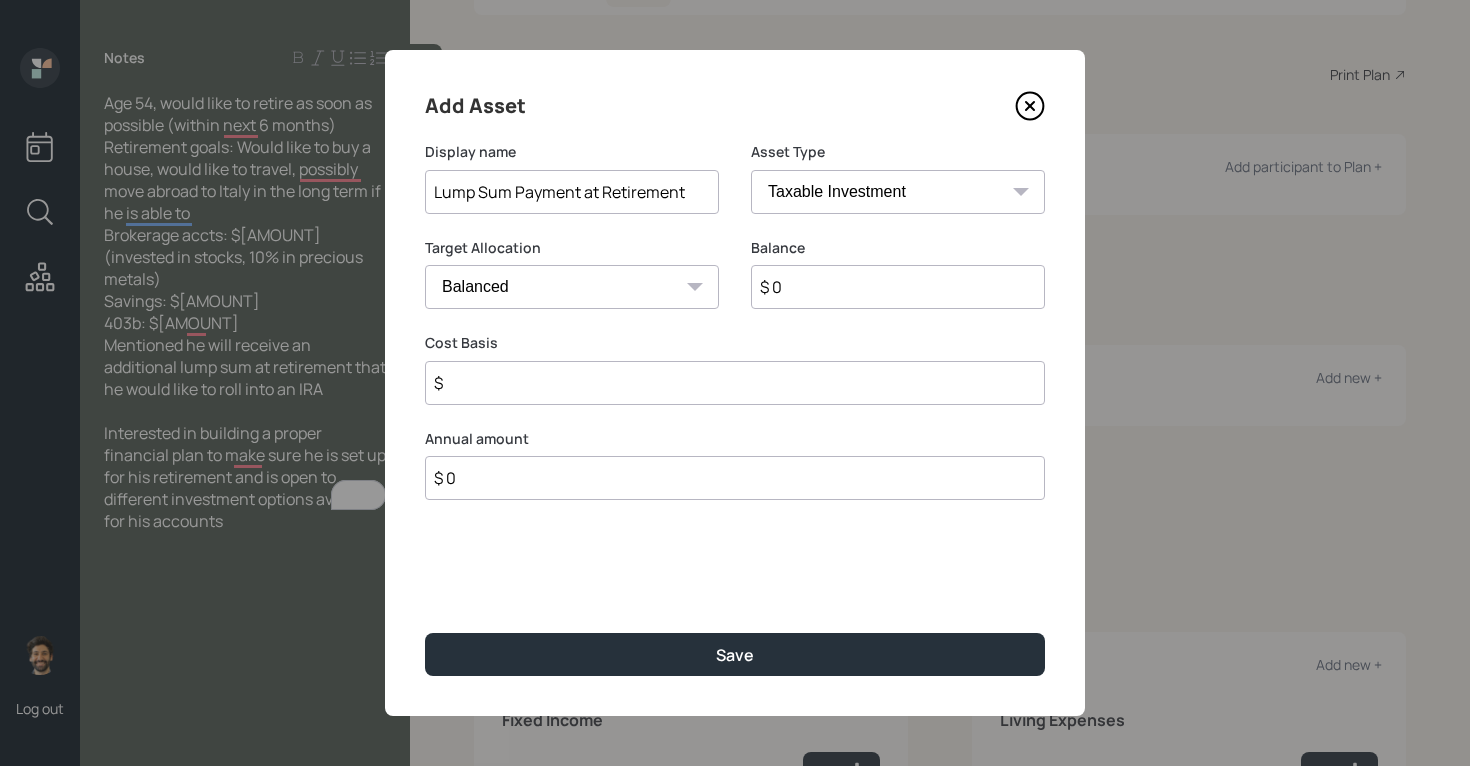 type on "Lump Sum Payment at Retirement" 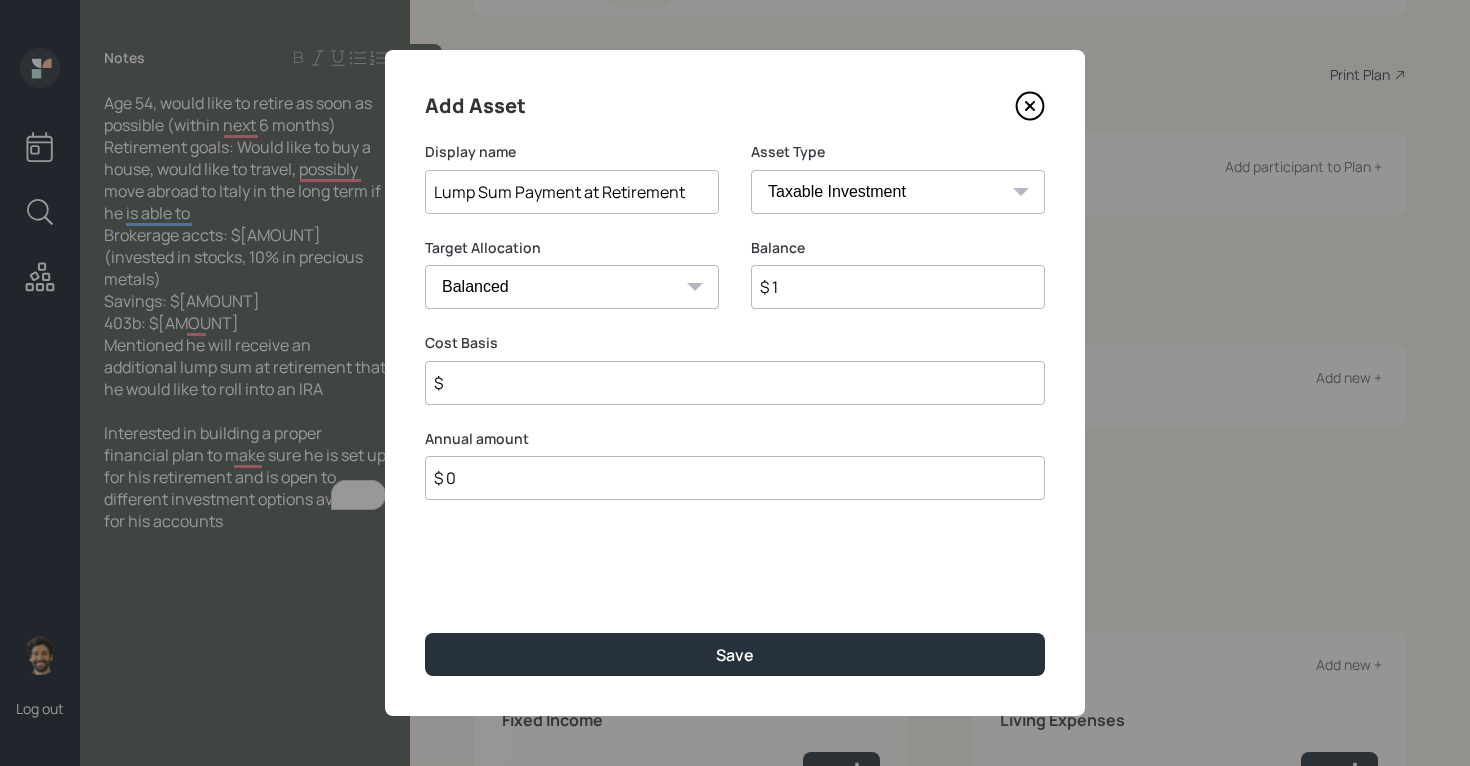 type on "$ 1" 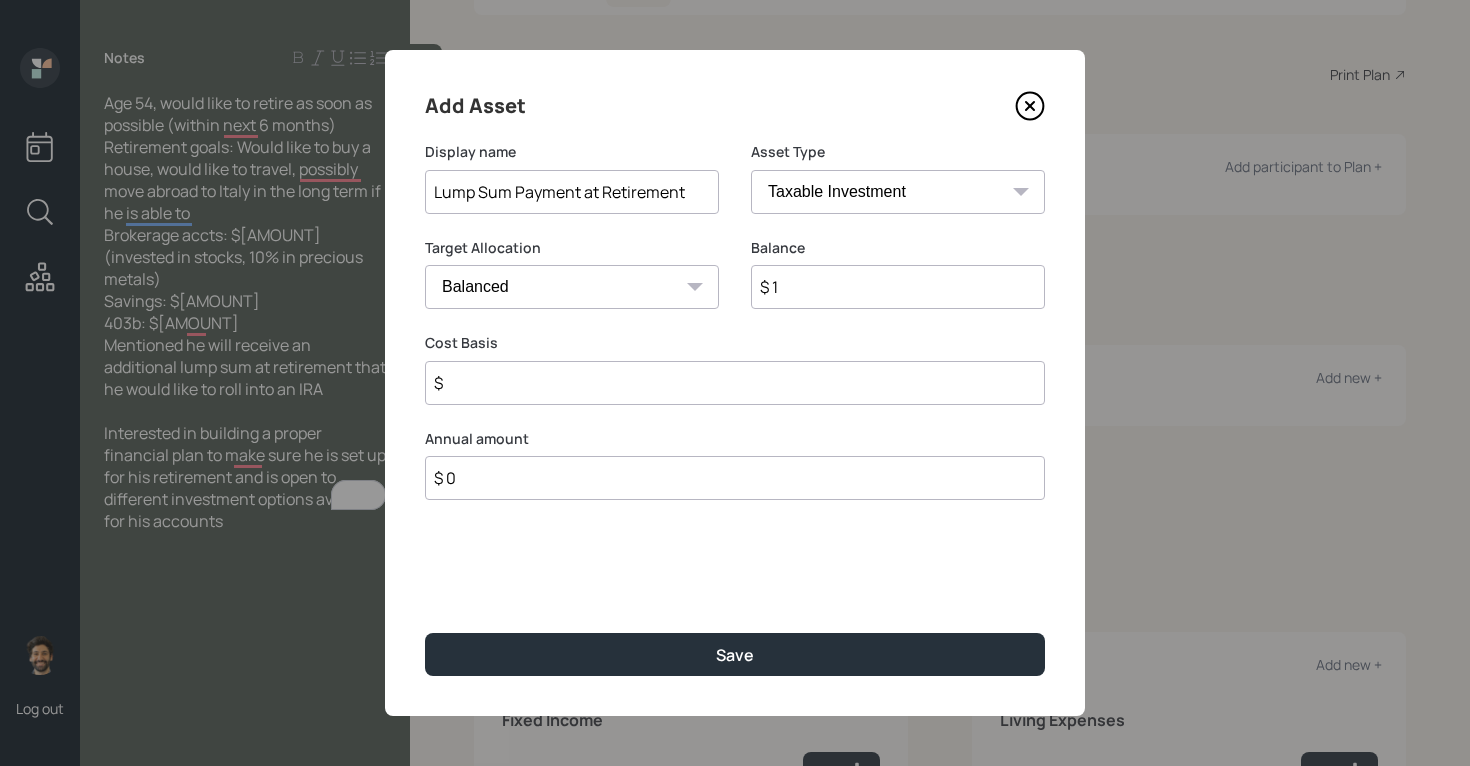 click on "SEP IRA IRA Roth IRA 401(k) Roth 401(k) 403(b) Roth 403(b) 457(b) Roth 457(b) Health Savings Account 529 Taxable Investment Checking / Savings Emergency Fund" at bounding box center [898, 192] 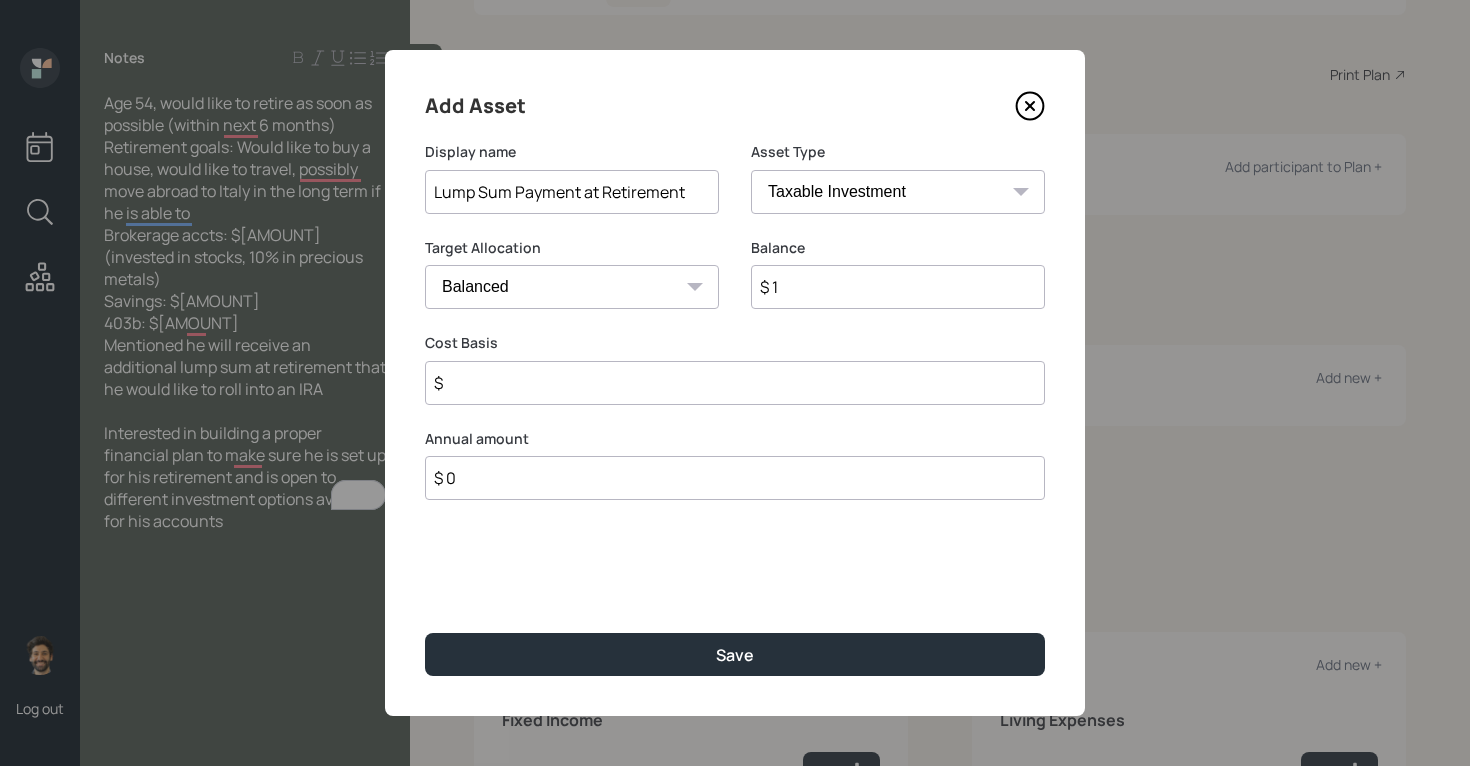 select on "ira" 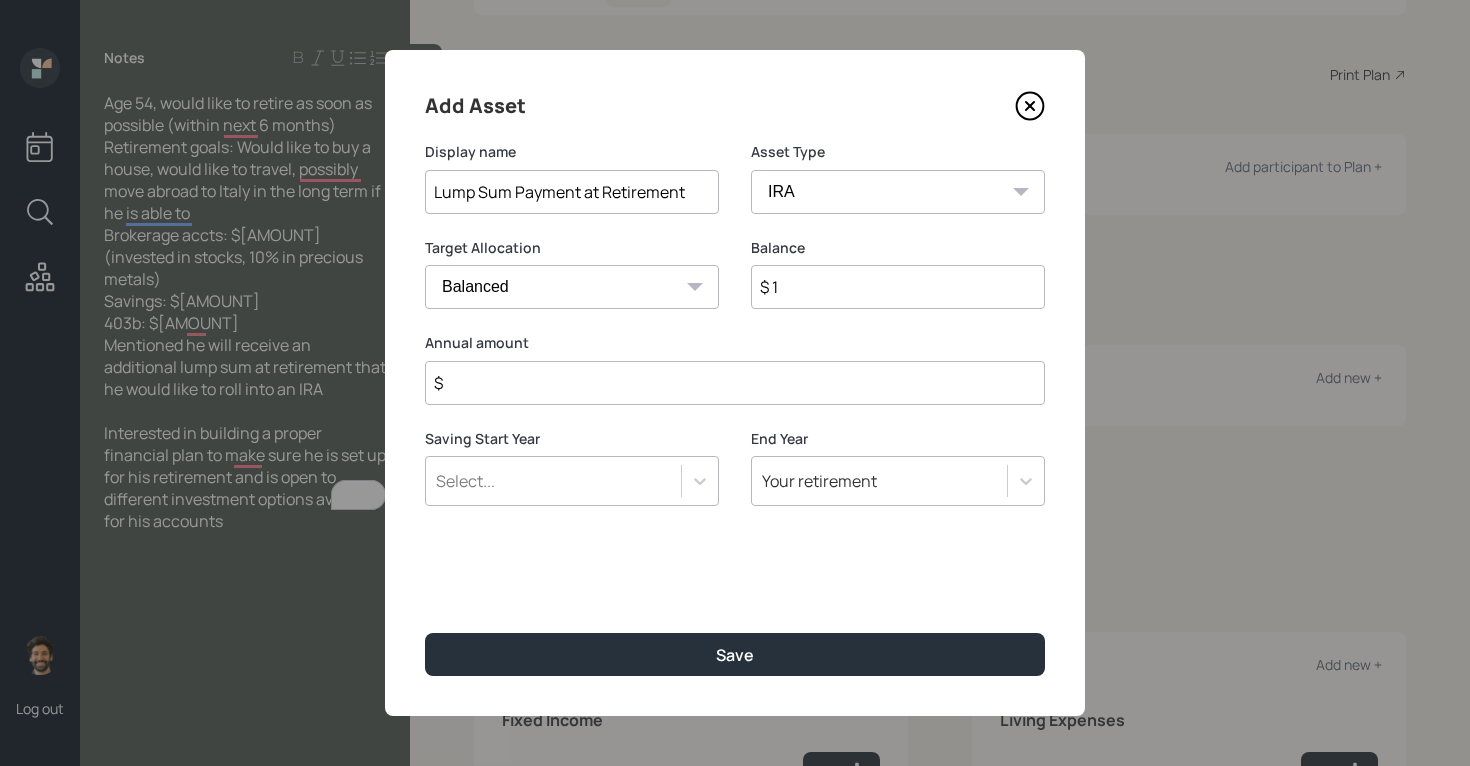 click on "$" at bounding box center [735, 383] 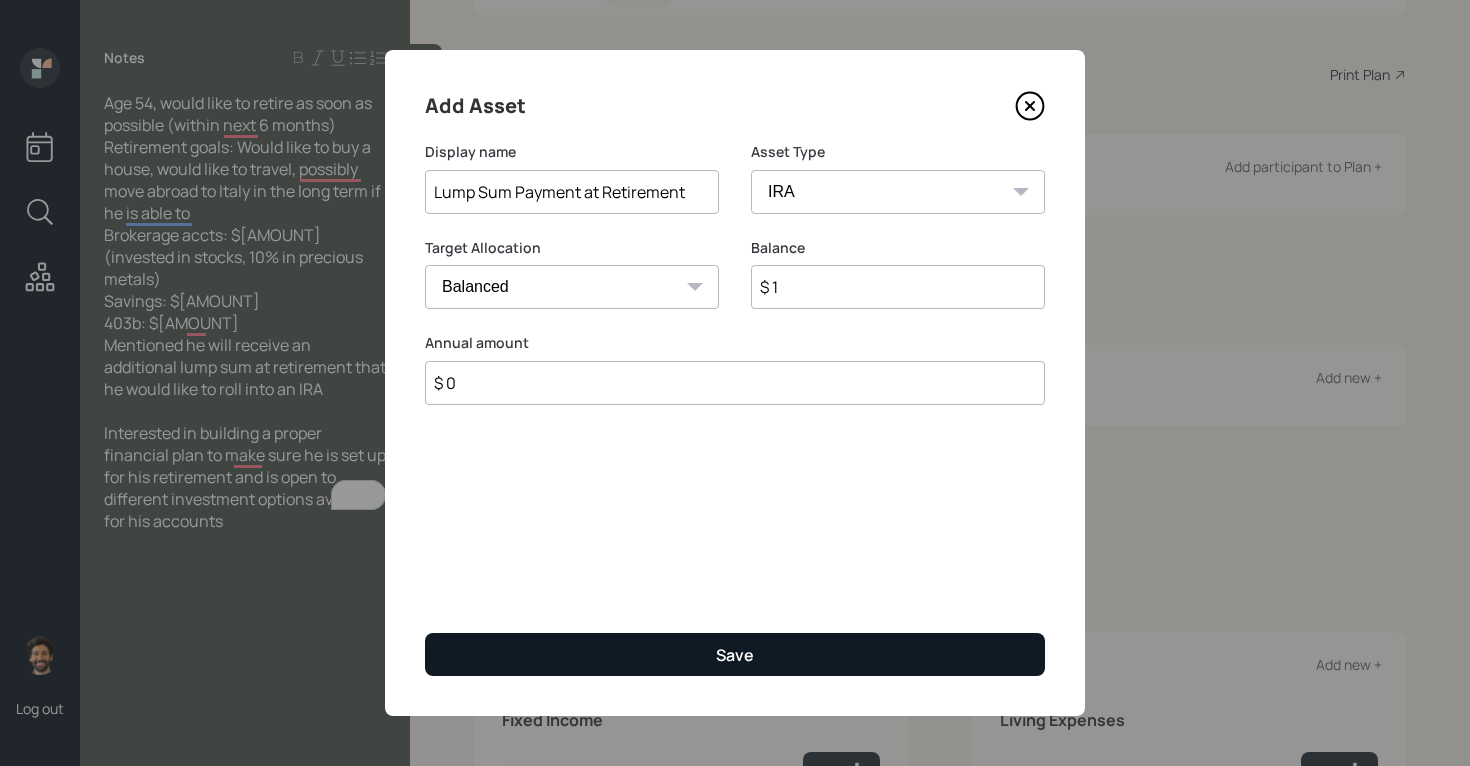 type on "$ 0" 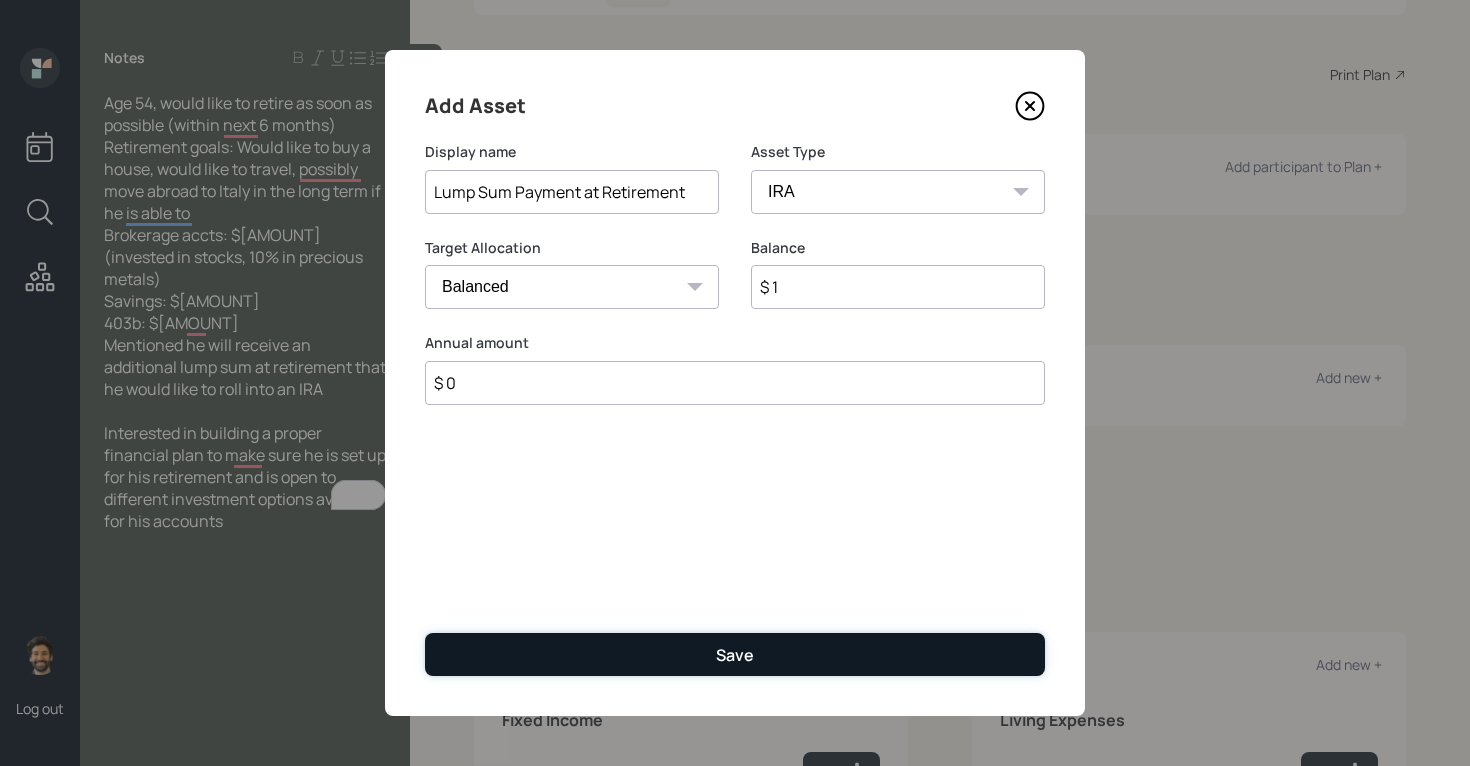 click on "Save" at bounding box center (735, 654) 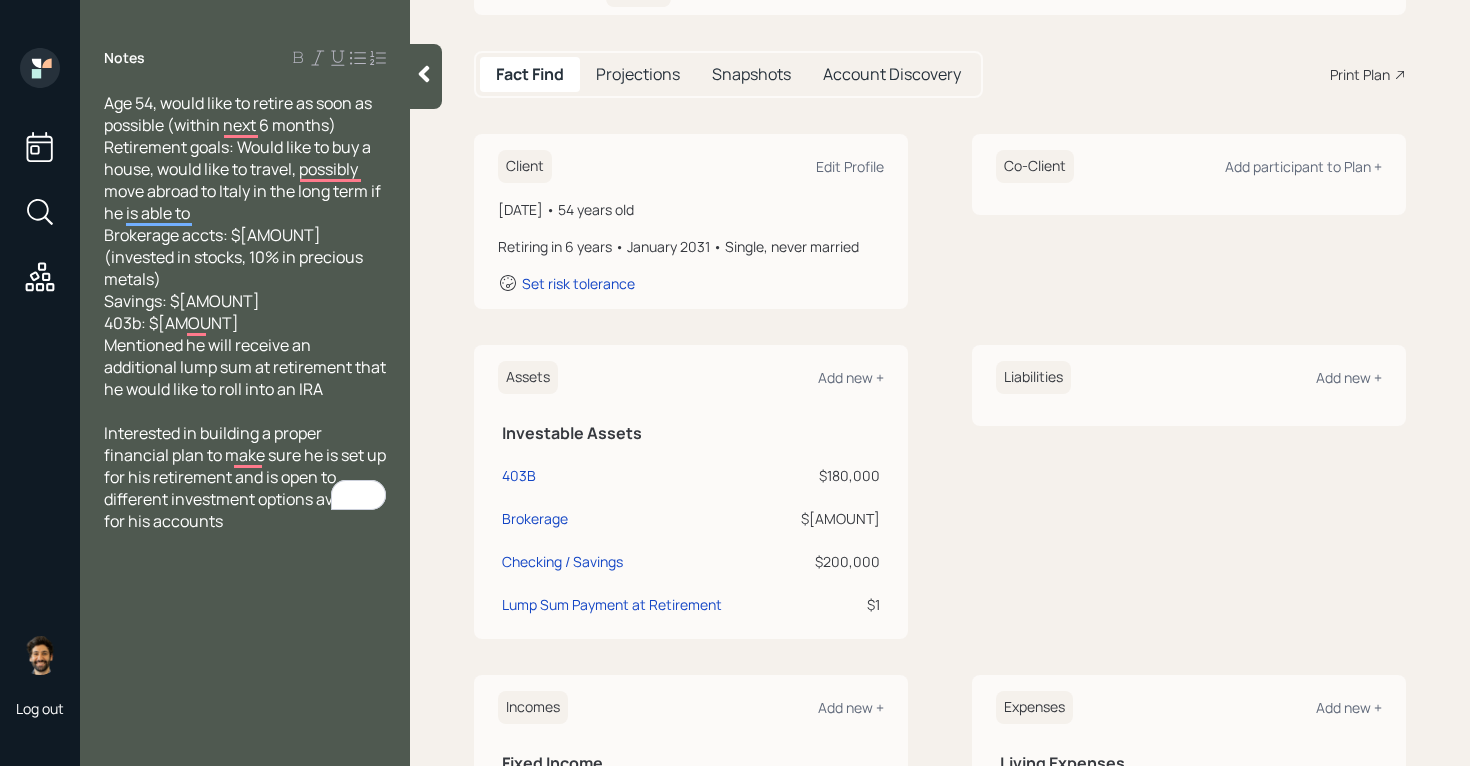 scroll, scrollTop: 0, scrollLeft: 0, axis: both 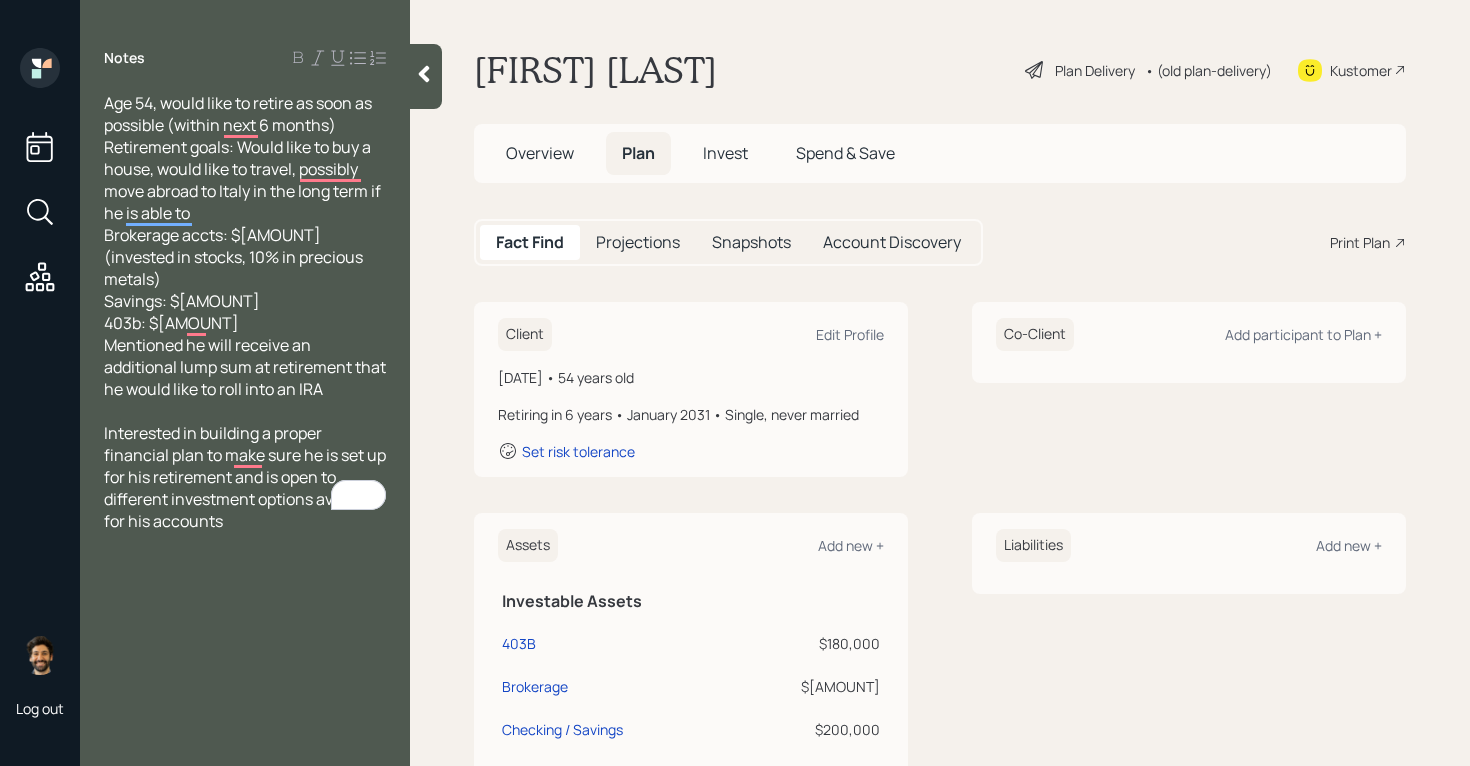 click at bounding box center [426, 76] 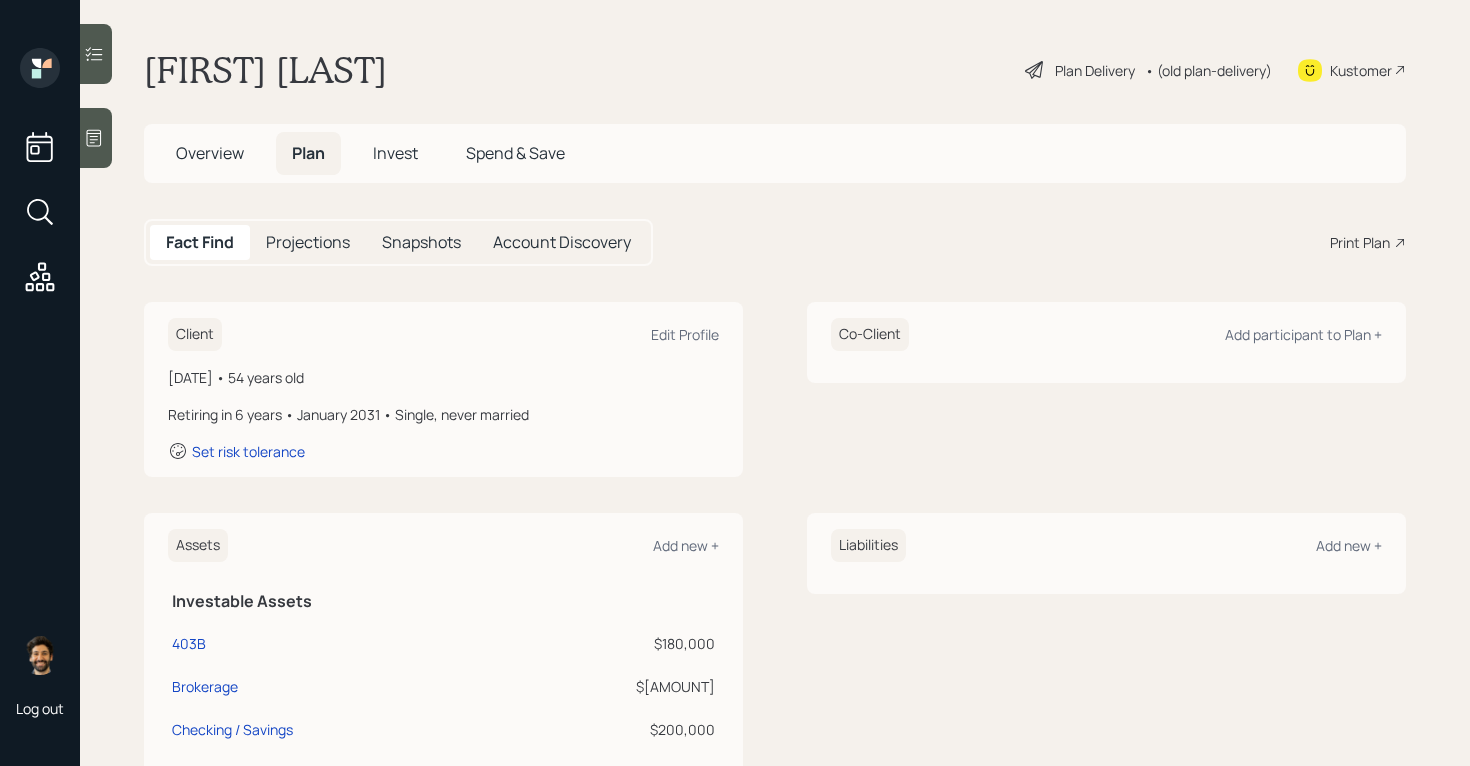 click 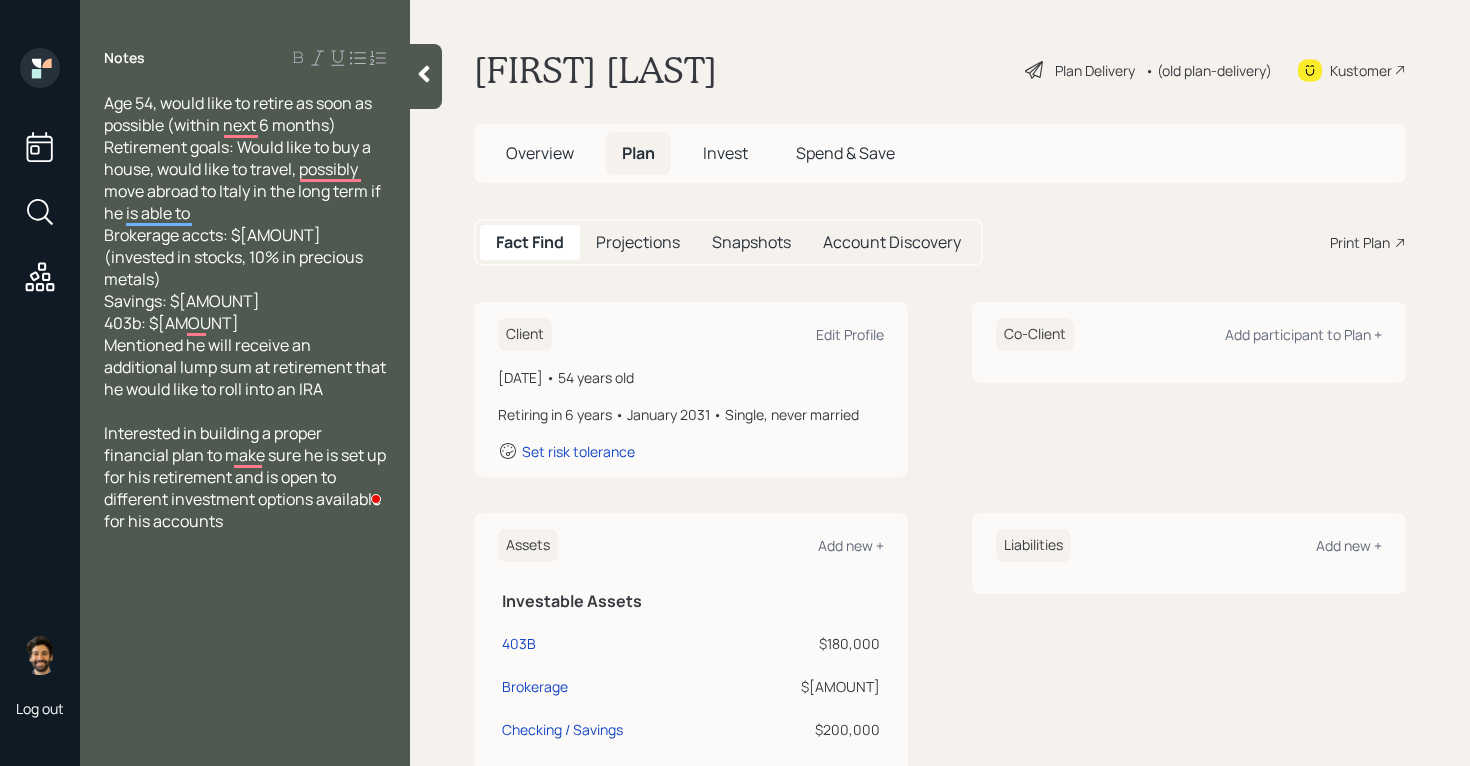 click 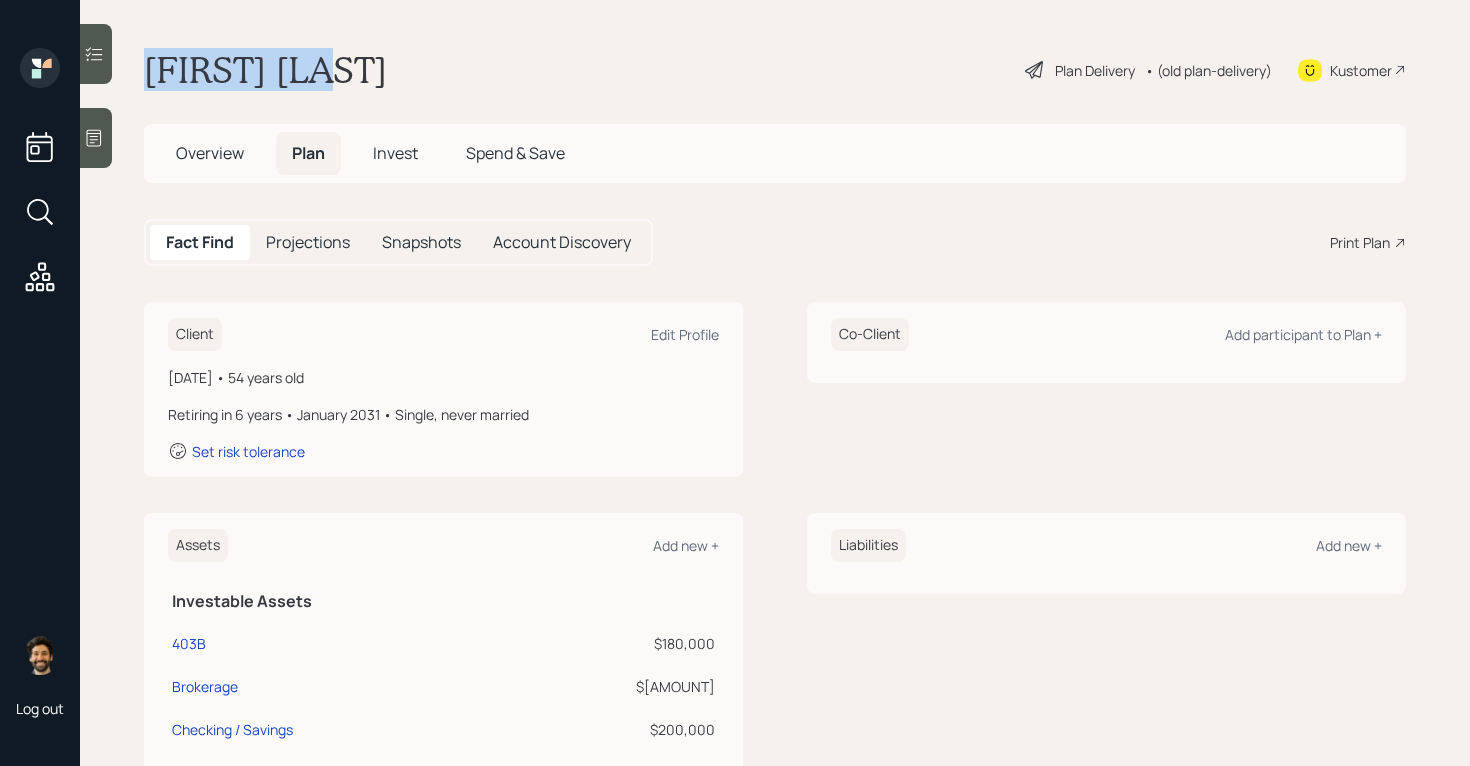 drag, startPoint x: 147, startPoint y: 72, endPoint x: 363, endPoint y: 83, distance: 216.2799 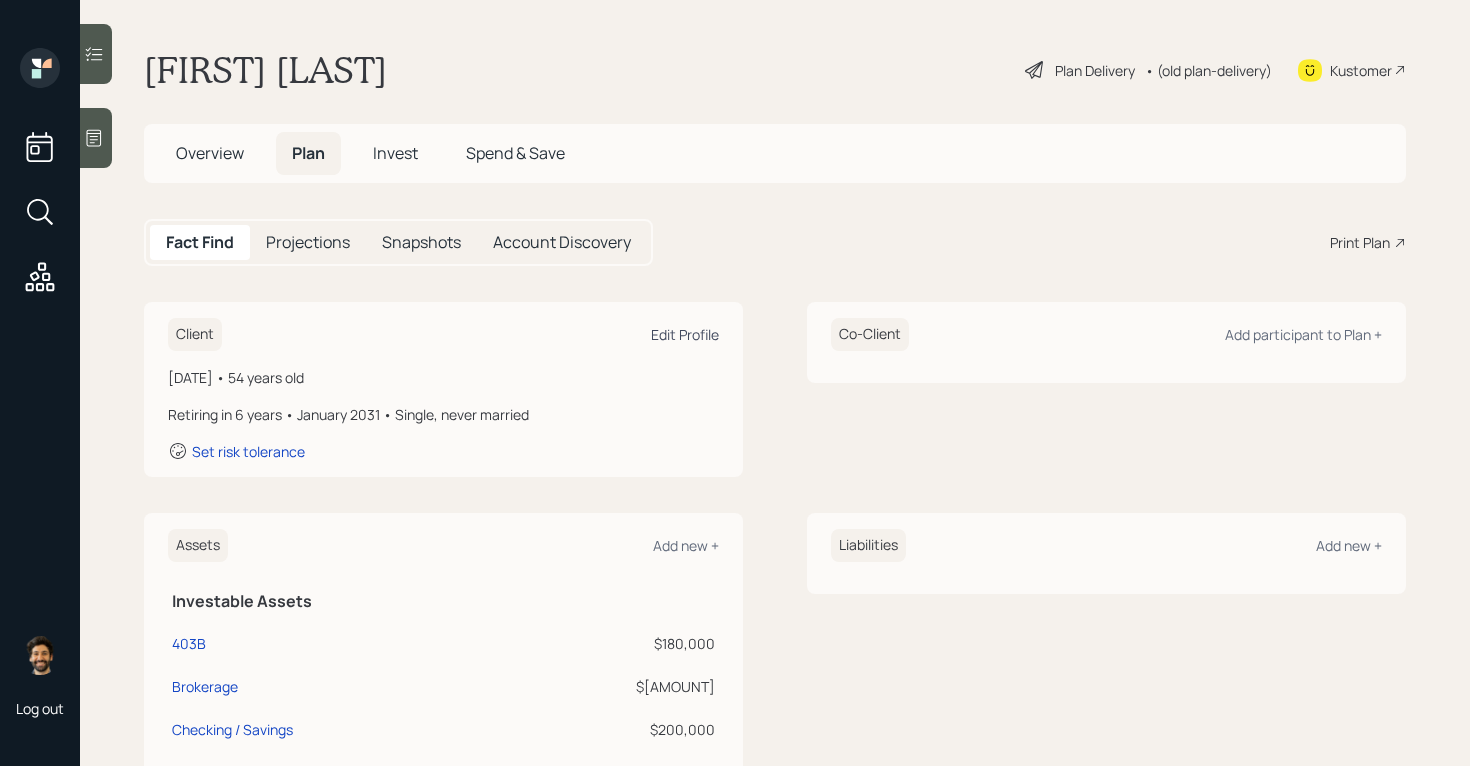 click on "Edit Profile" at bounding box center [685, 334] 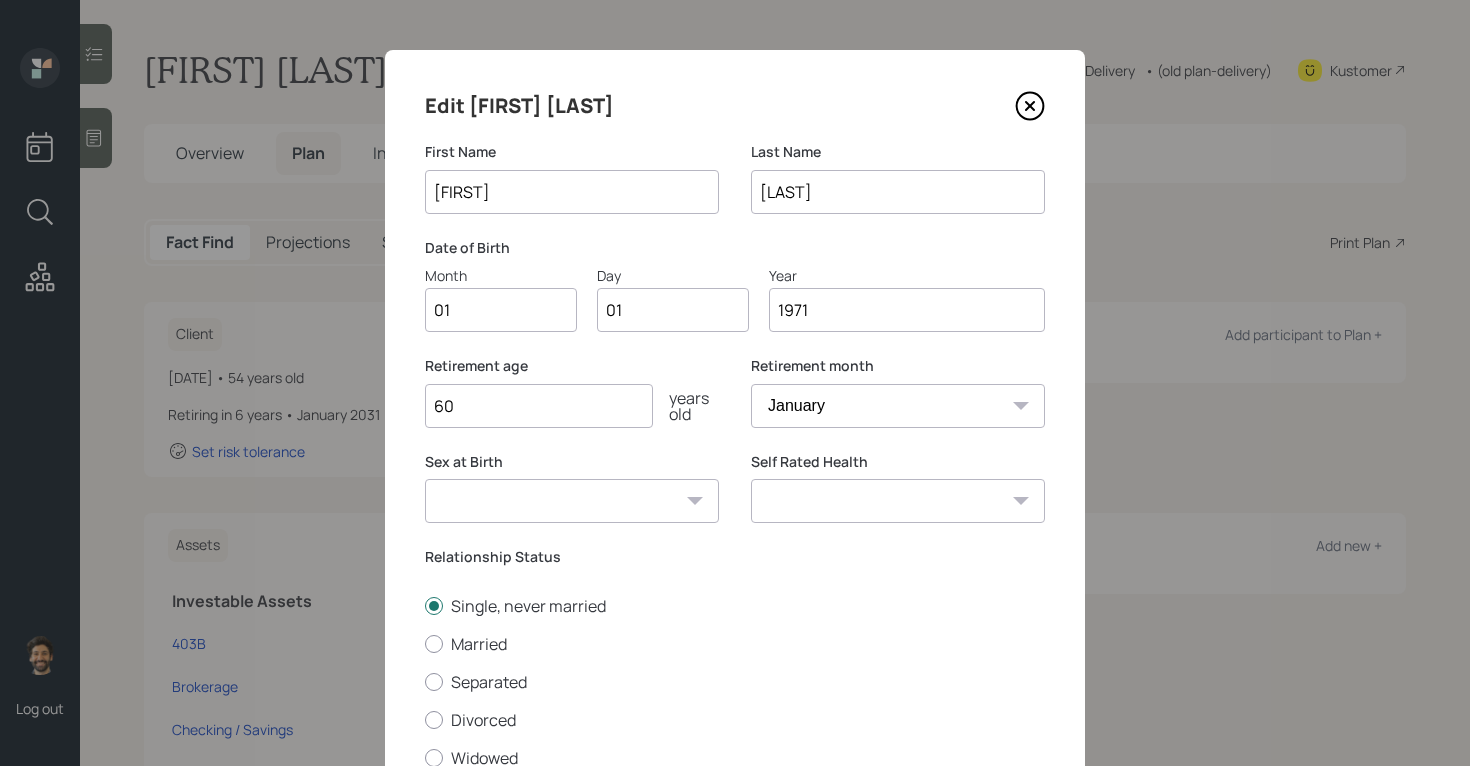 click on "01" at bounding box center [501, 310] 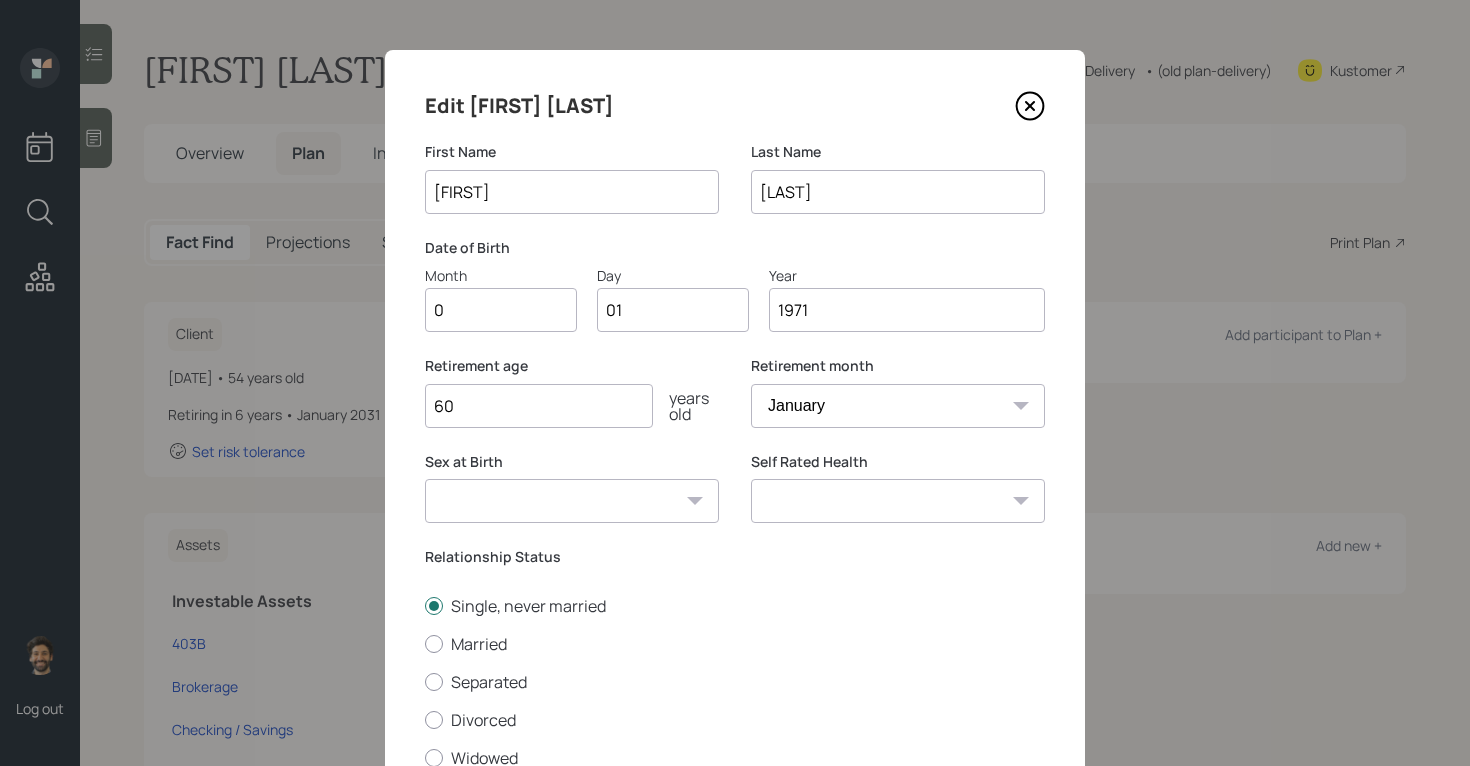 type on "02" 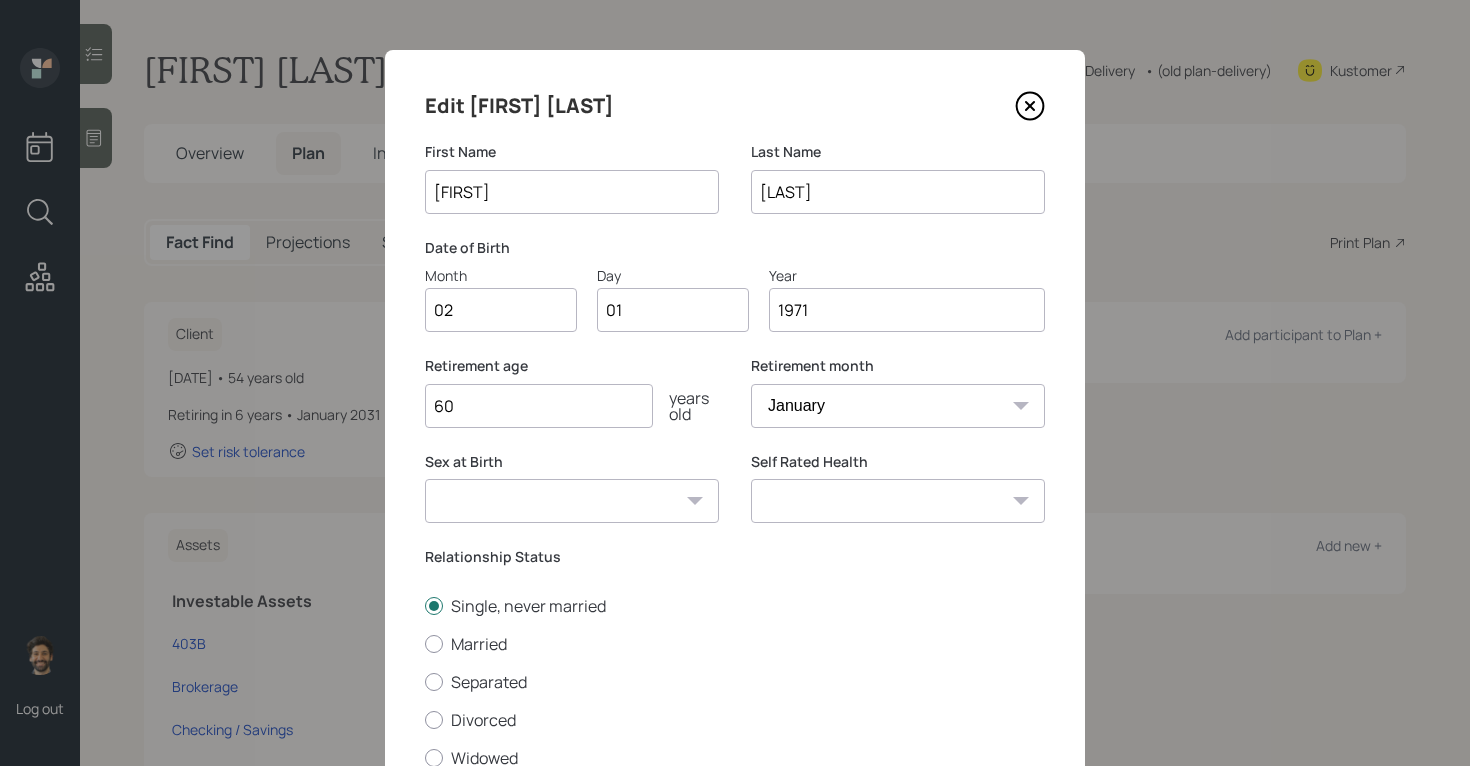 type on "0" 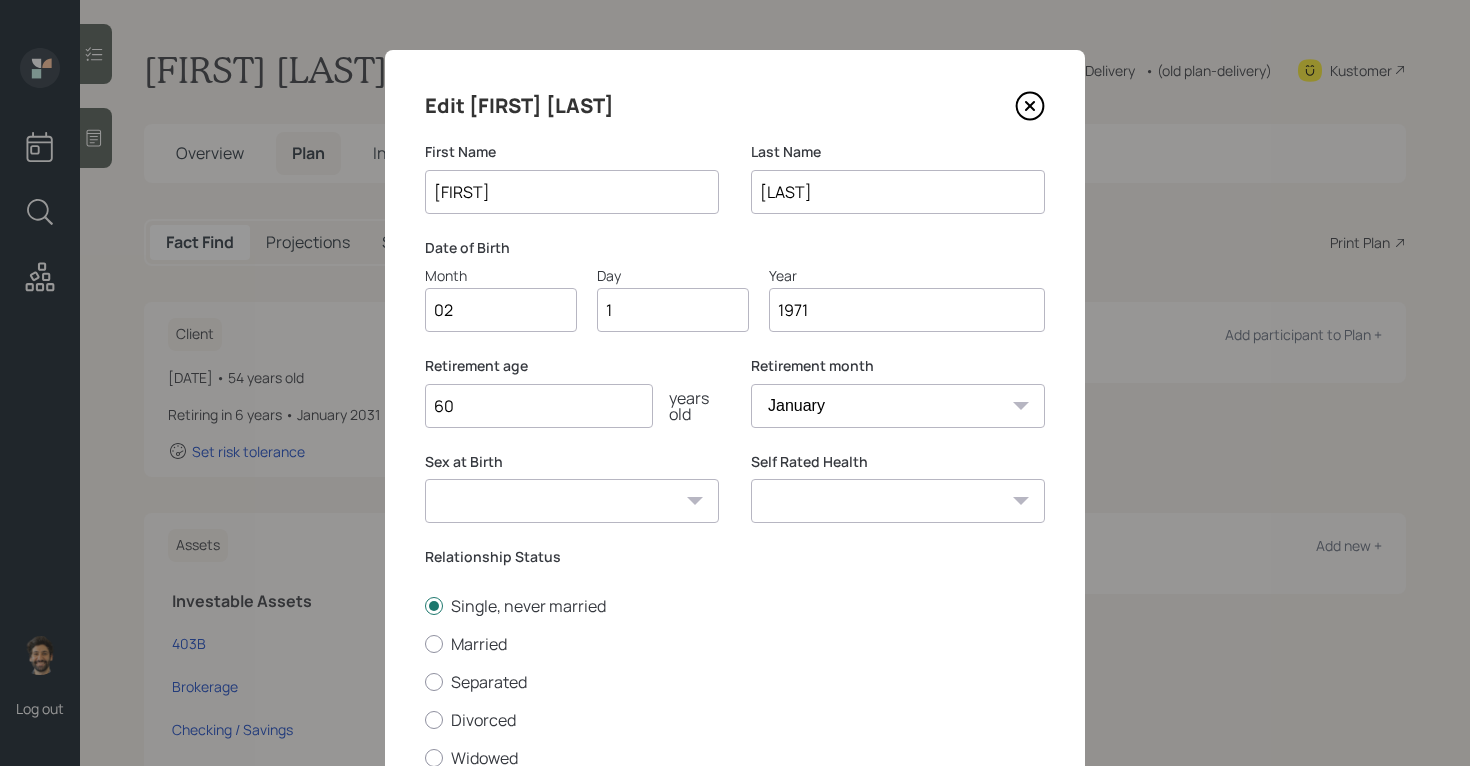 type on "11" 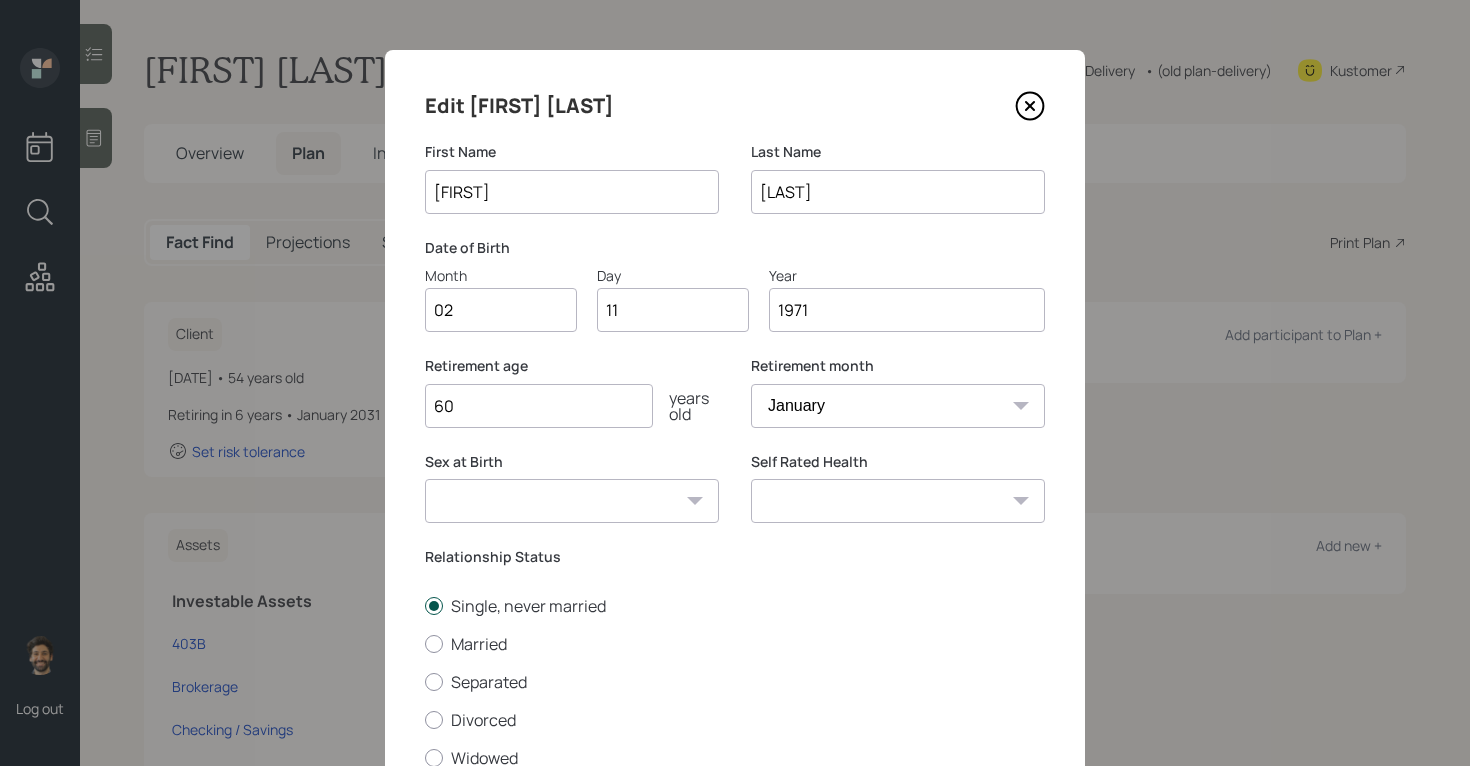 scroll, scrollTop: 161, scrollLeft: 0, axis: vertical 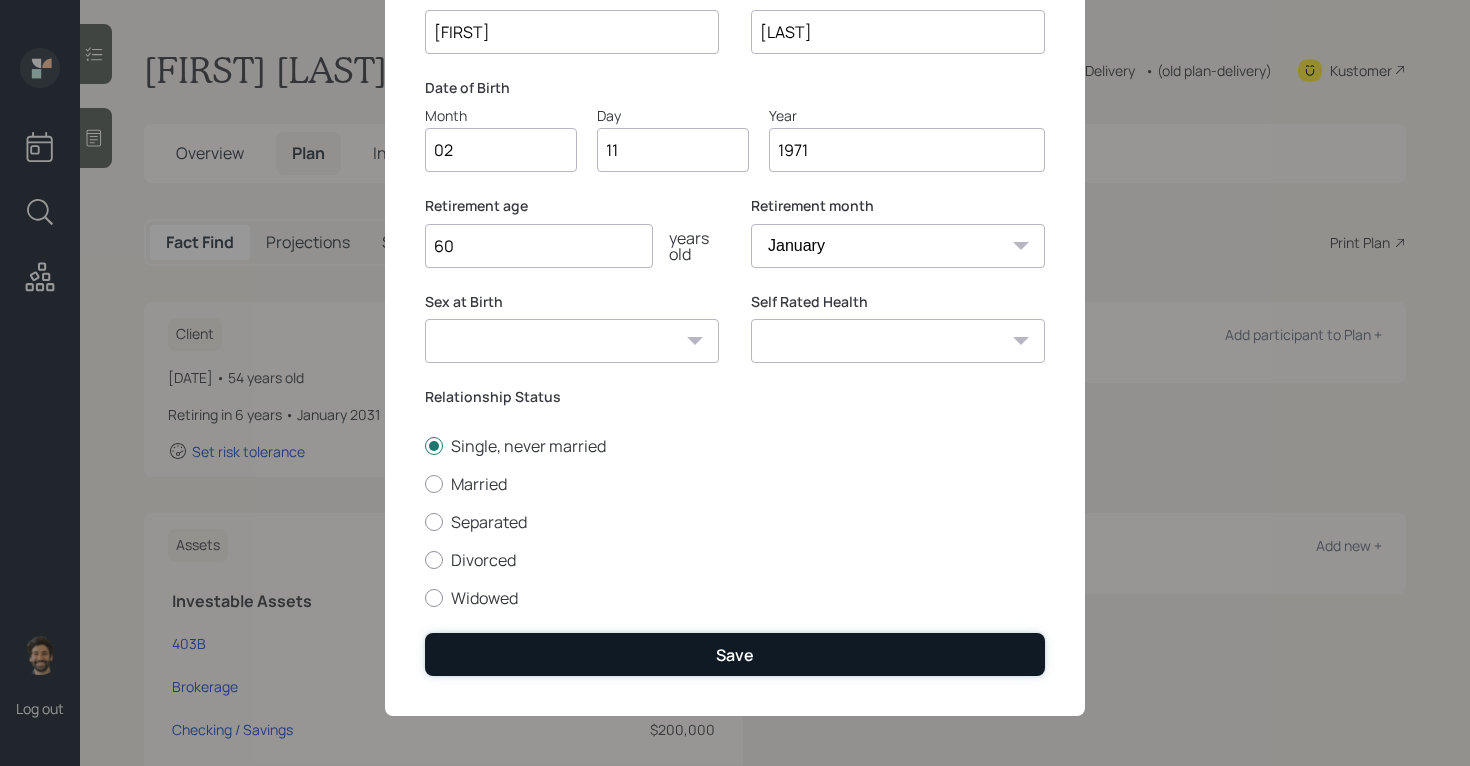 click on "Save" at bounding box center (735, 654) 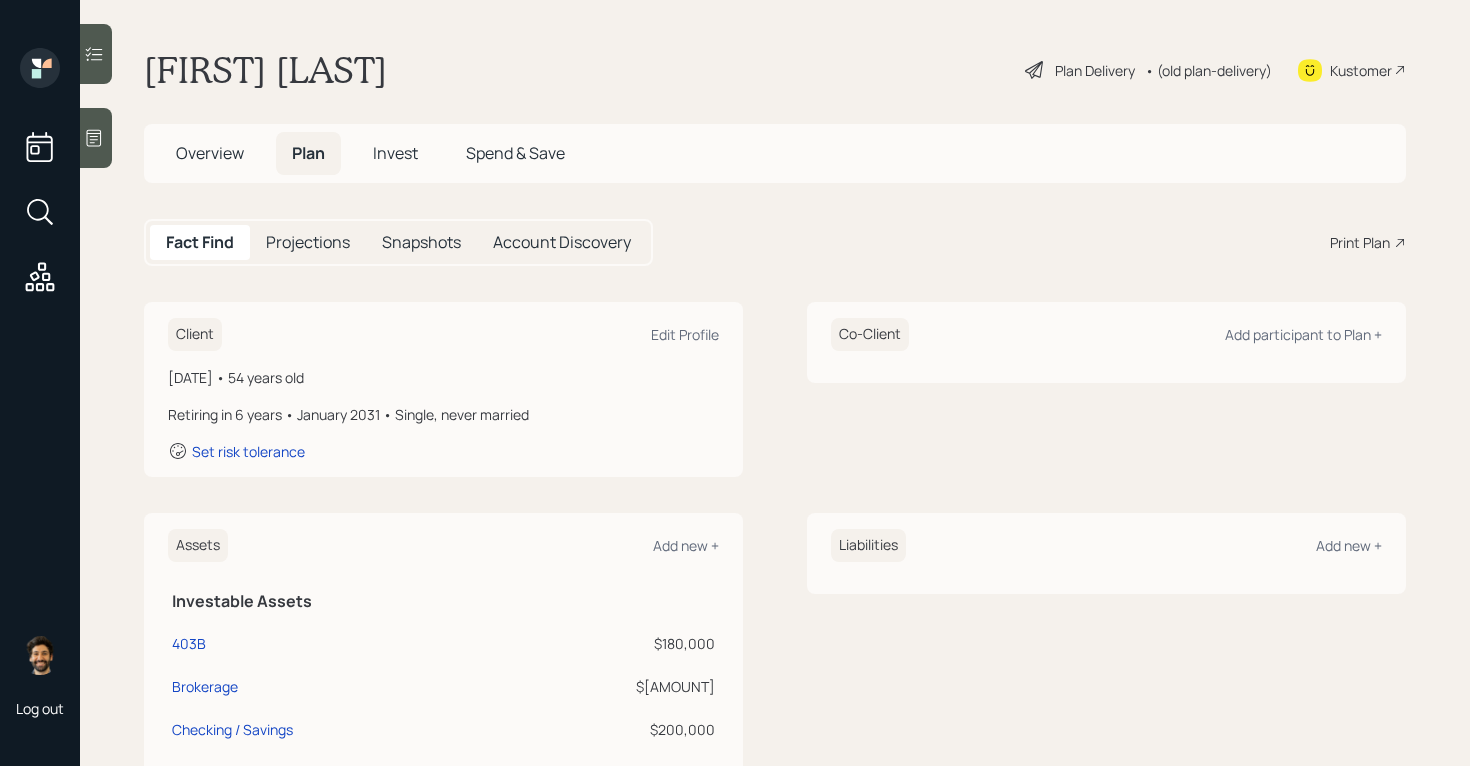 click 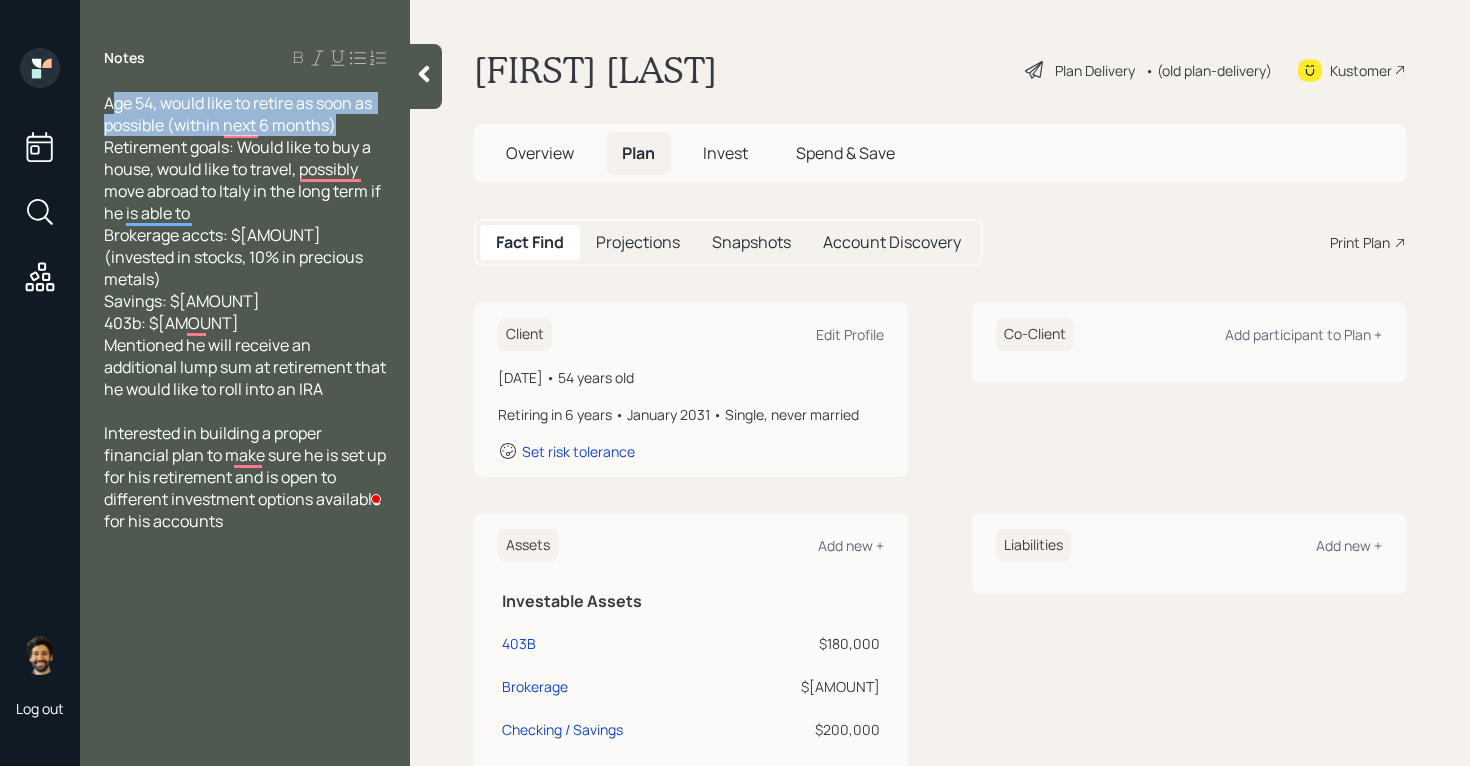 drag, startPoint x: 111, startPoint y: 103, endPoint x: 386, endPoint y: 117, distance: 275.35614 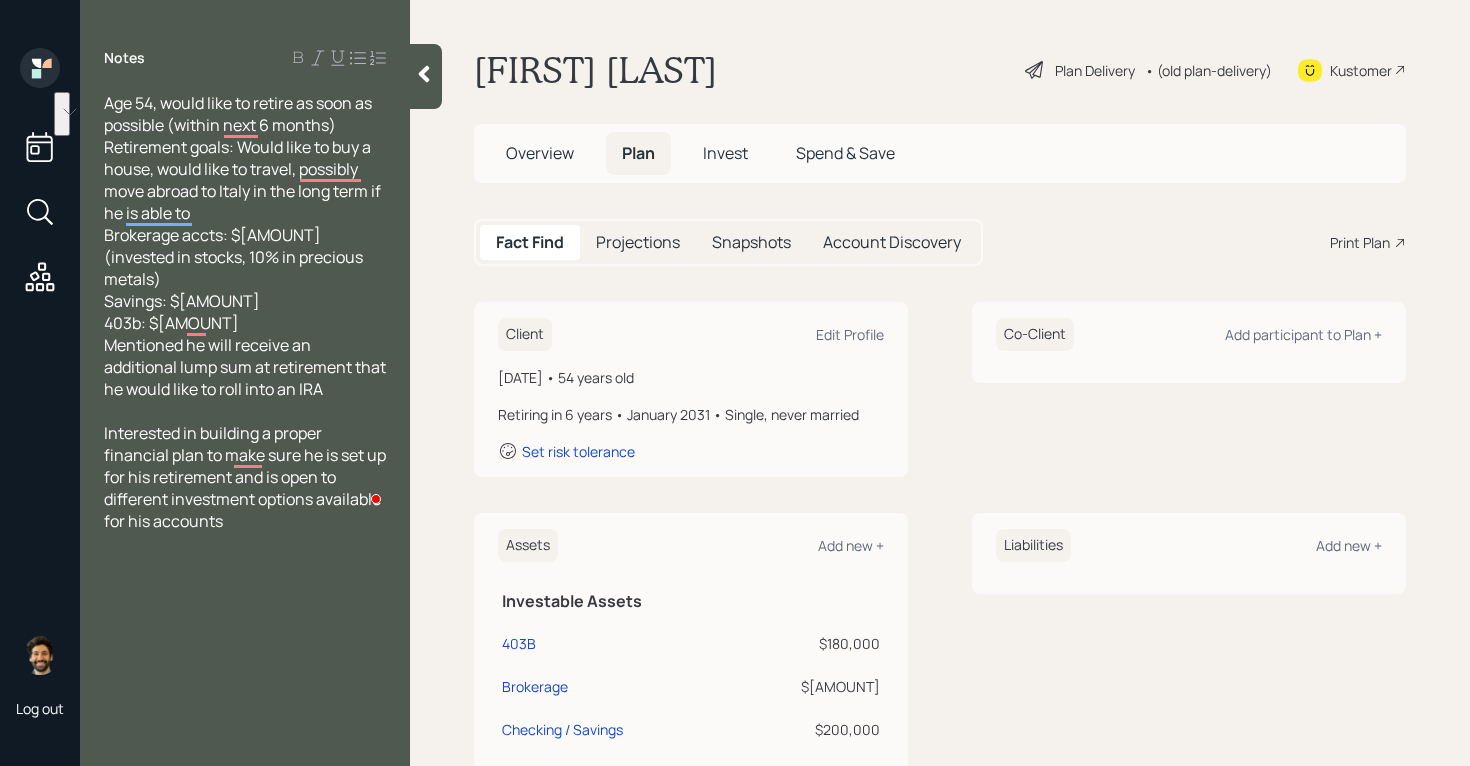 click at bounding box center [426, 76] 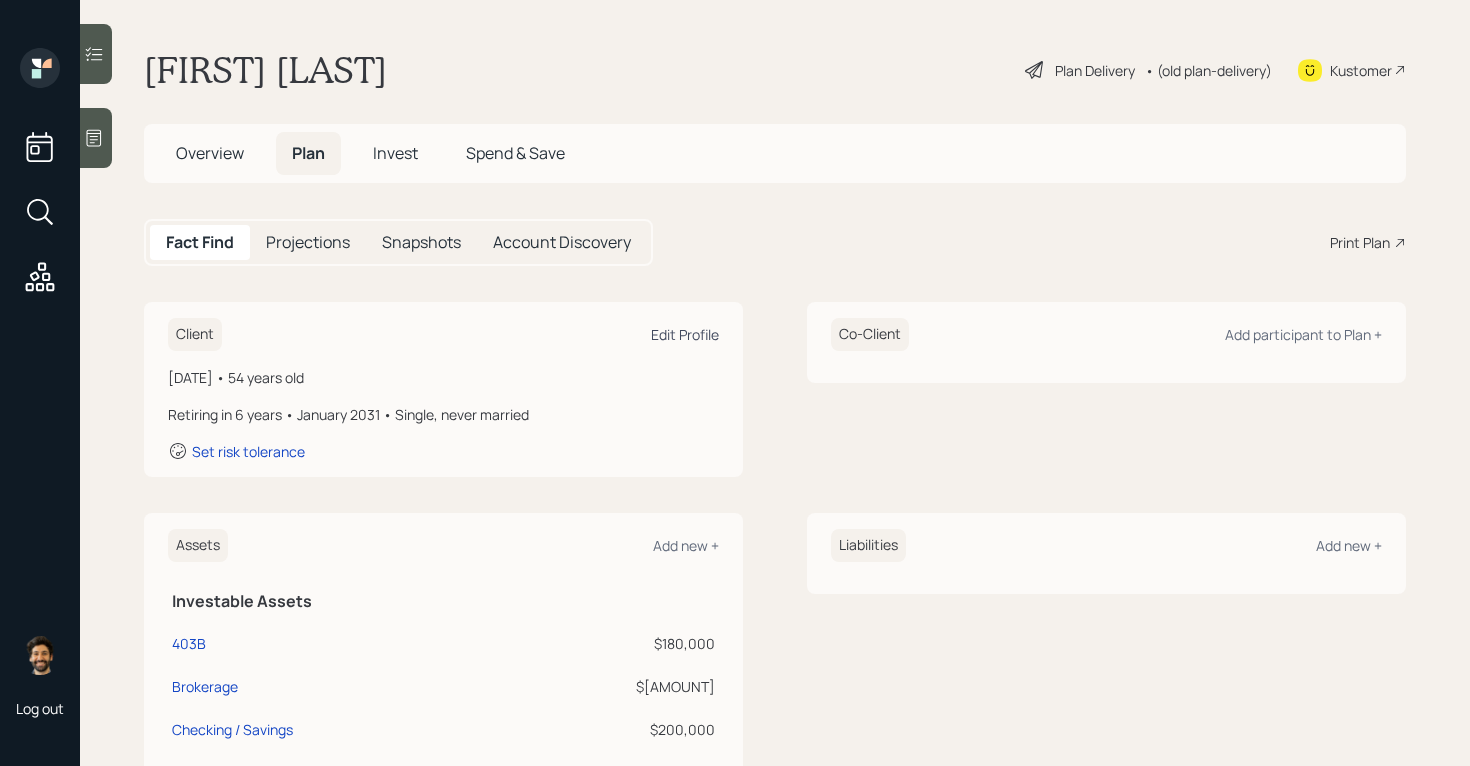 click on "Edit Profile" at bounding box center [685, 334] 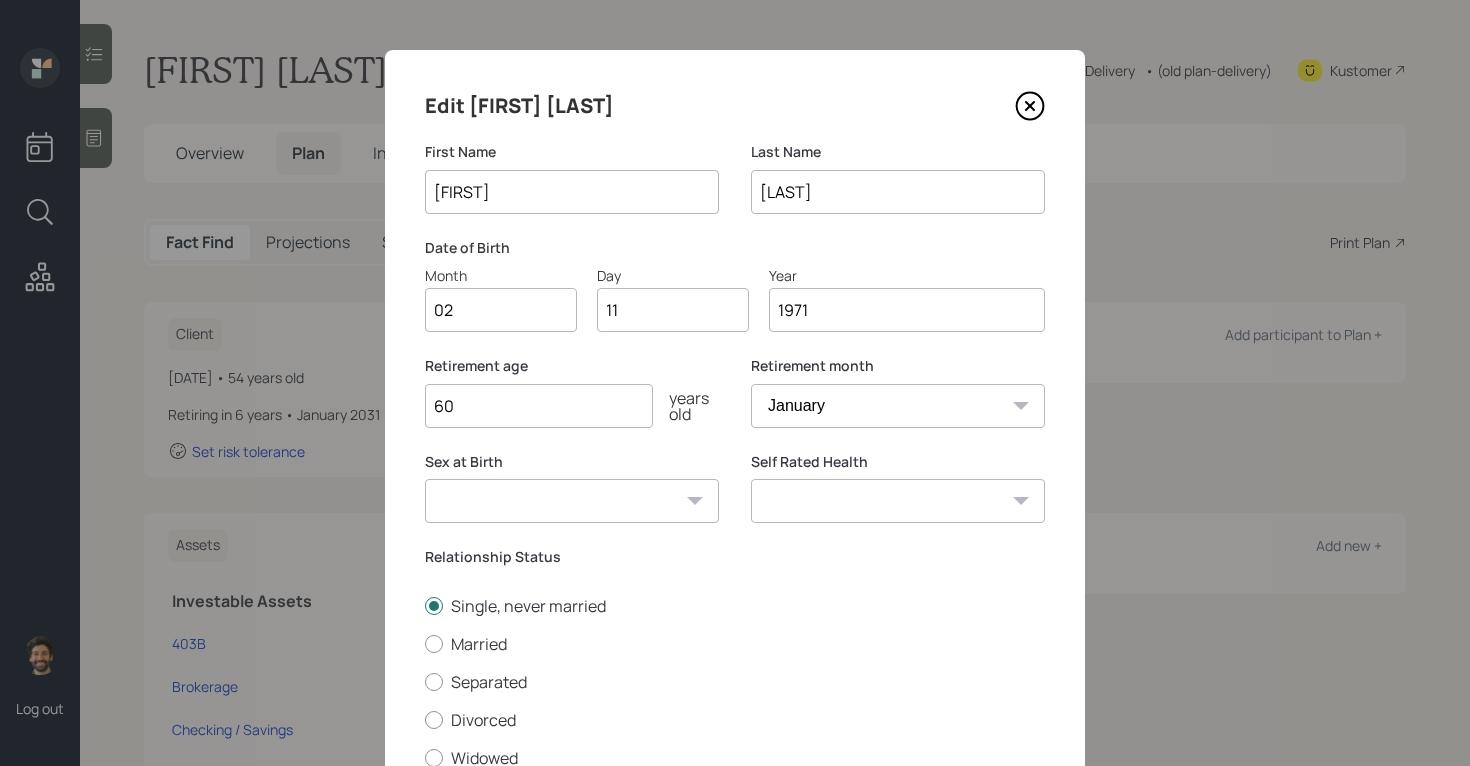 click on "60" at bounding box center [539, 406] 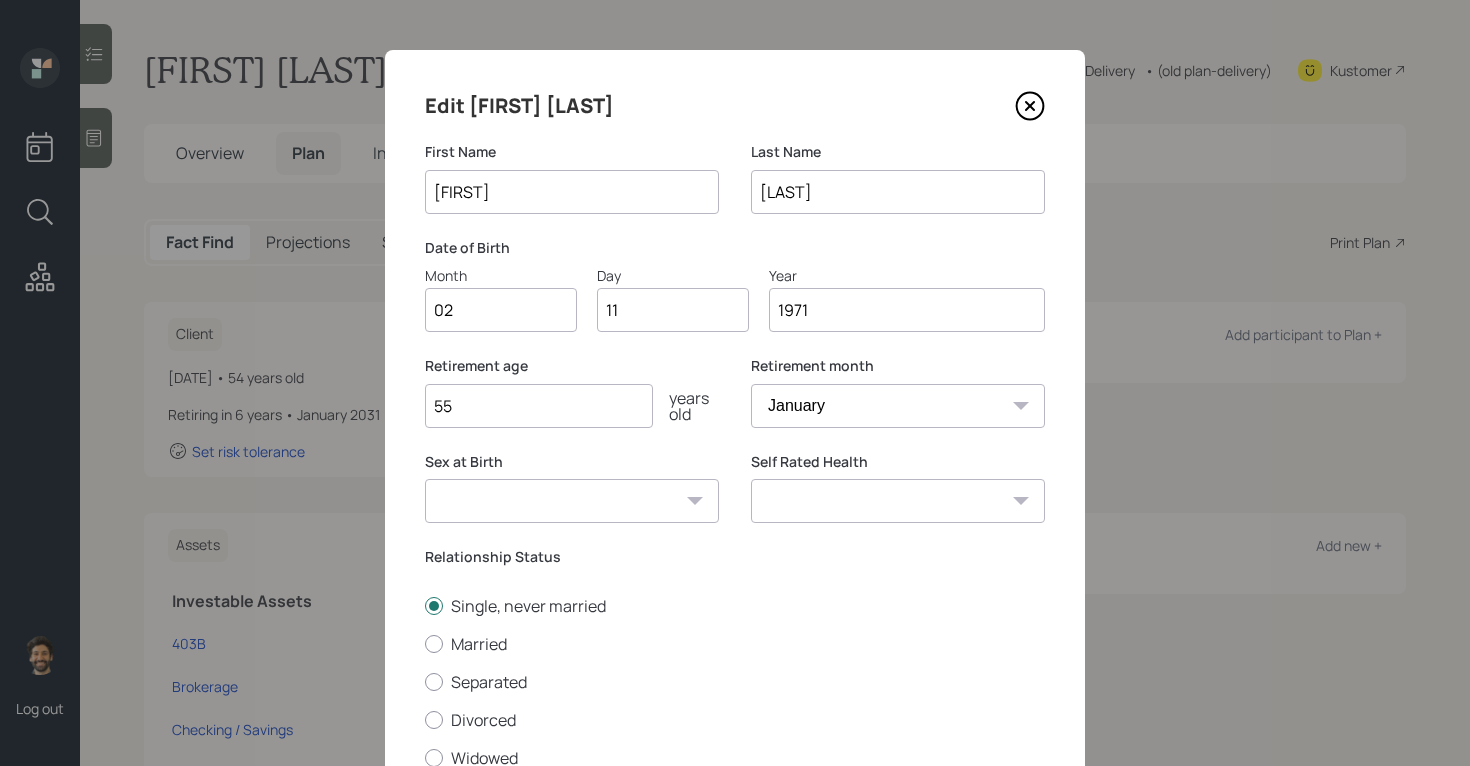 scroll, scrollTop: 161, scrollLeft: 0, axis: vertical 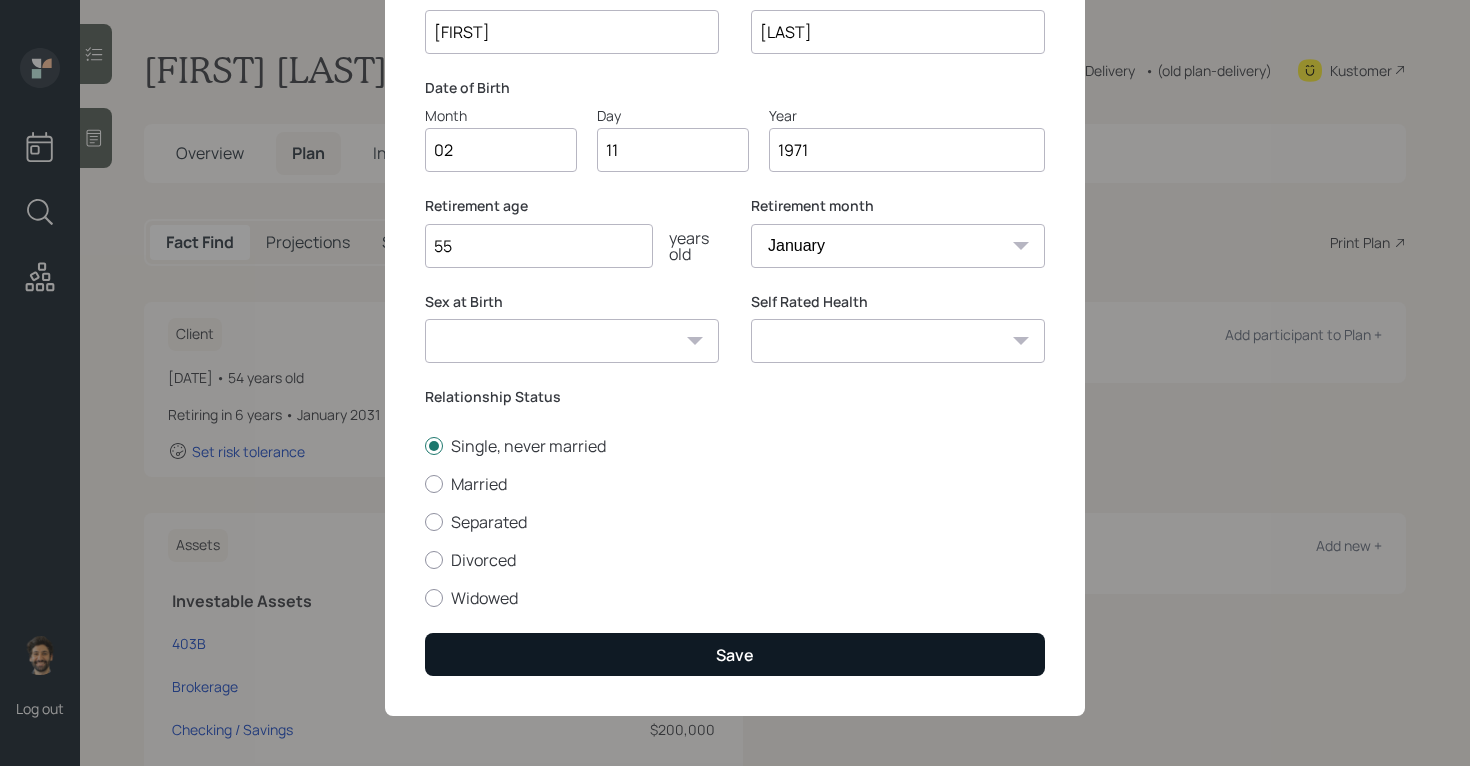 type on "55" 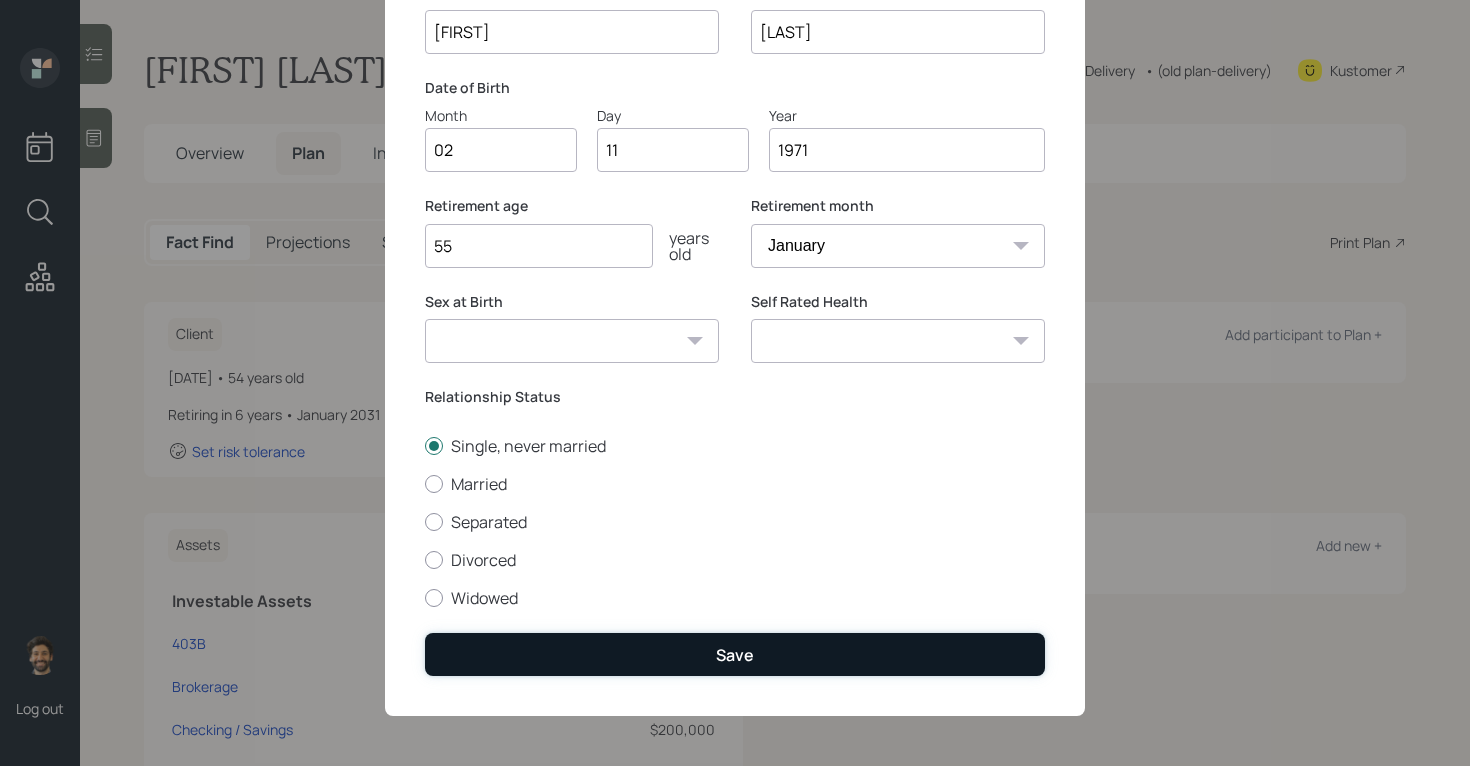 click on "Save" at bounding box center [735, 654] 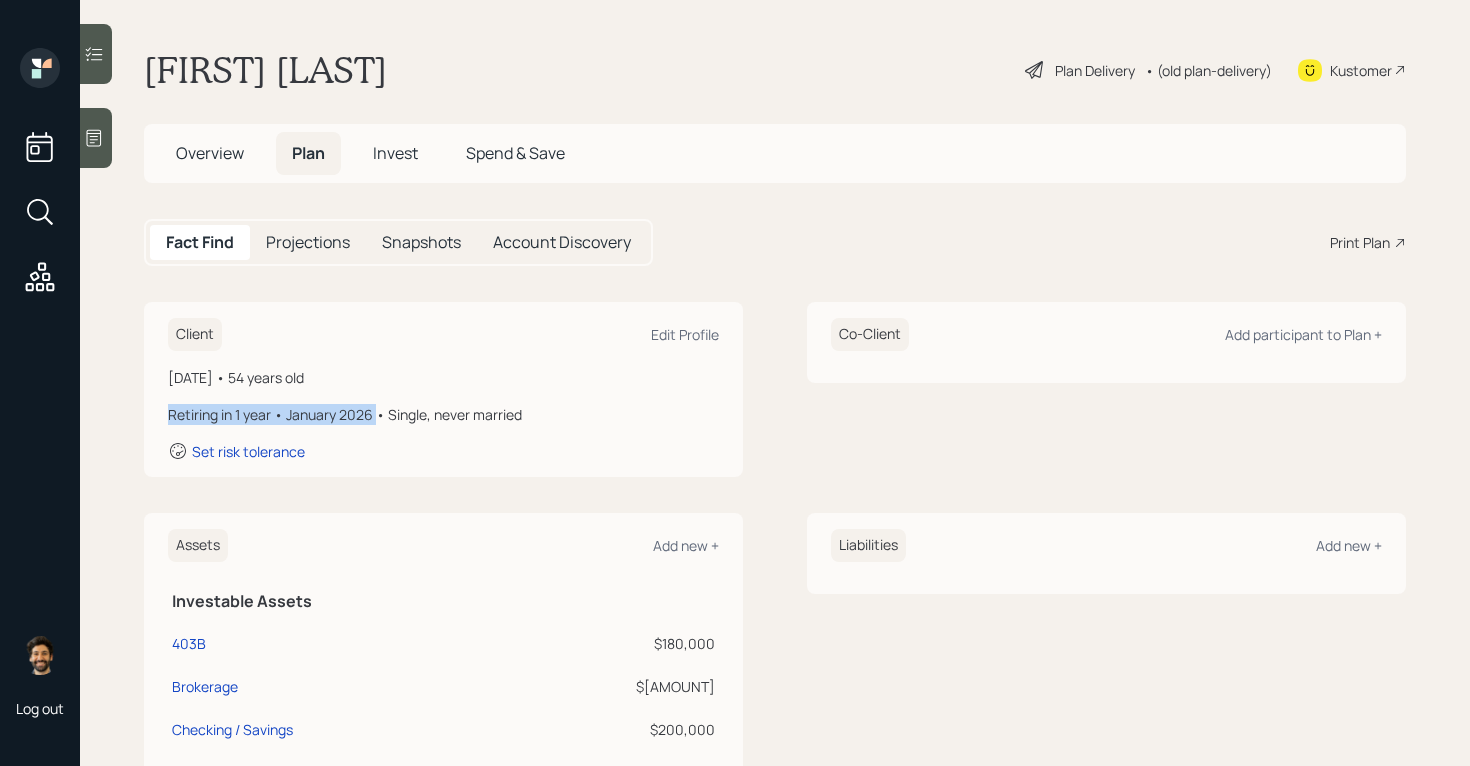 drag, startPoint x: 378, startPoint y: 415, endPoint x: 152, endPoint y: 415, distance: 226 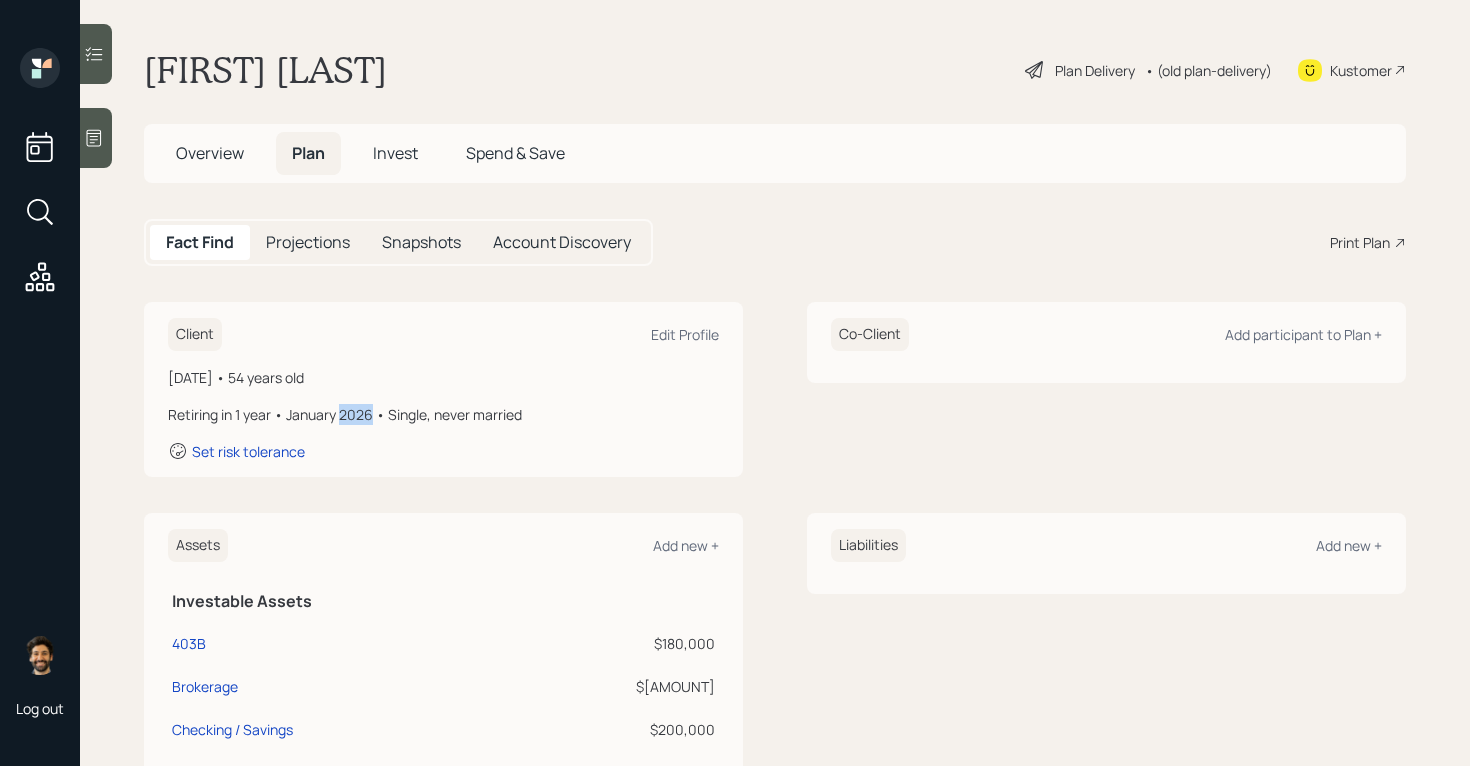 click on "Retiring in 1 year • January 2026 • Single, never married" at bounding box center (443, 414) 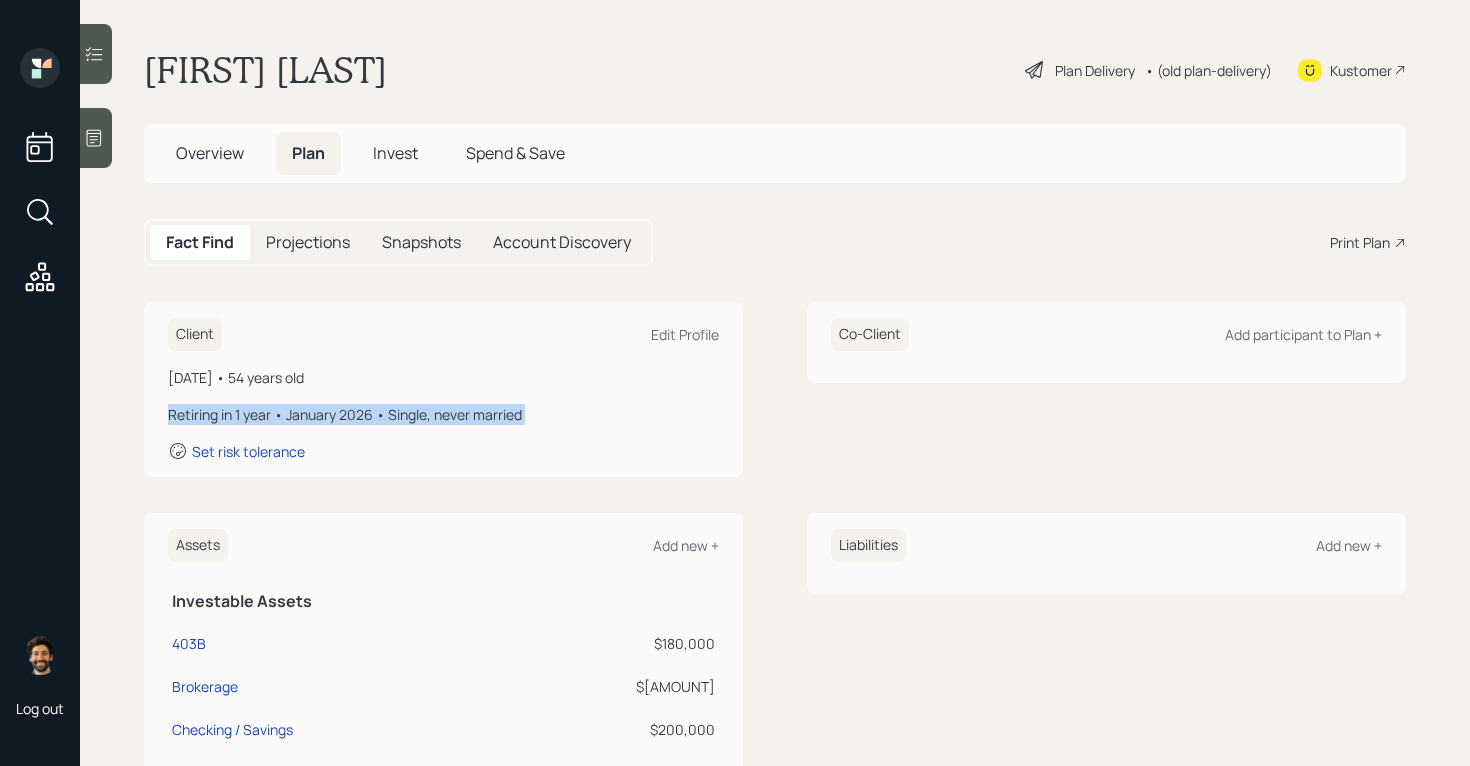 click on "Retiring in 1 year • January 2026 • Single, never married" at bounding box center (443, 414) 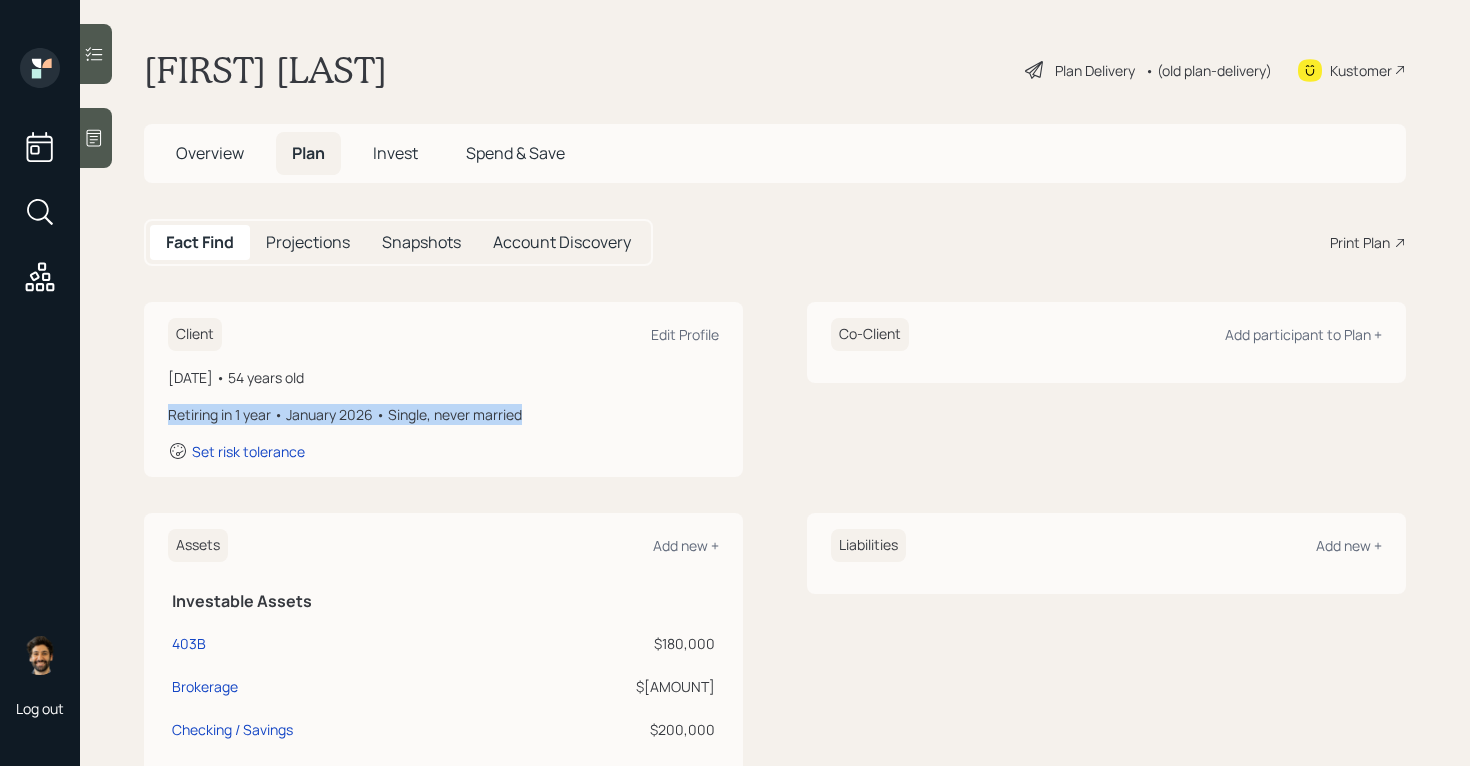 drag, startPoint x: 528, startPoint y: 419, endPoint x: 240, endPoint y: 398, distance: 288.76462 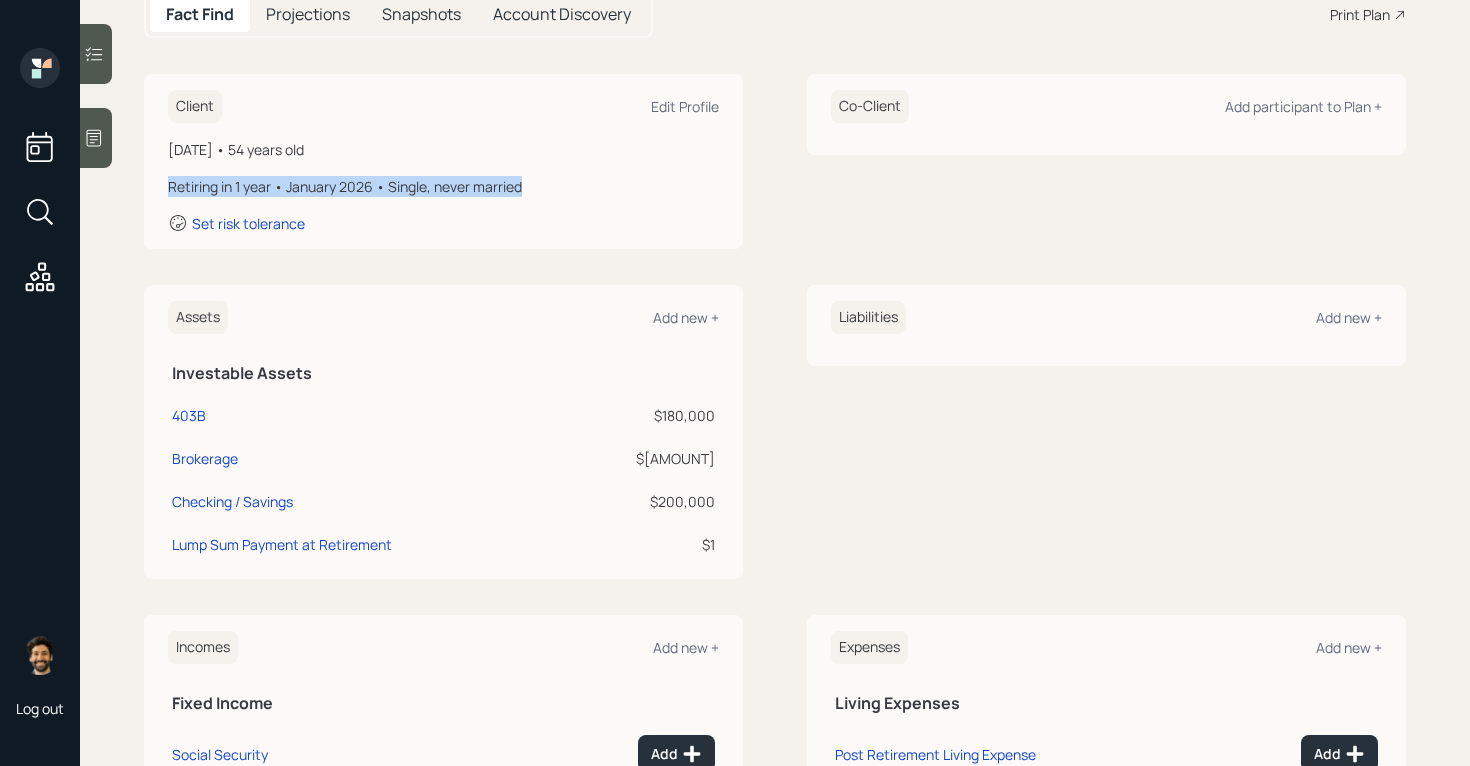 scroll, scrollTop: 465, scrollLeft: 0, axis: vertical 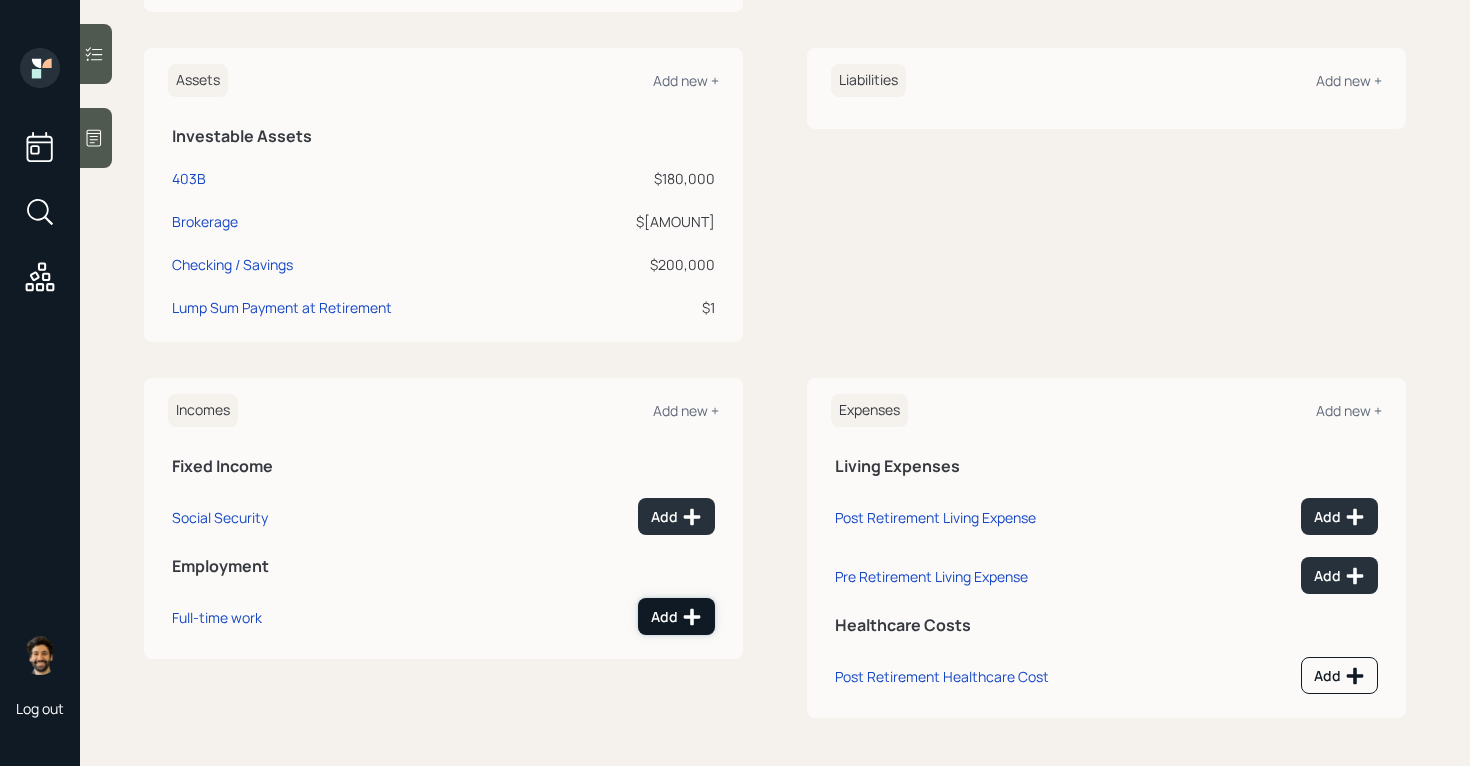 click on "Add" at bounding box center [676, 617] 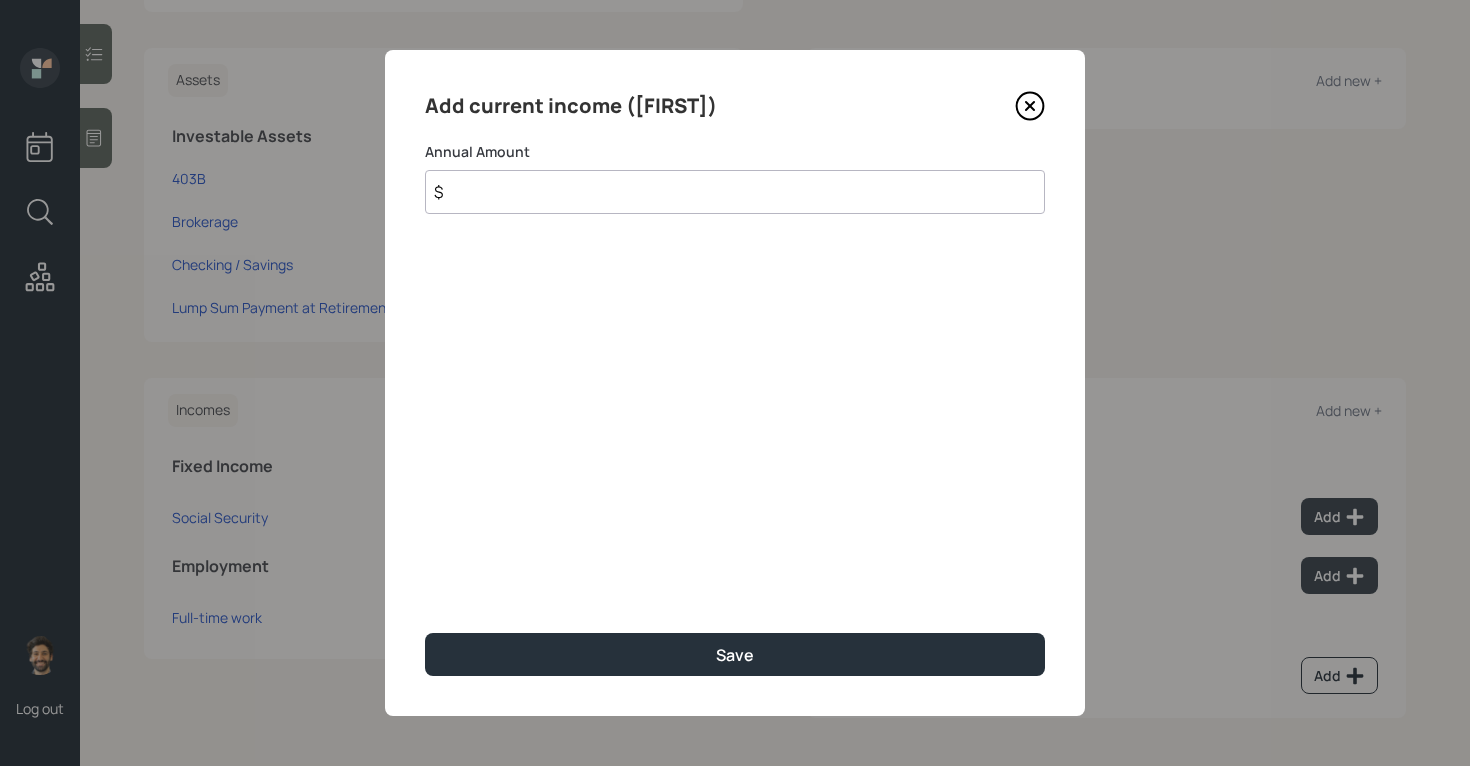 click on "$" at bounding box center (735, 192) 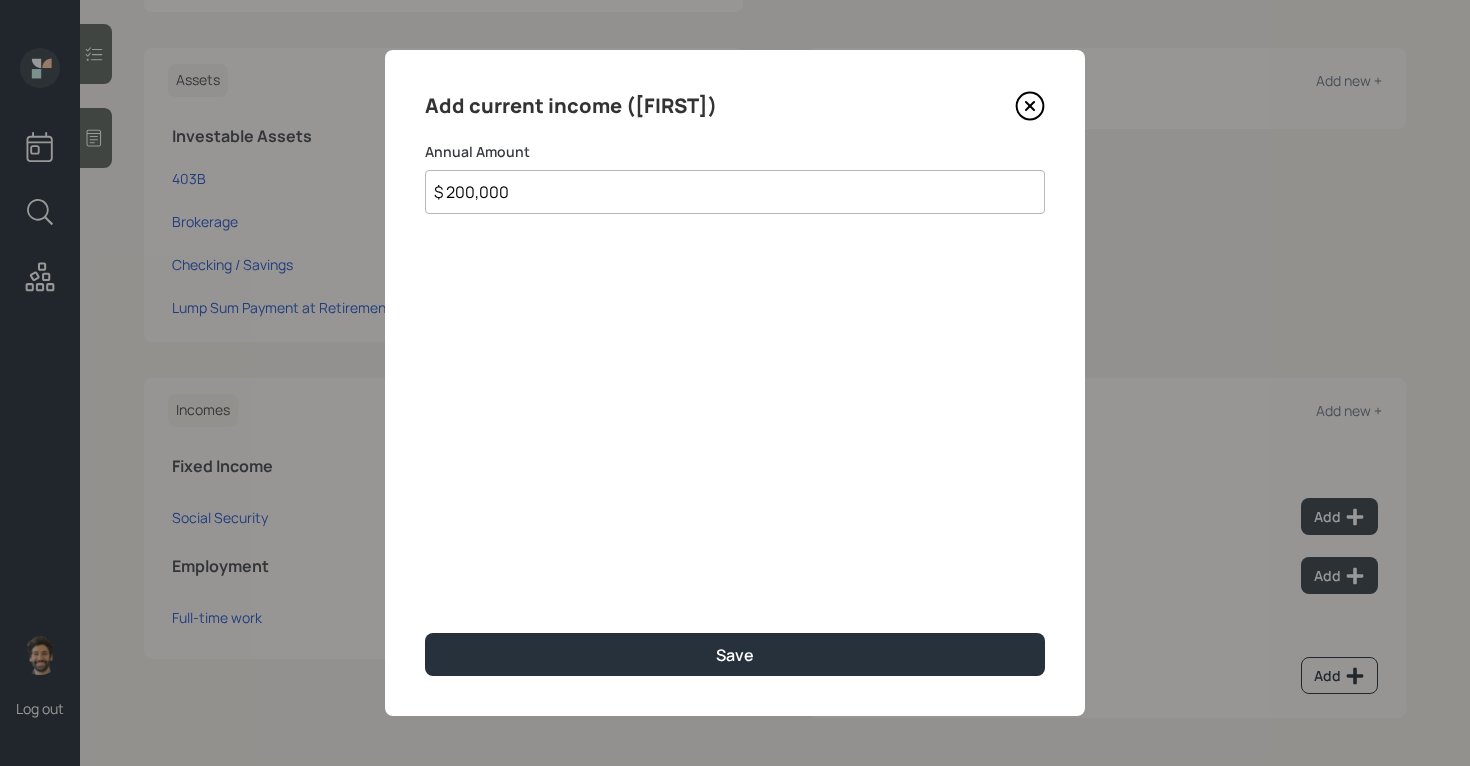 click on "$ 200,000" at bounding box center [735, 192] 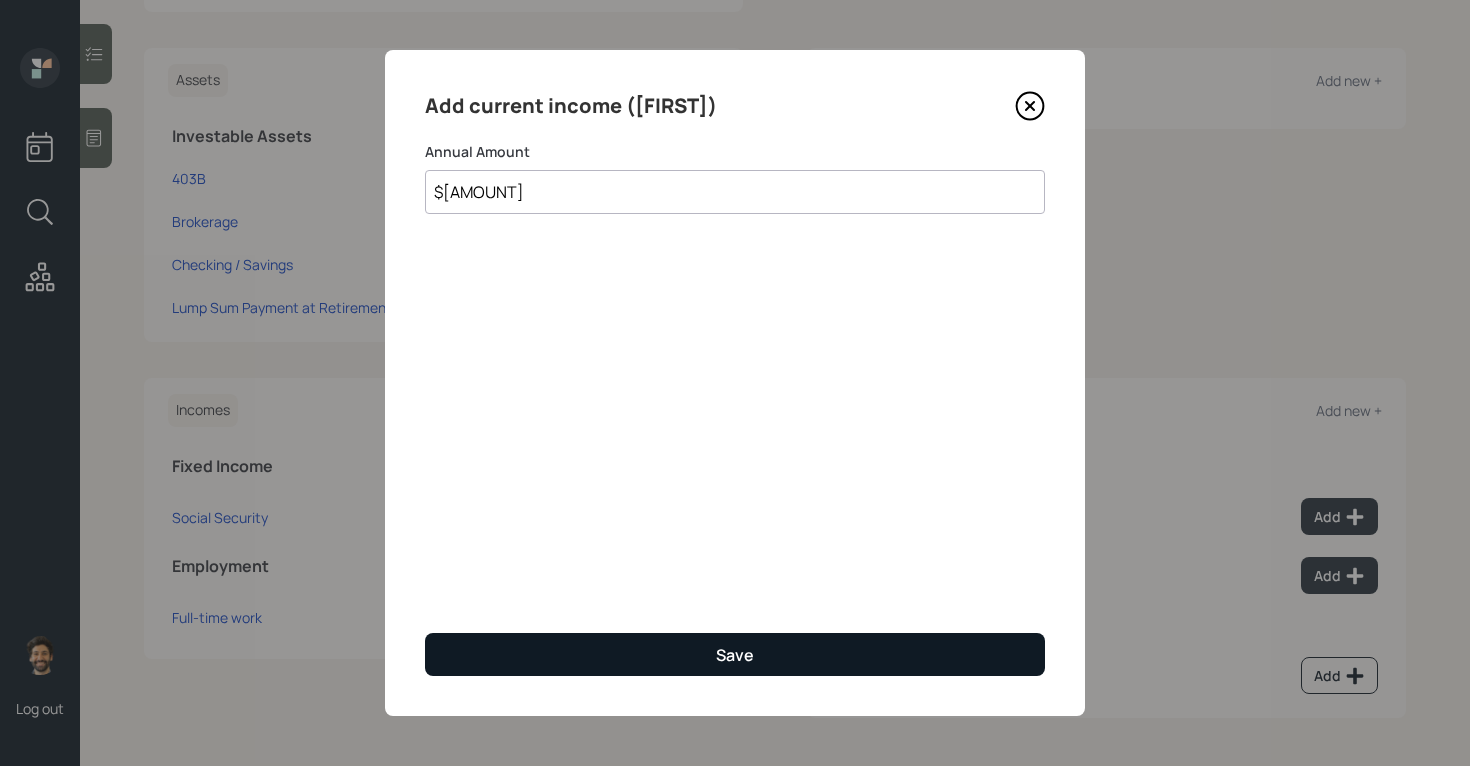 type on "$[AMOUNT]" 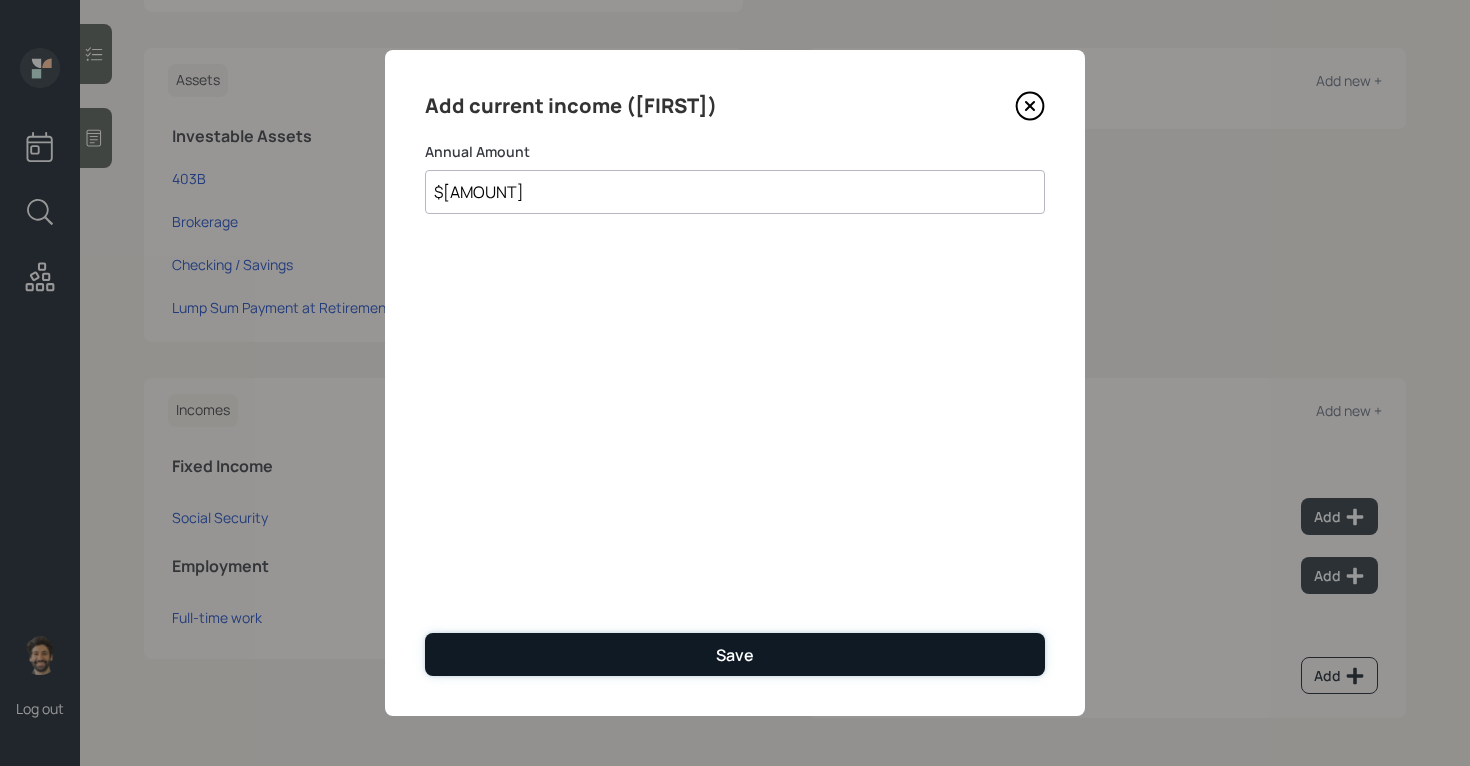click on "Save" at bounding box center [735, 654] 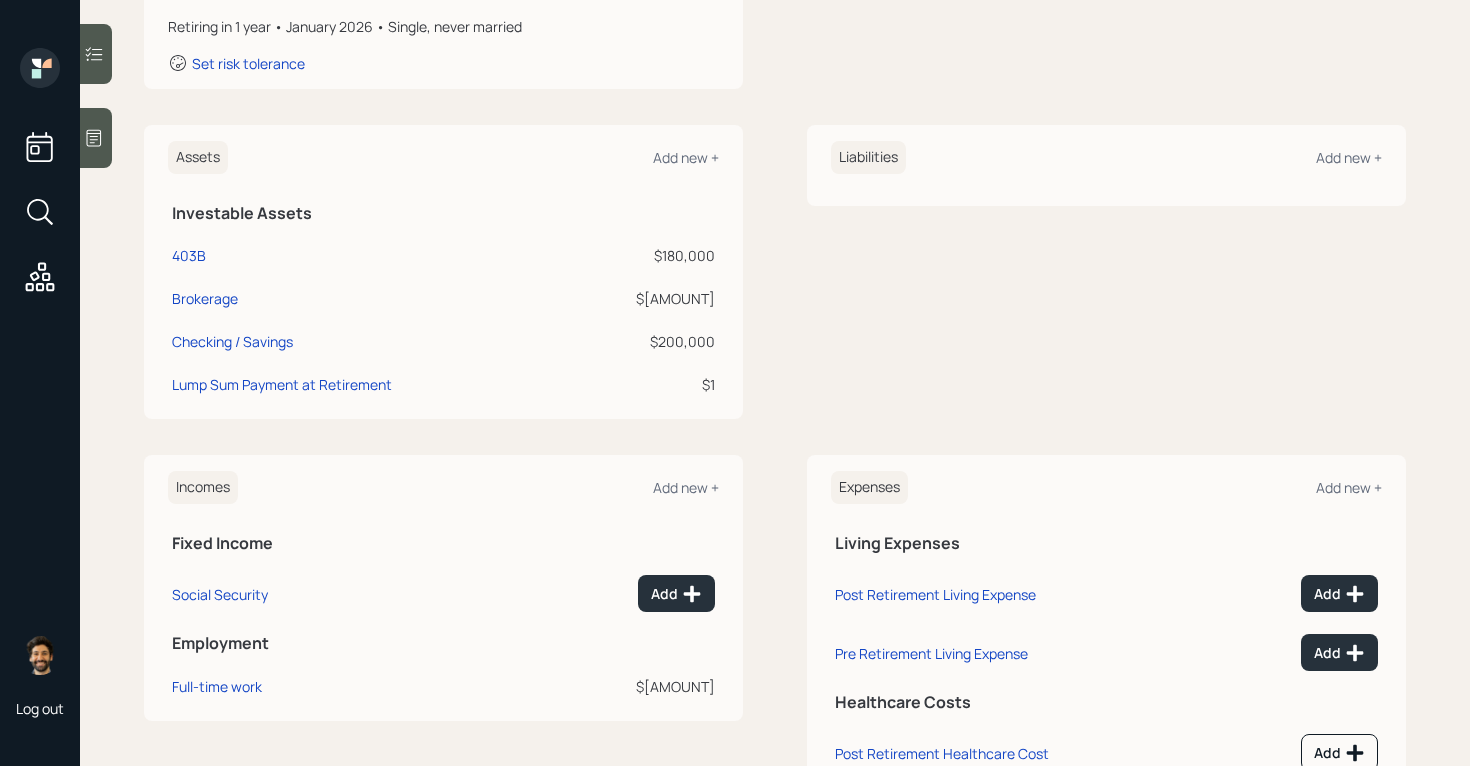 scroll, scrollTop: 418, scrollLeft: 0, axis: vertical 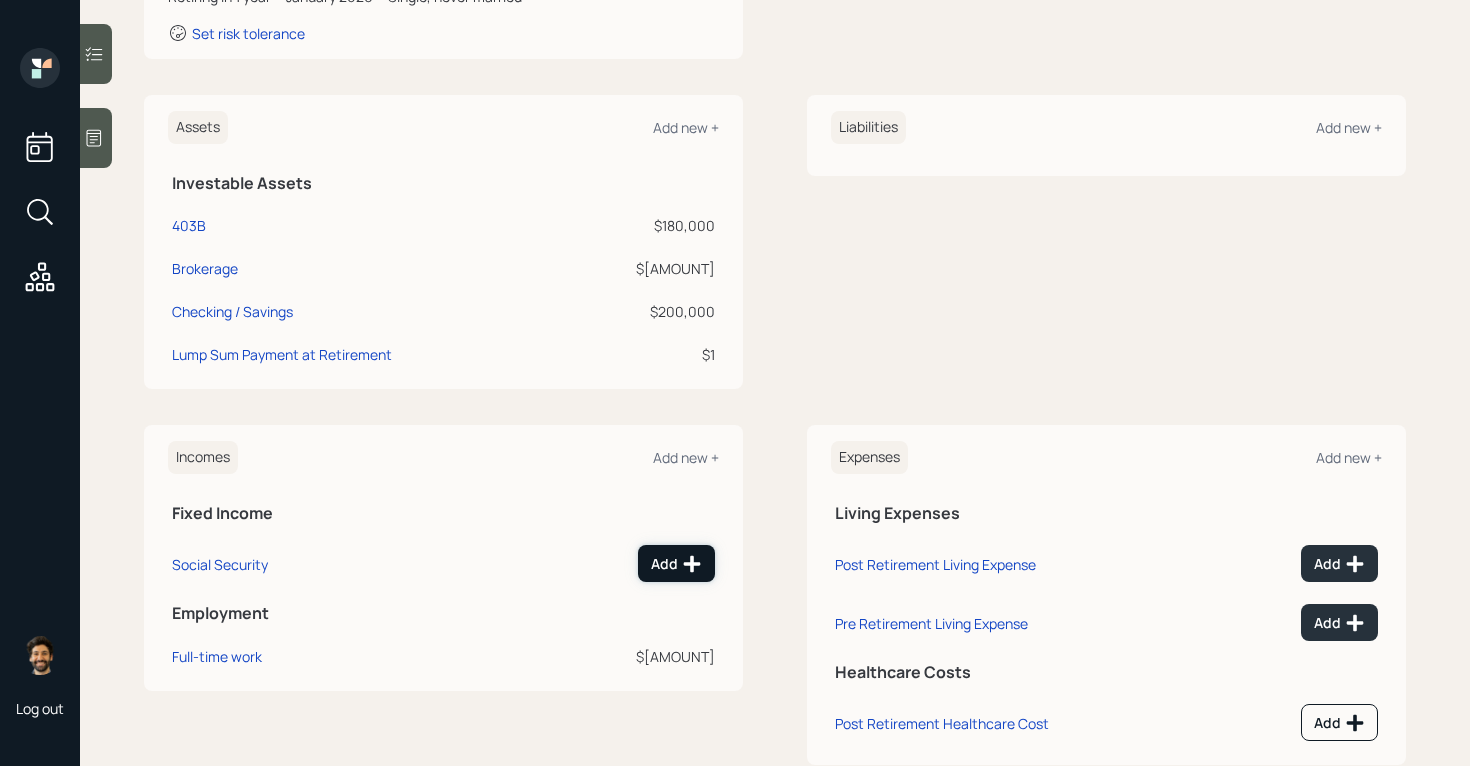 click on "Add" at bounding box center [676, 564] 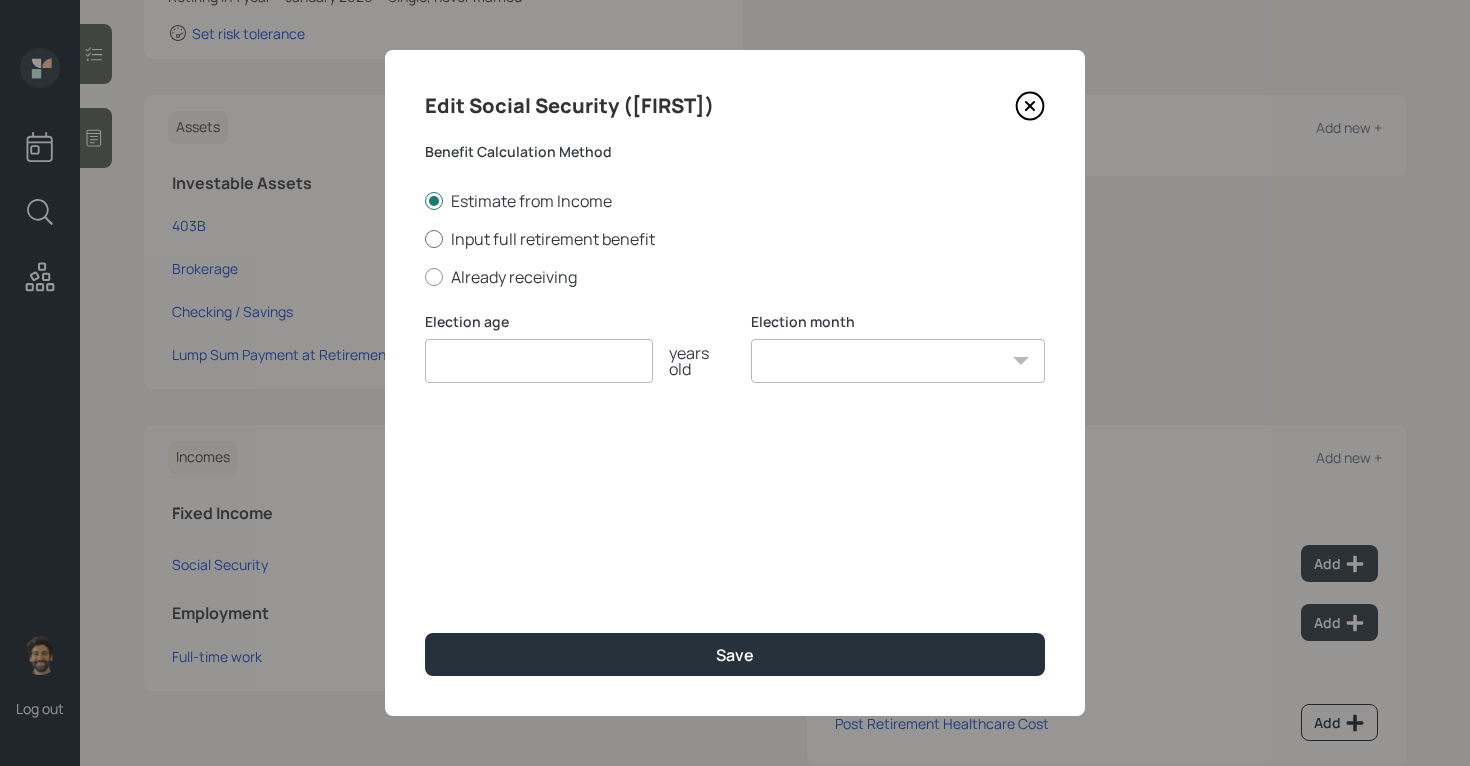 click on "Input full retirement benefit" at bounding box center [735, 239] 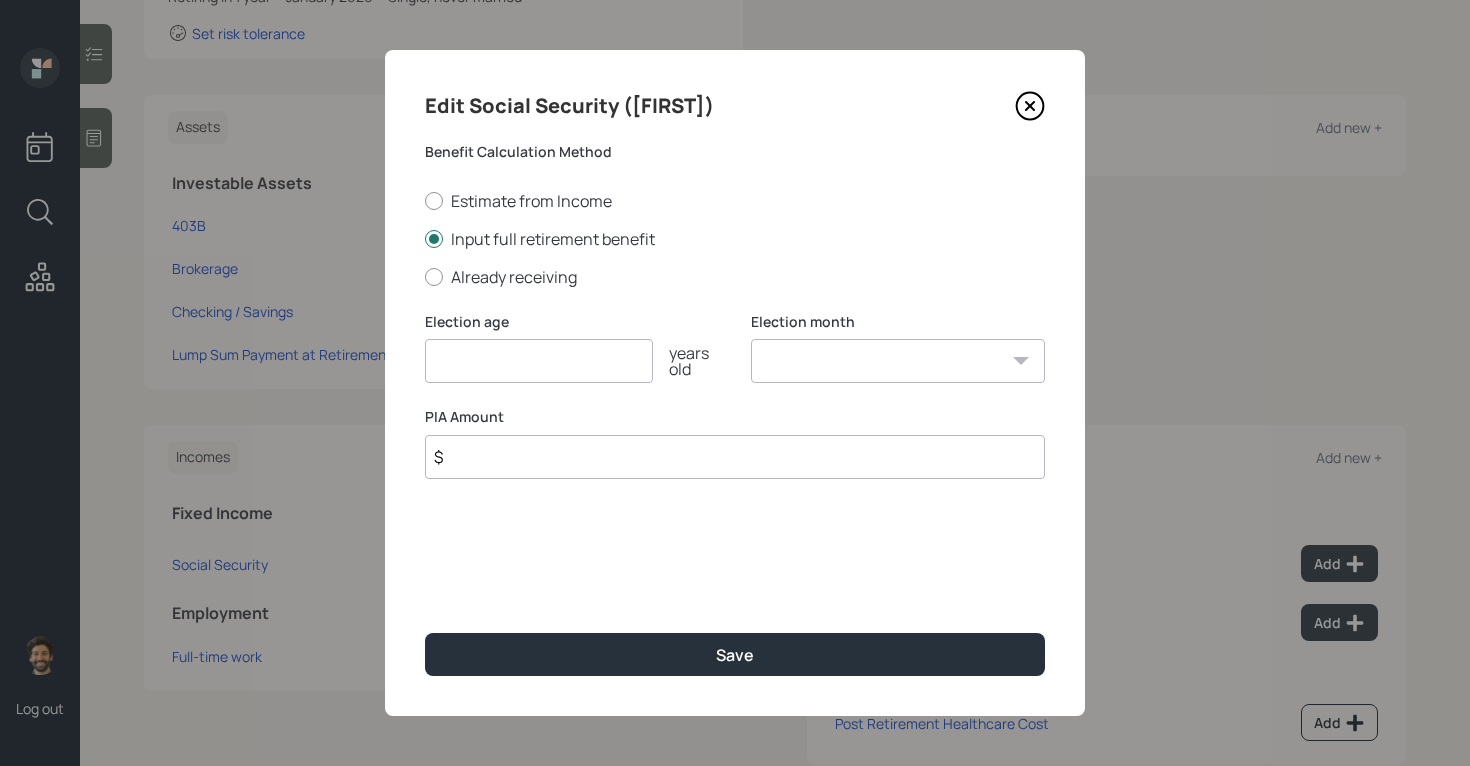 click at bounding box center [539, 361] 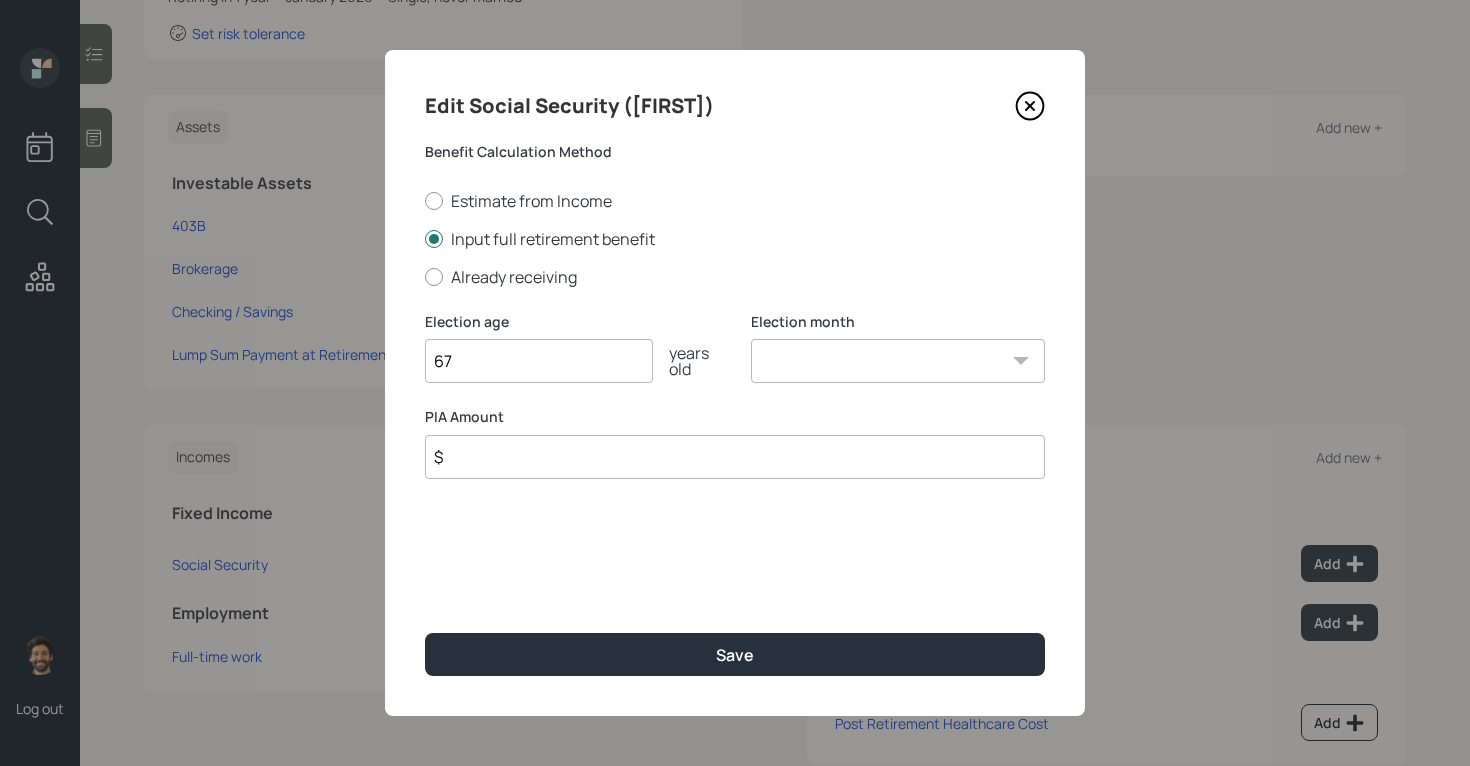 type on "67" 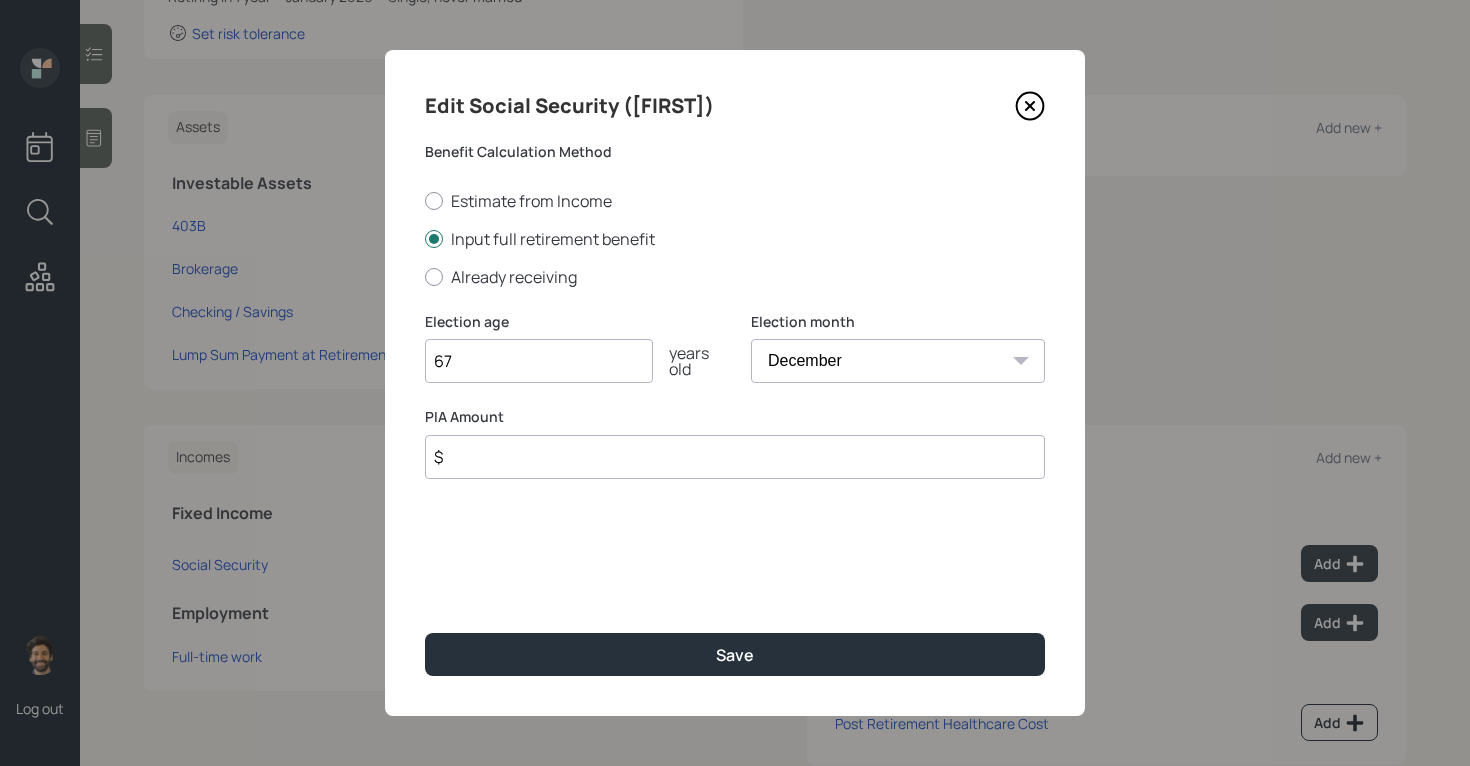 click on "$" at bounding box center [735, 457] 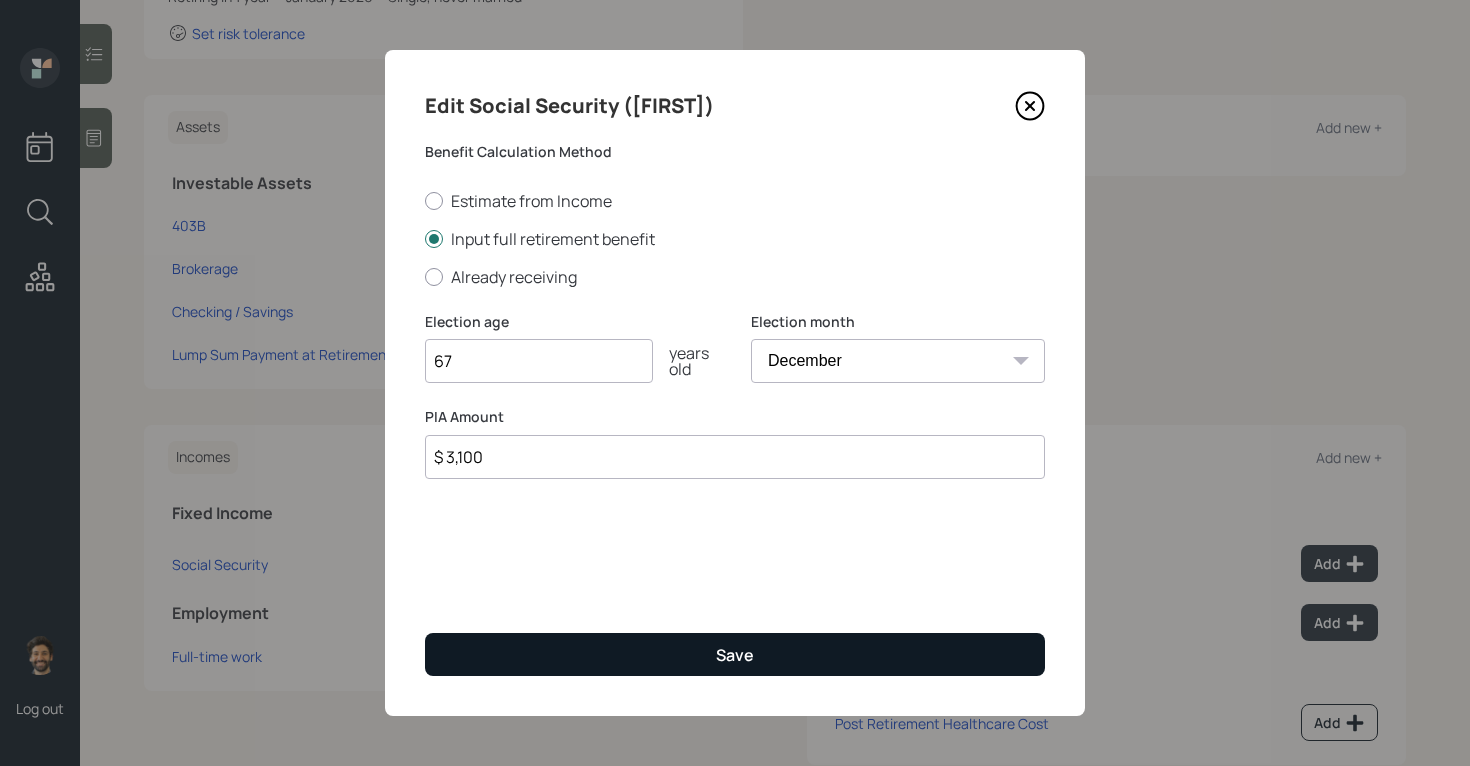 type on "$ 3,100" 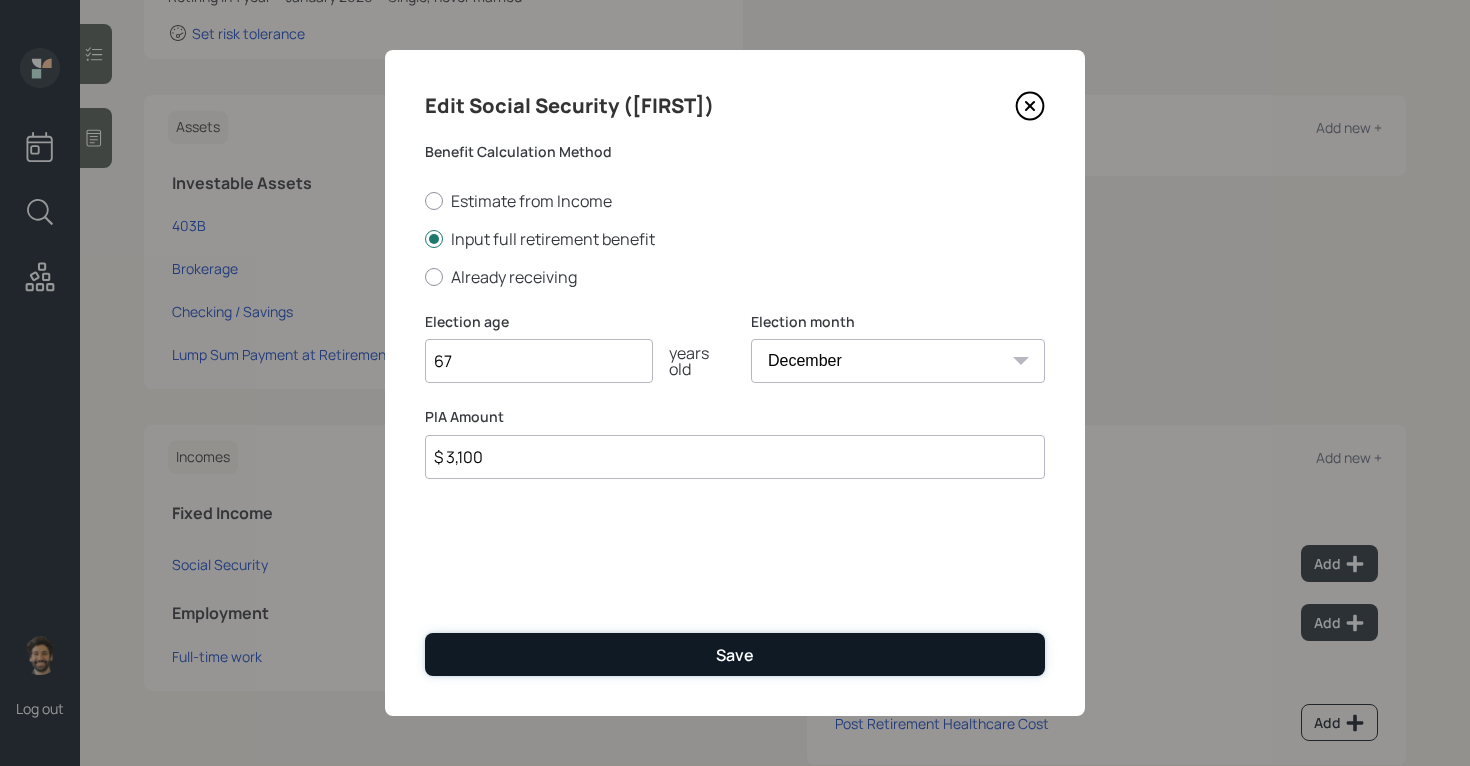 click on "Save" at bounding box center (735, 654) 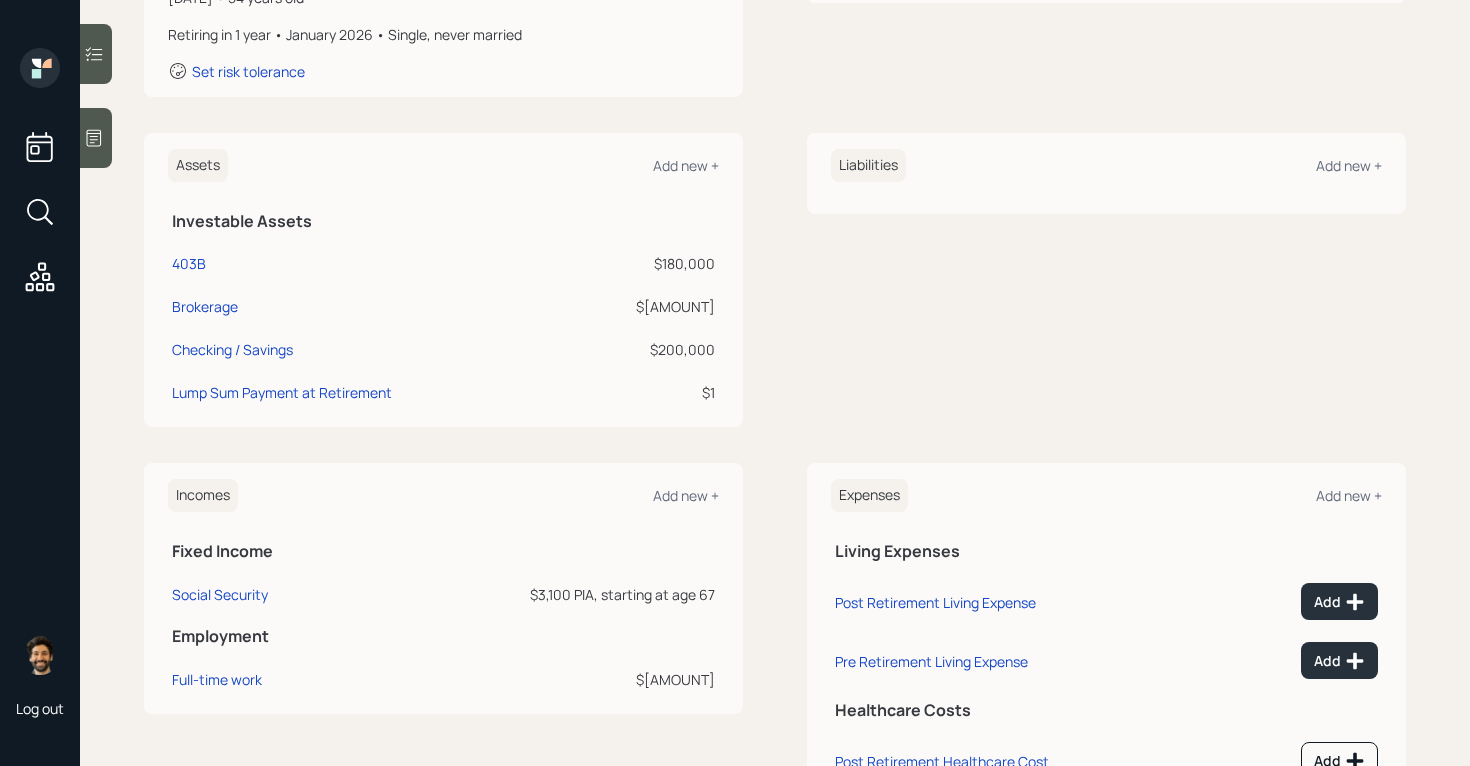 scroll, scrollTop: 379, scrollLeft: 0, axis: vertical 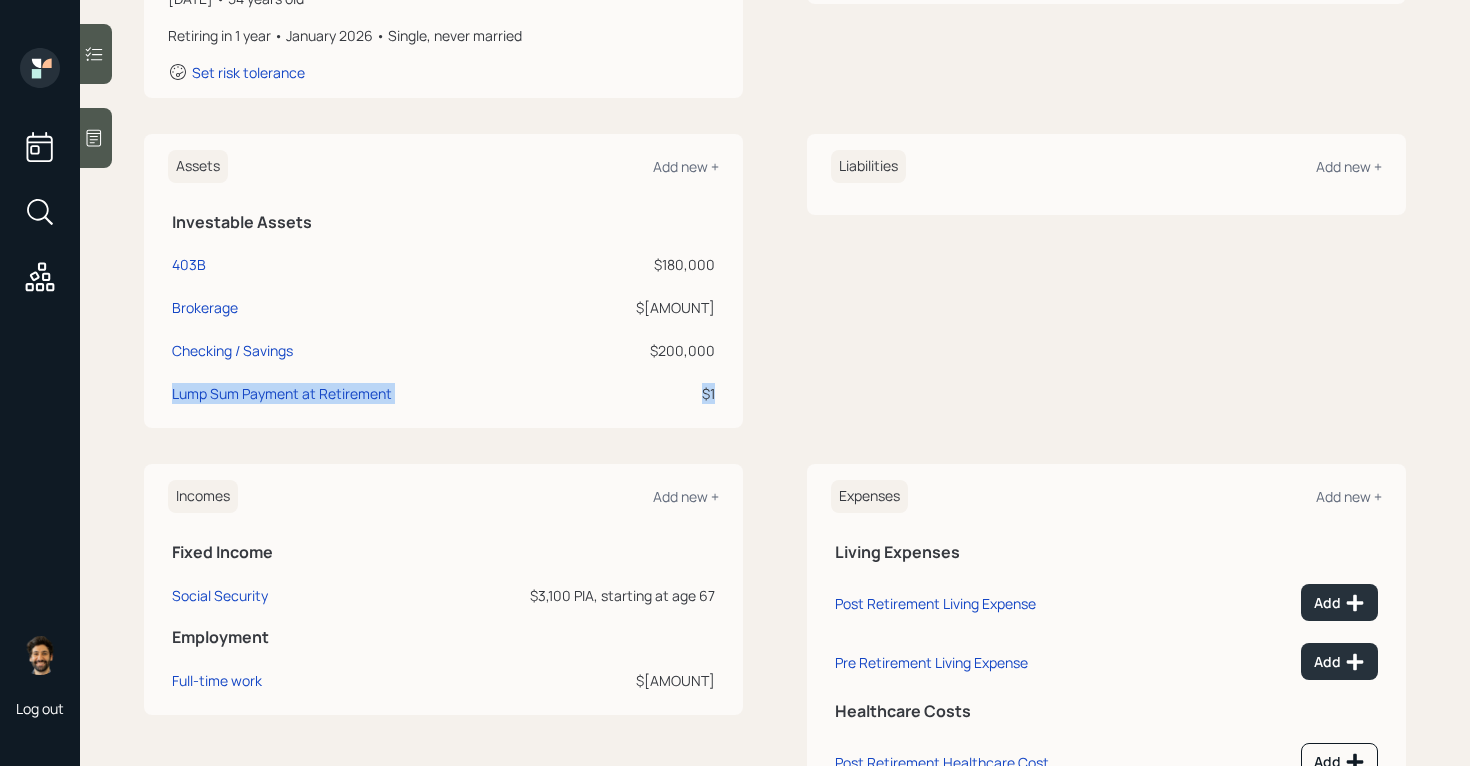 drag, startPoint x: 714, startPoint y: 391, endPoint x: 169, endPoint y: 397, distance: 545.033 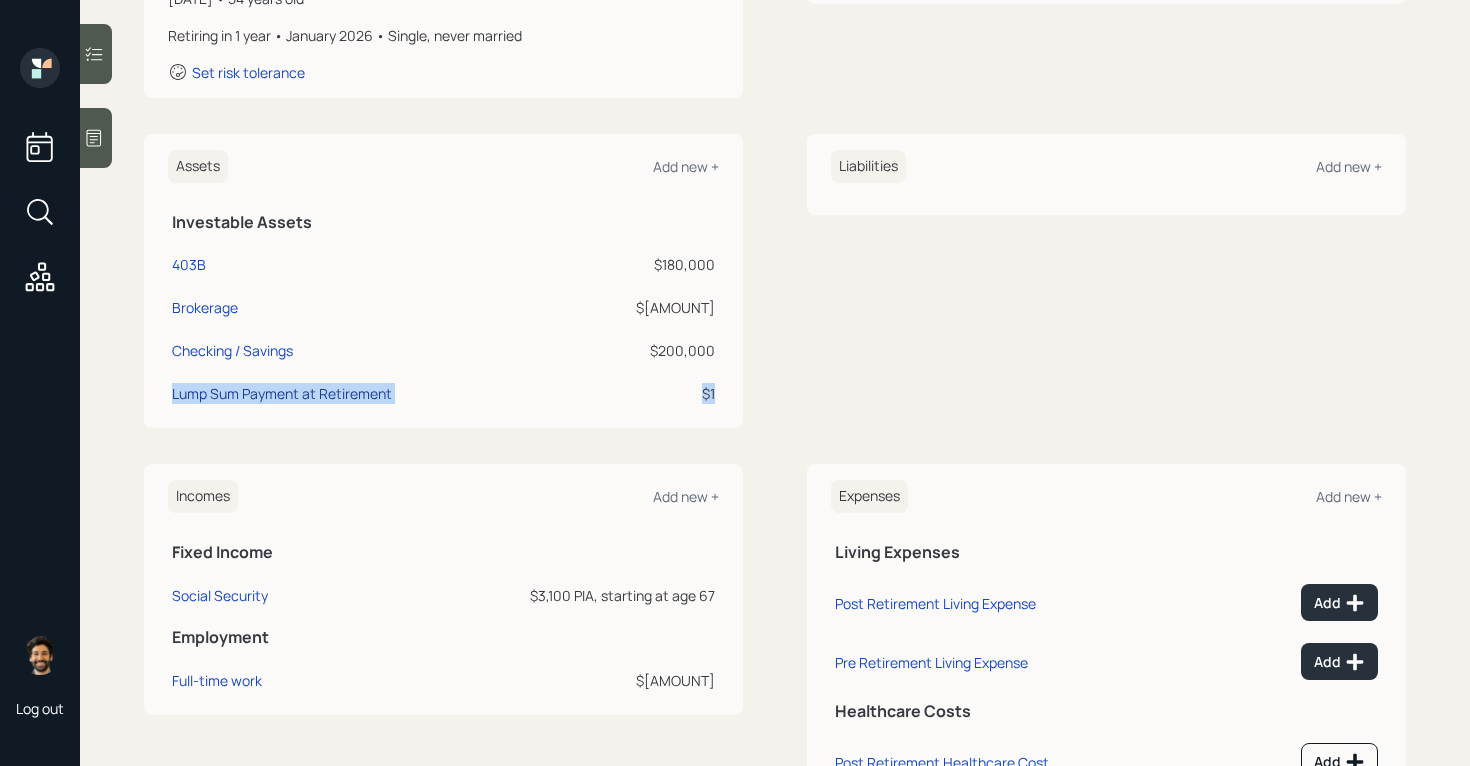 click on "Lump Sum Payment at Retirement" at bounding box center [282, 393] 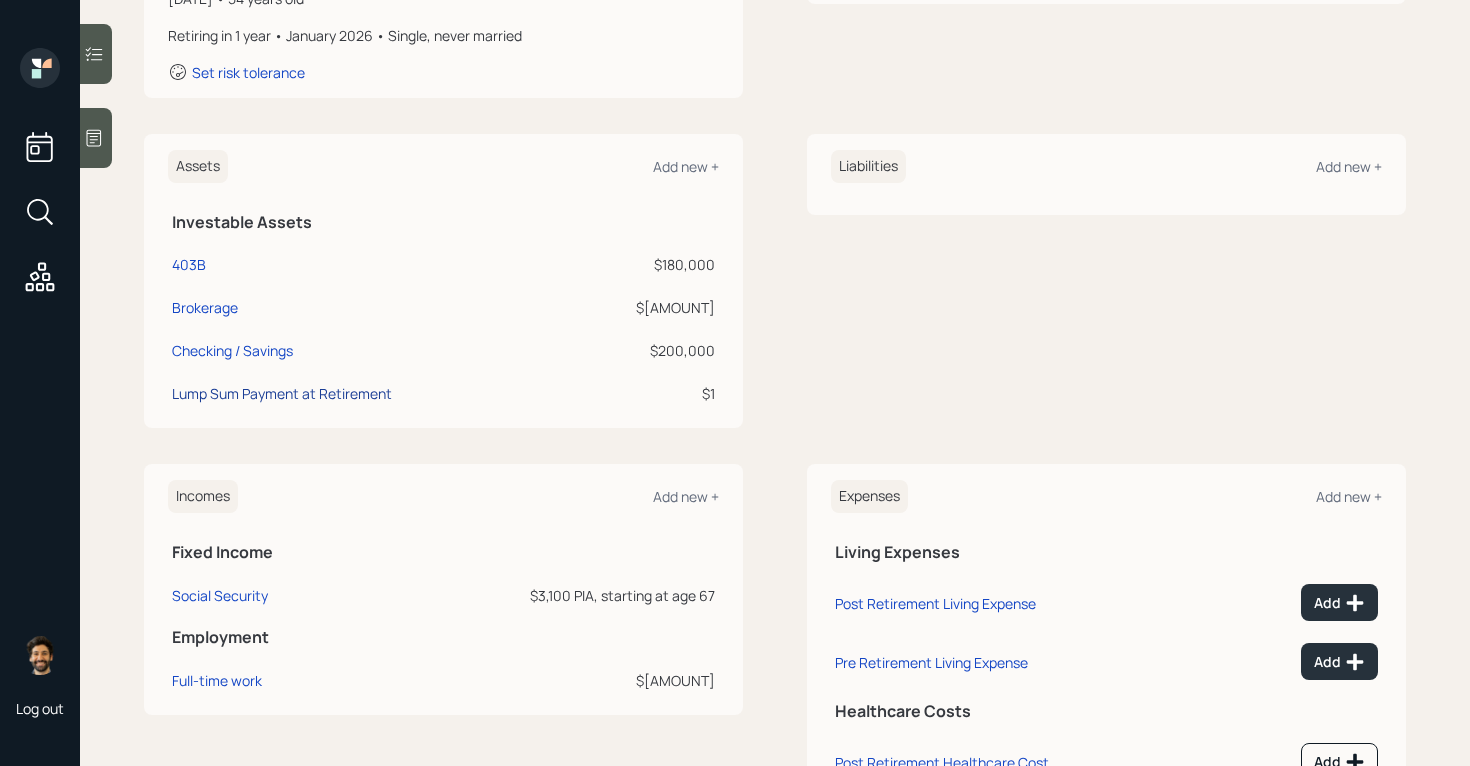 select on "ira" 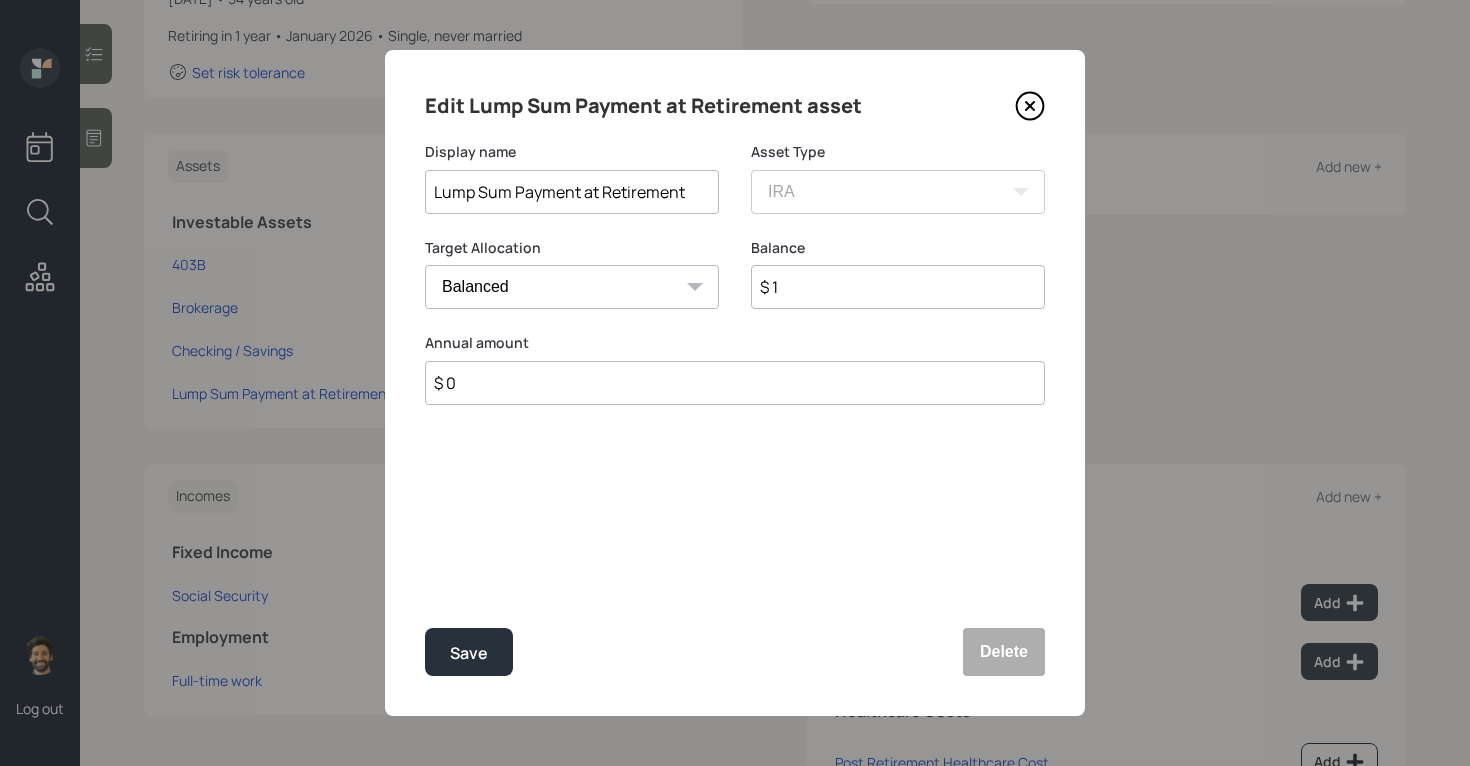 click on "$ 1" at bounding box center (898, 287) 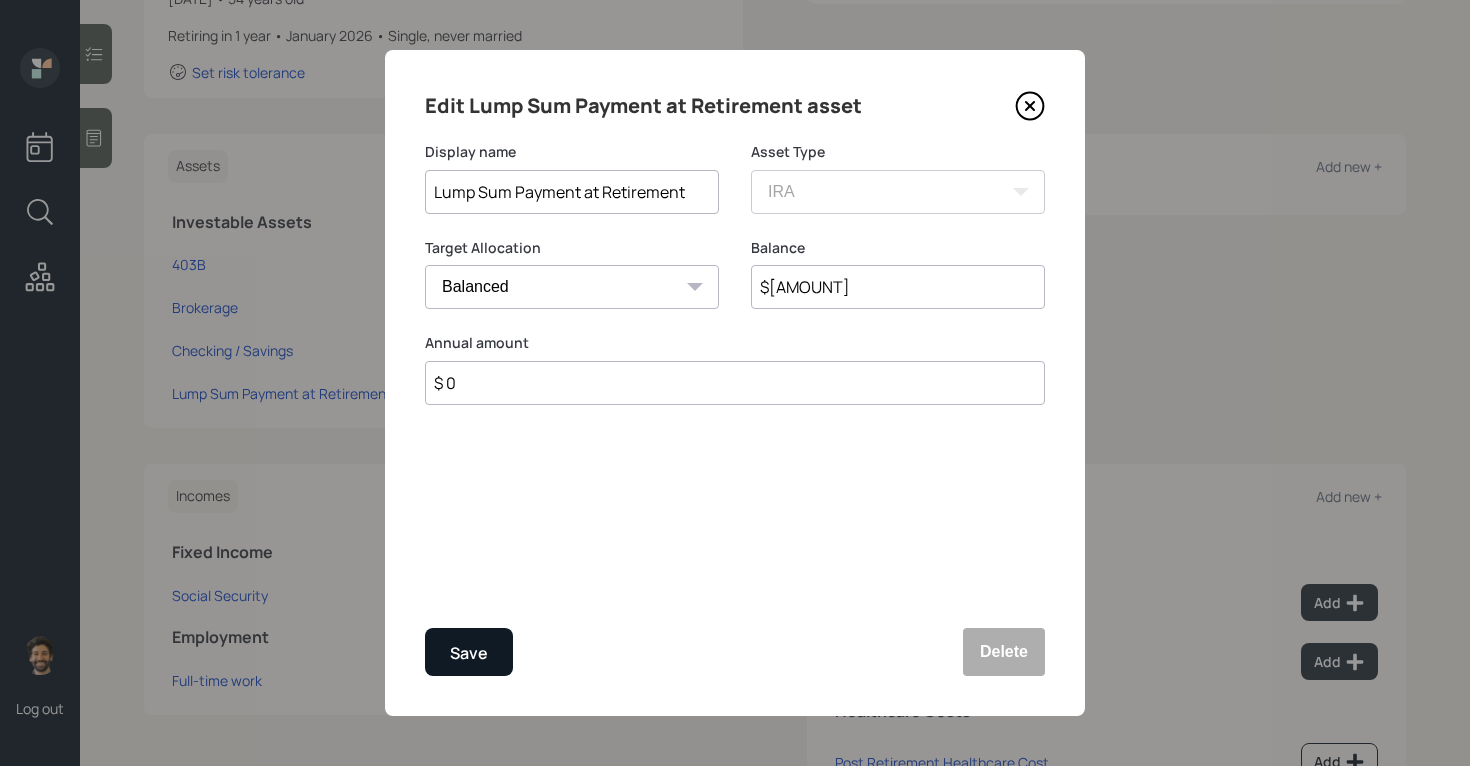 type on "$[AMOUNT]" 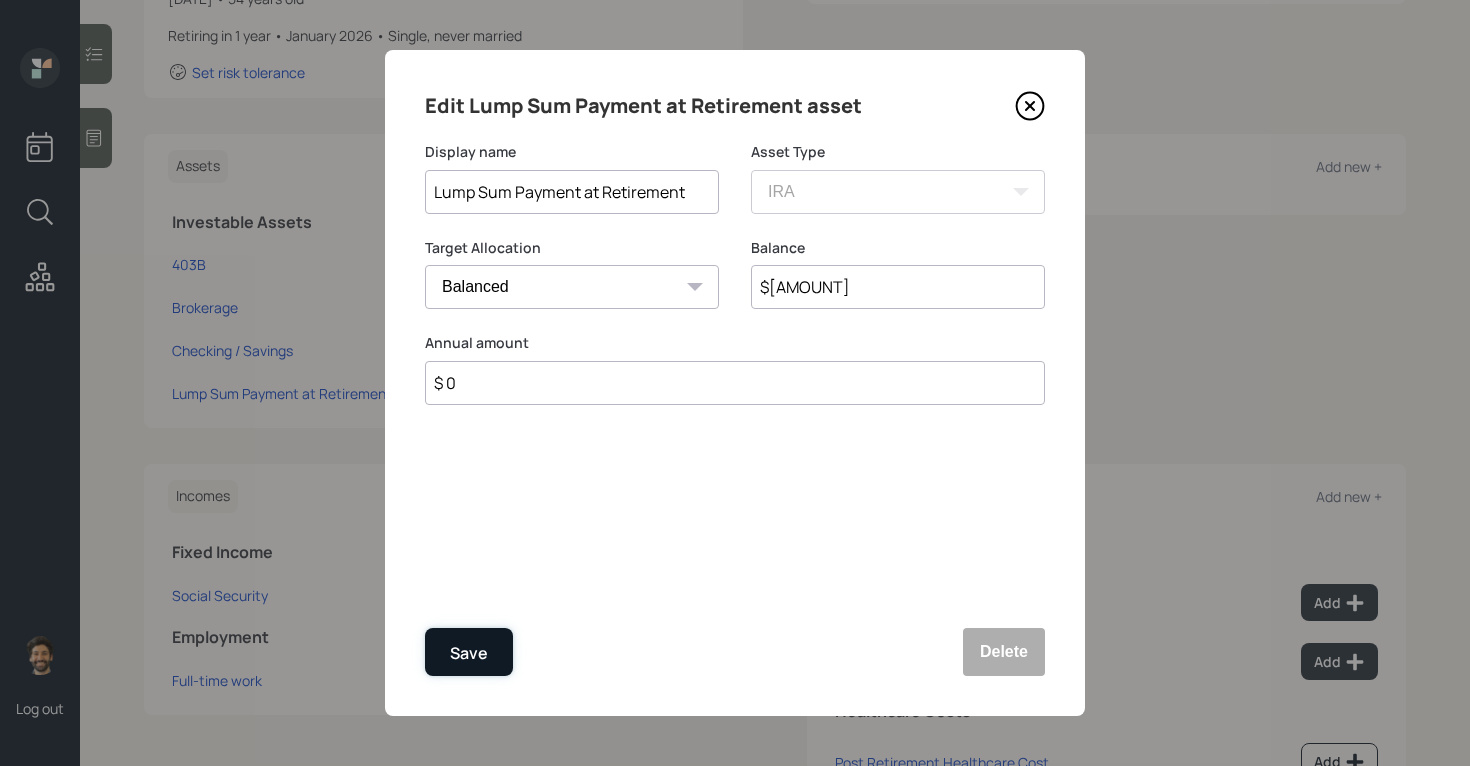 click on "Save" at bounding box center [469, 652] 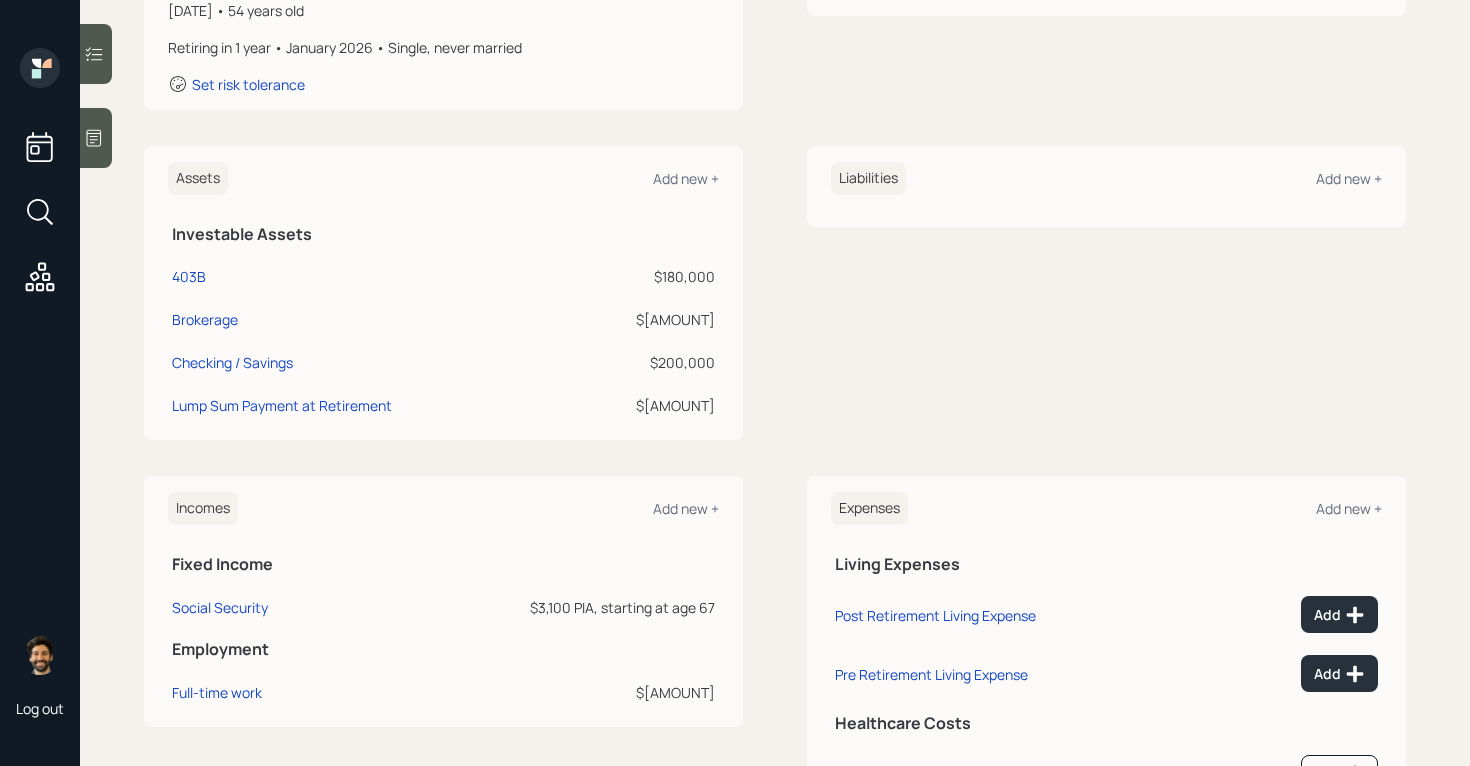 scroll, scrollTop: 365, scrollLeft: 0, axis: vertical 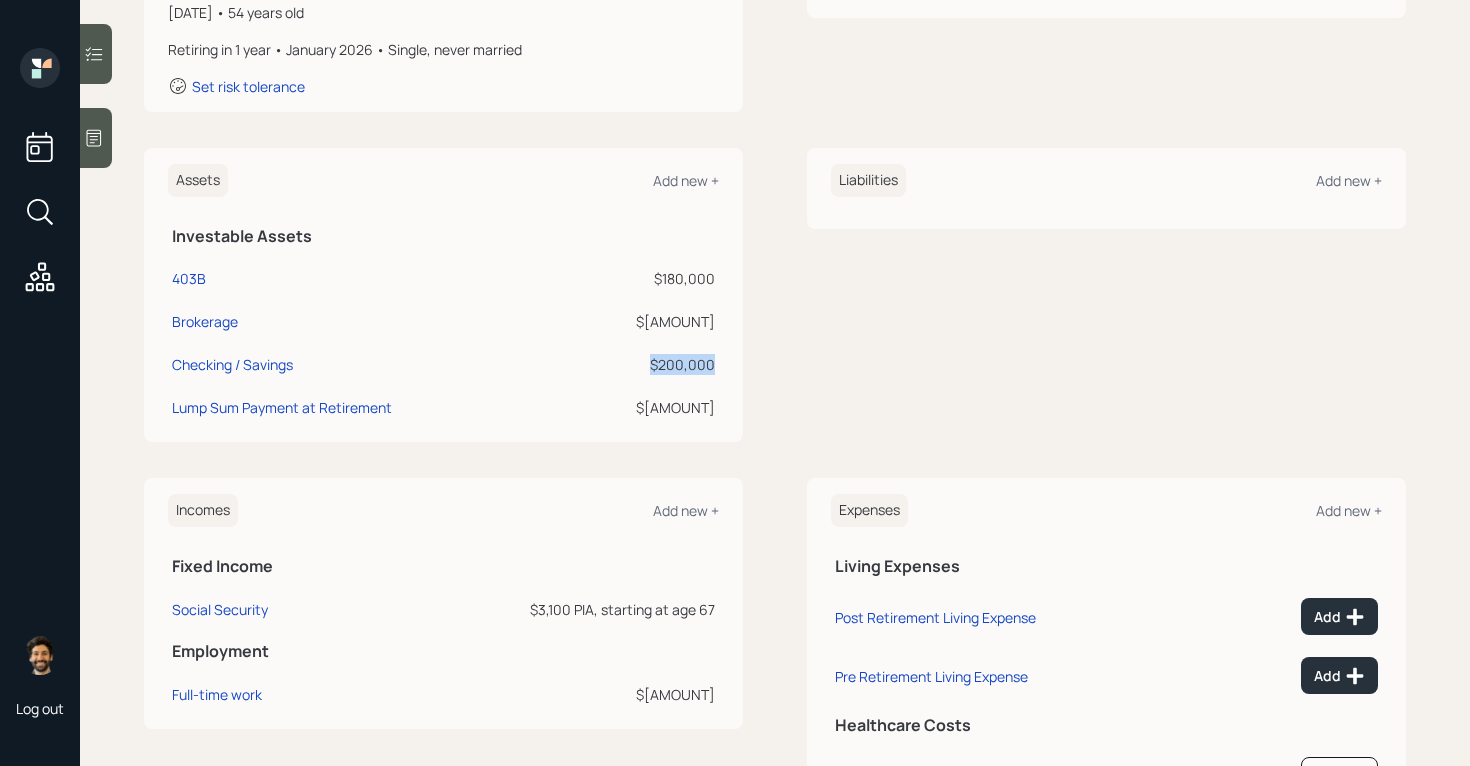 drag, startPoint x: 715, startPoint y: 361, endPoint x: 649, endPoint y: 365, distance: 66.1211 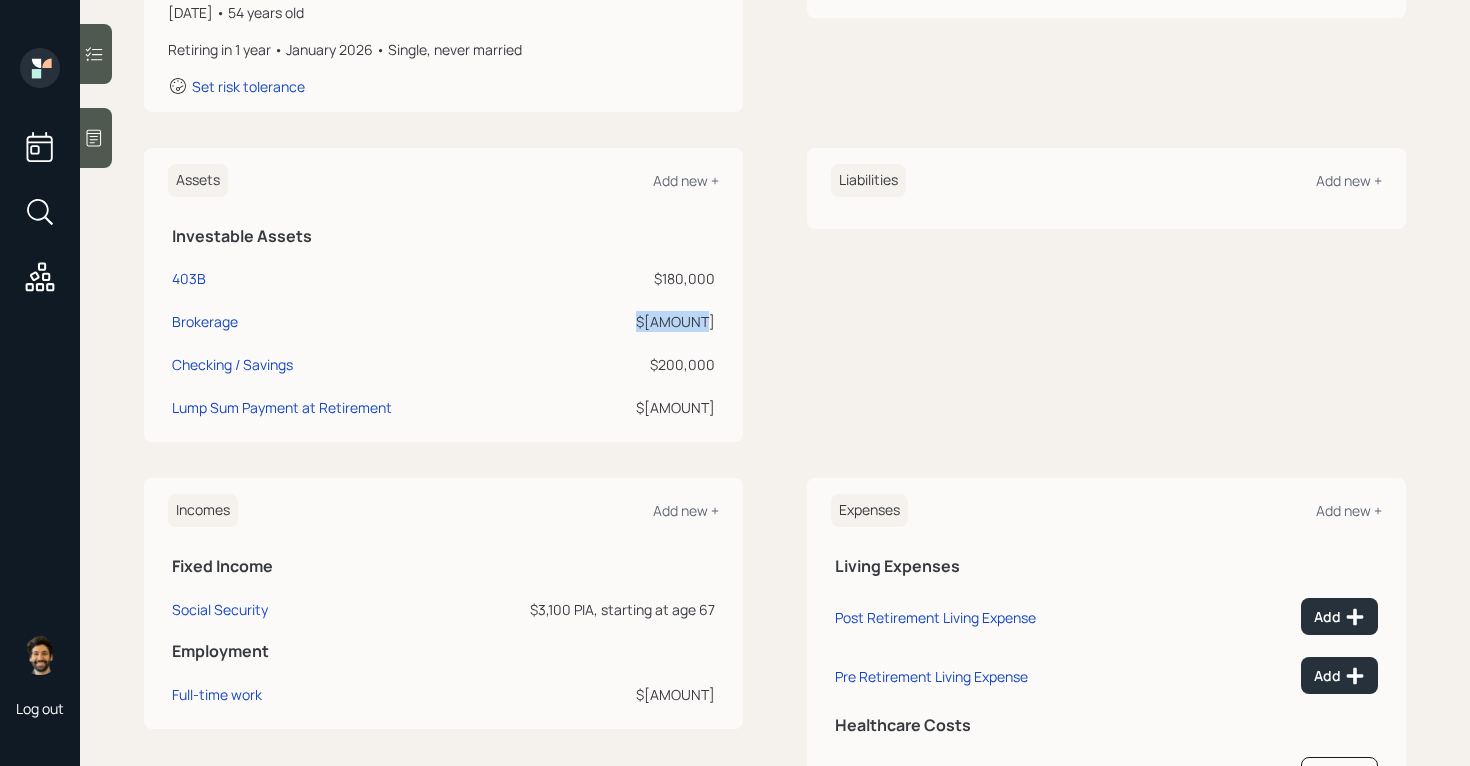 drag, startPoint x: 713, startPoint y: 322, endPoint x: 636, endPoint y: 320, distance: 77.02597 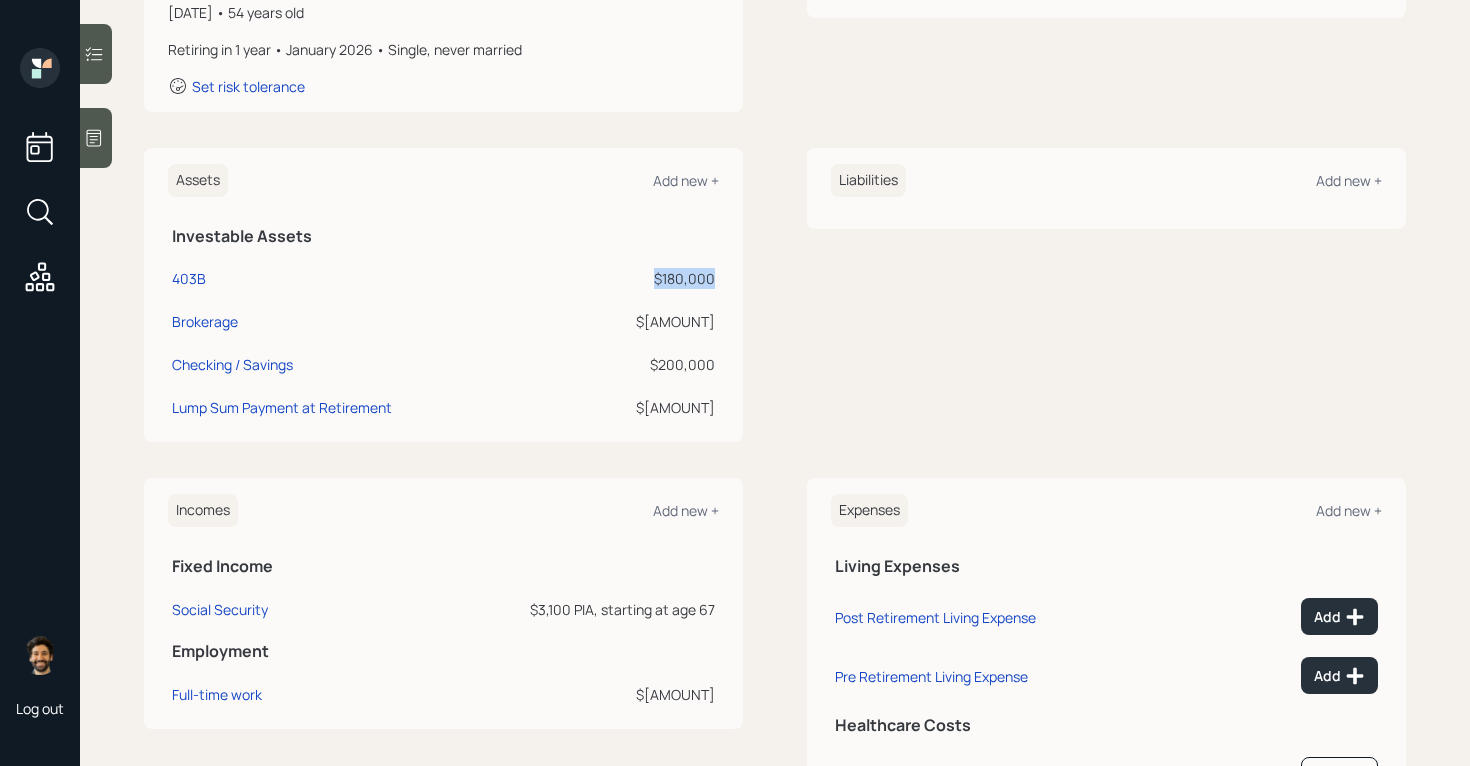 drag, startPoint x: 717, startPoint y: 273, endPoint x: 636, endPoint y: 275, distance: 81.02469 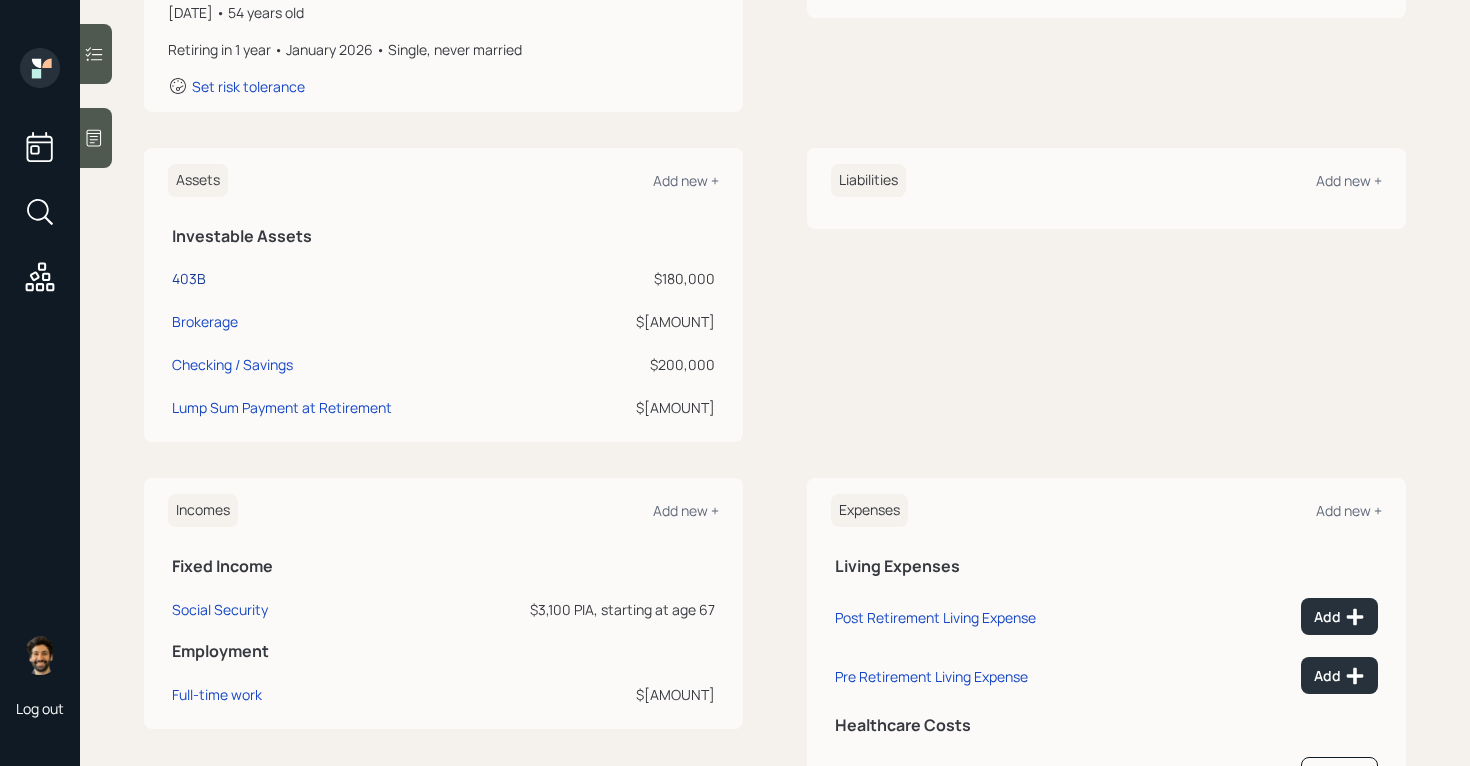 click on "403B" at bounding box center (189, 278) 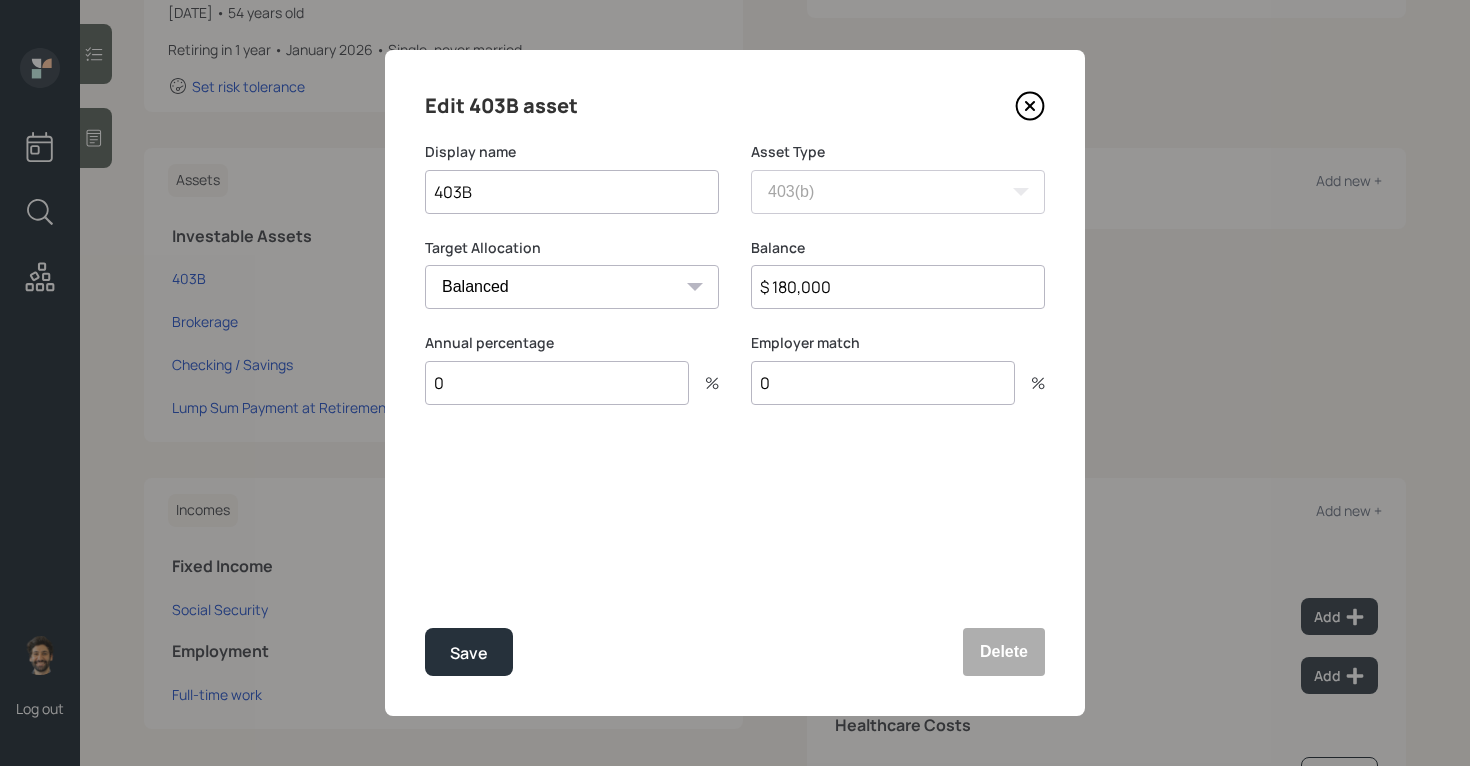 click on "$ 180,000" at bounding box center (898, 287) 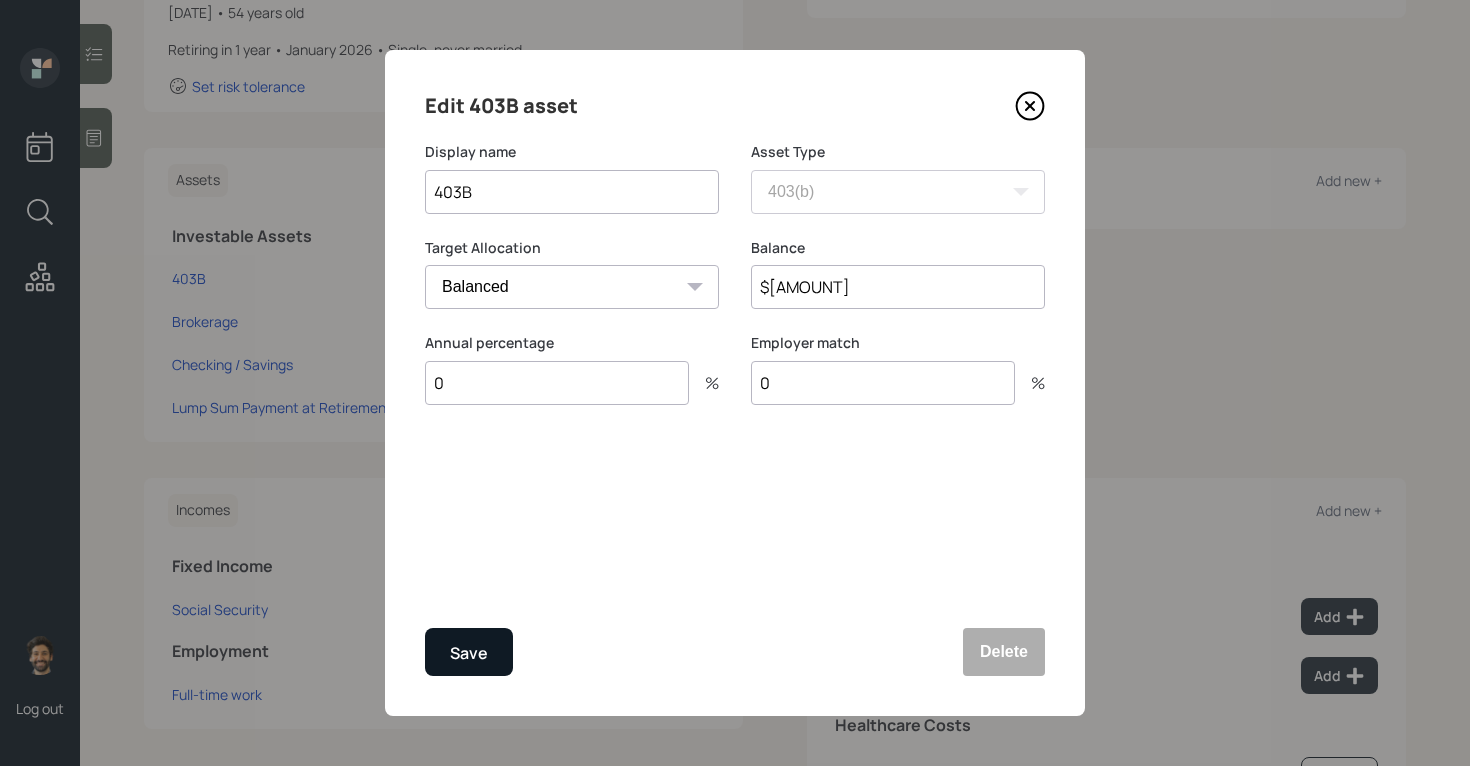 type on "$[AMOUNT]" 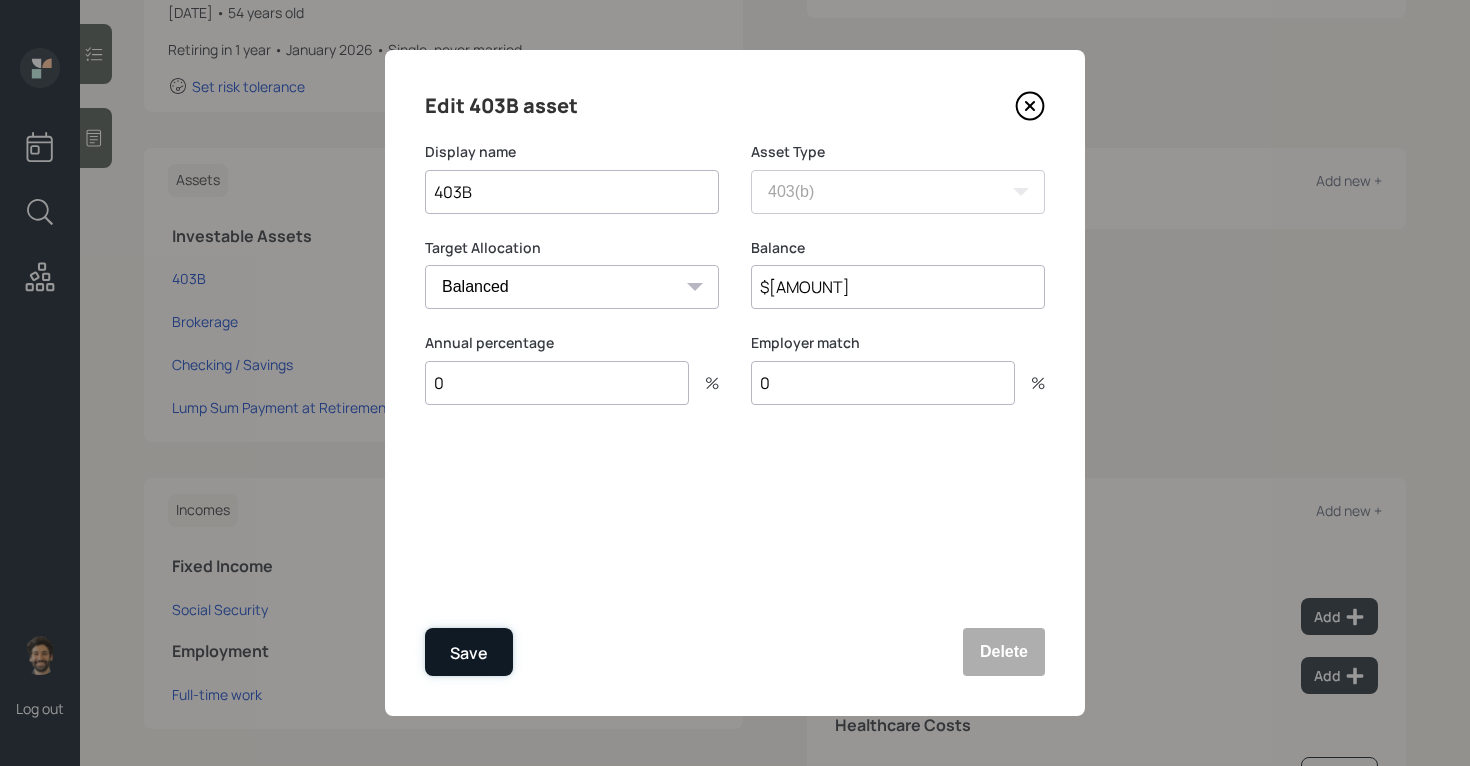 click on "Save" at bounding box center (469, 653) 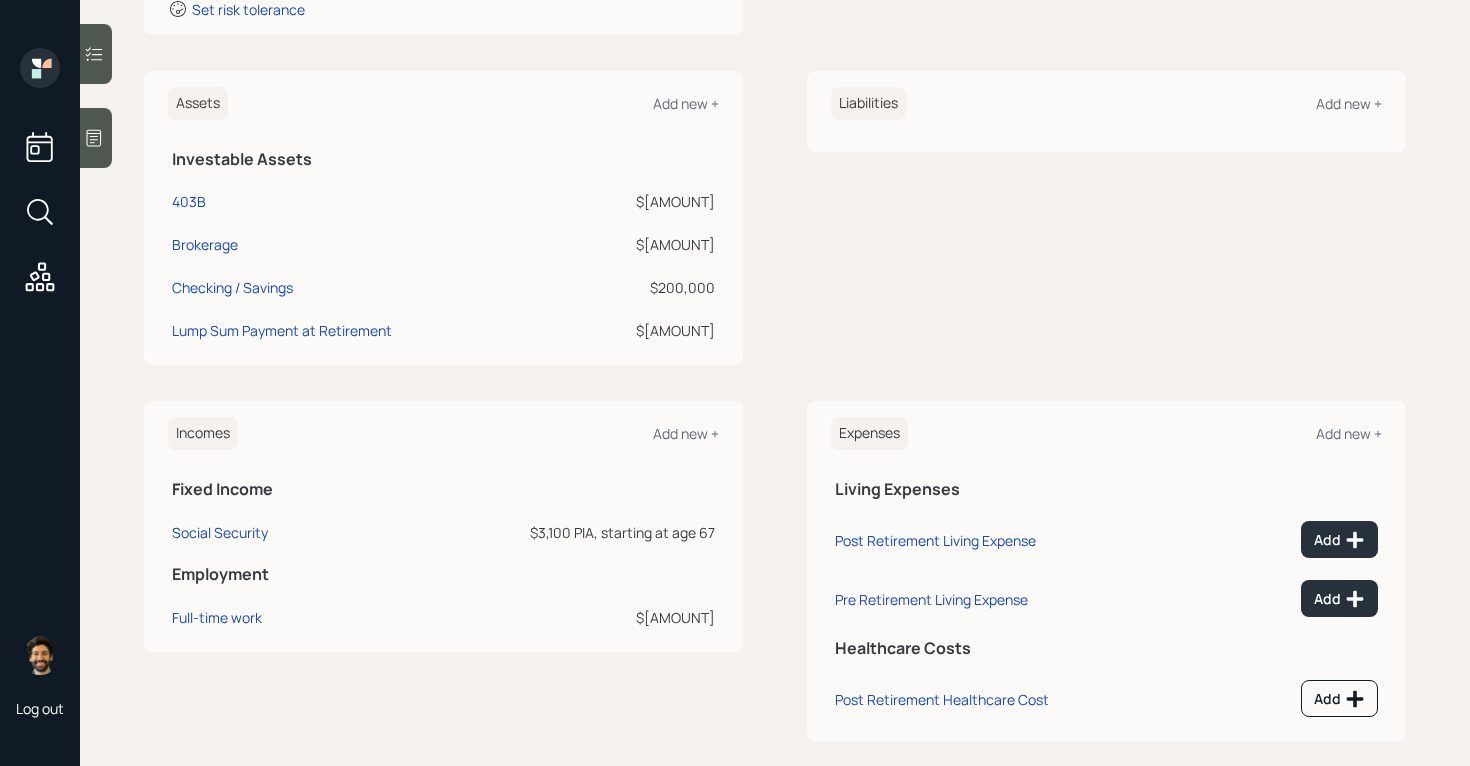 scroll, scrollTop: 465, scrollLeft: 0, axis: vertical 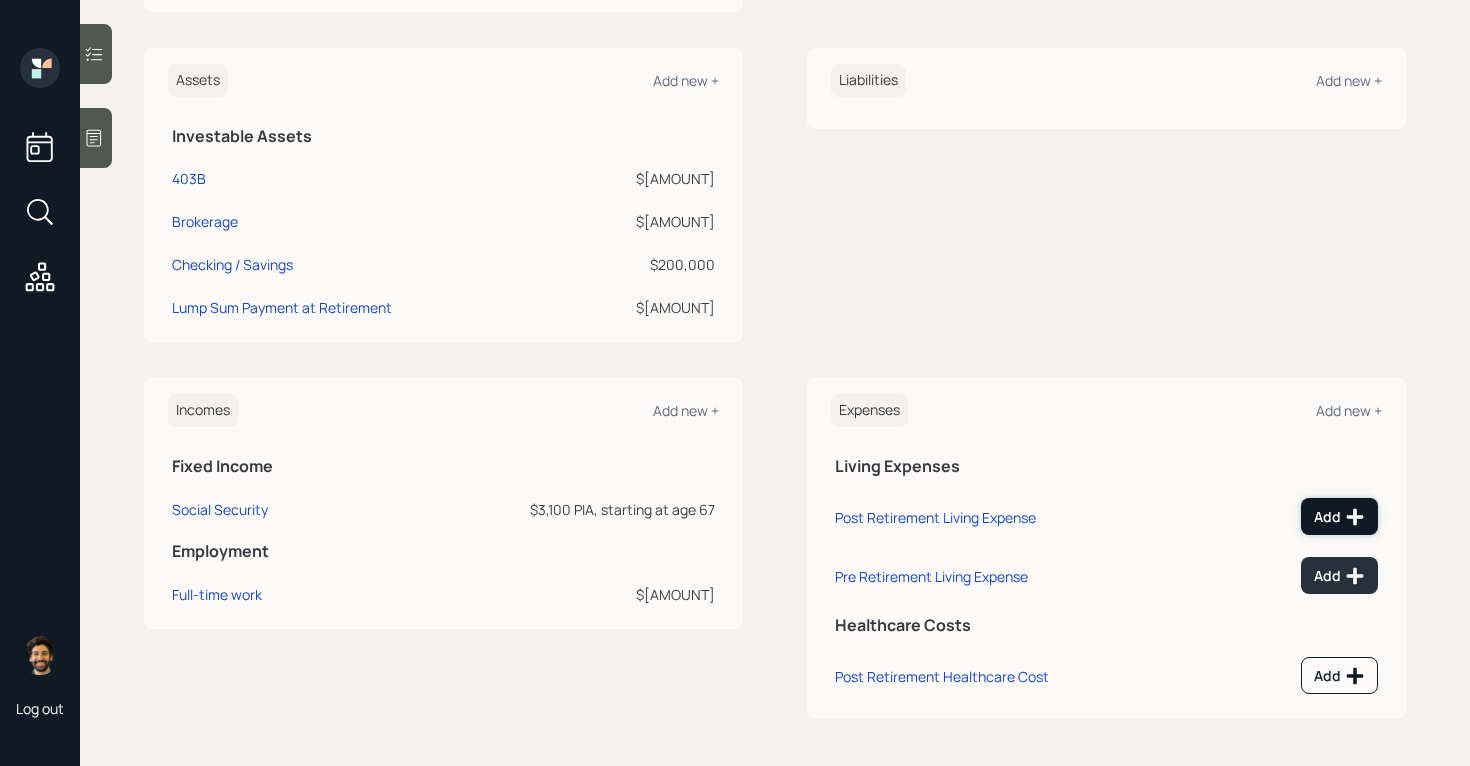 click 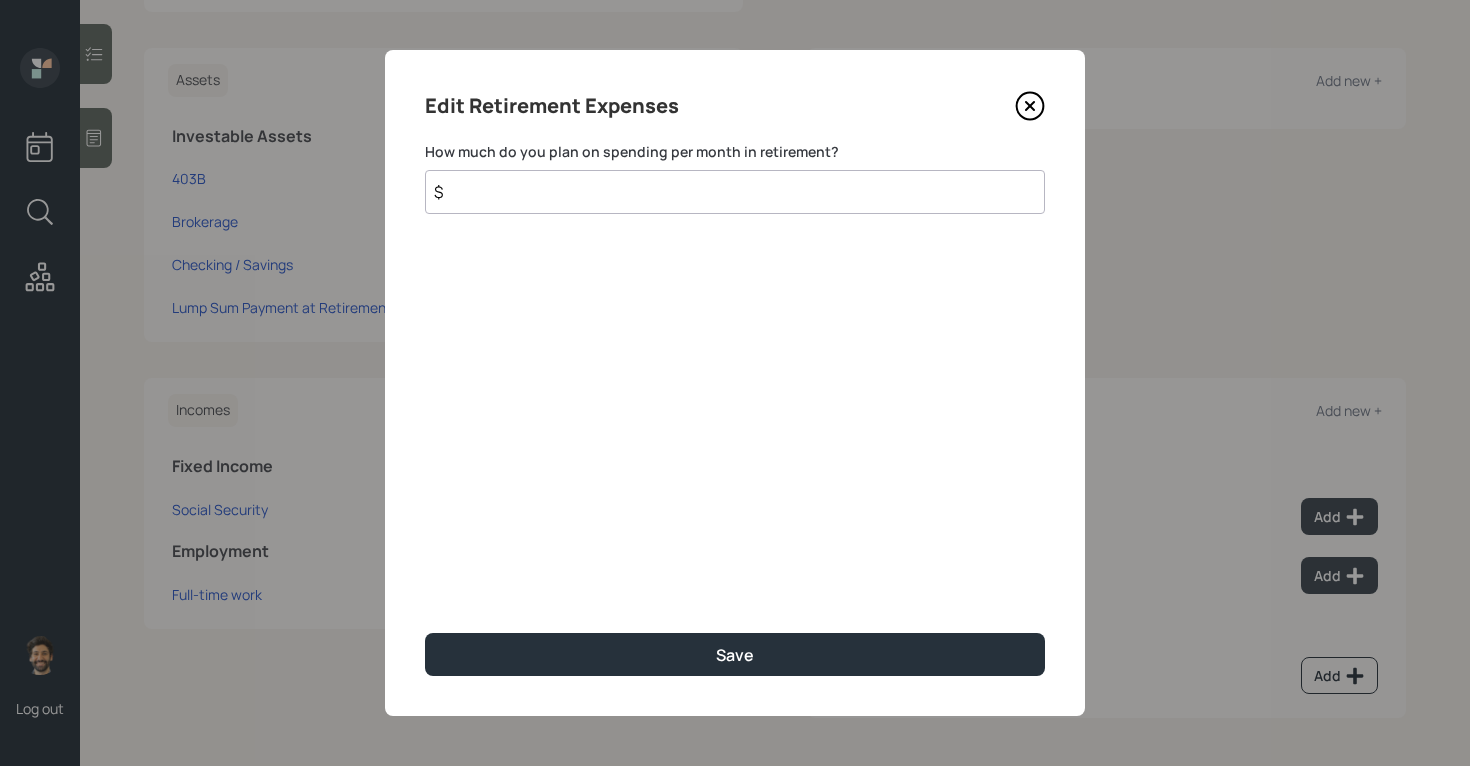 click on "$" at bounding box center (735, 192) 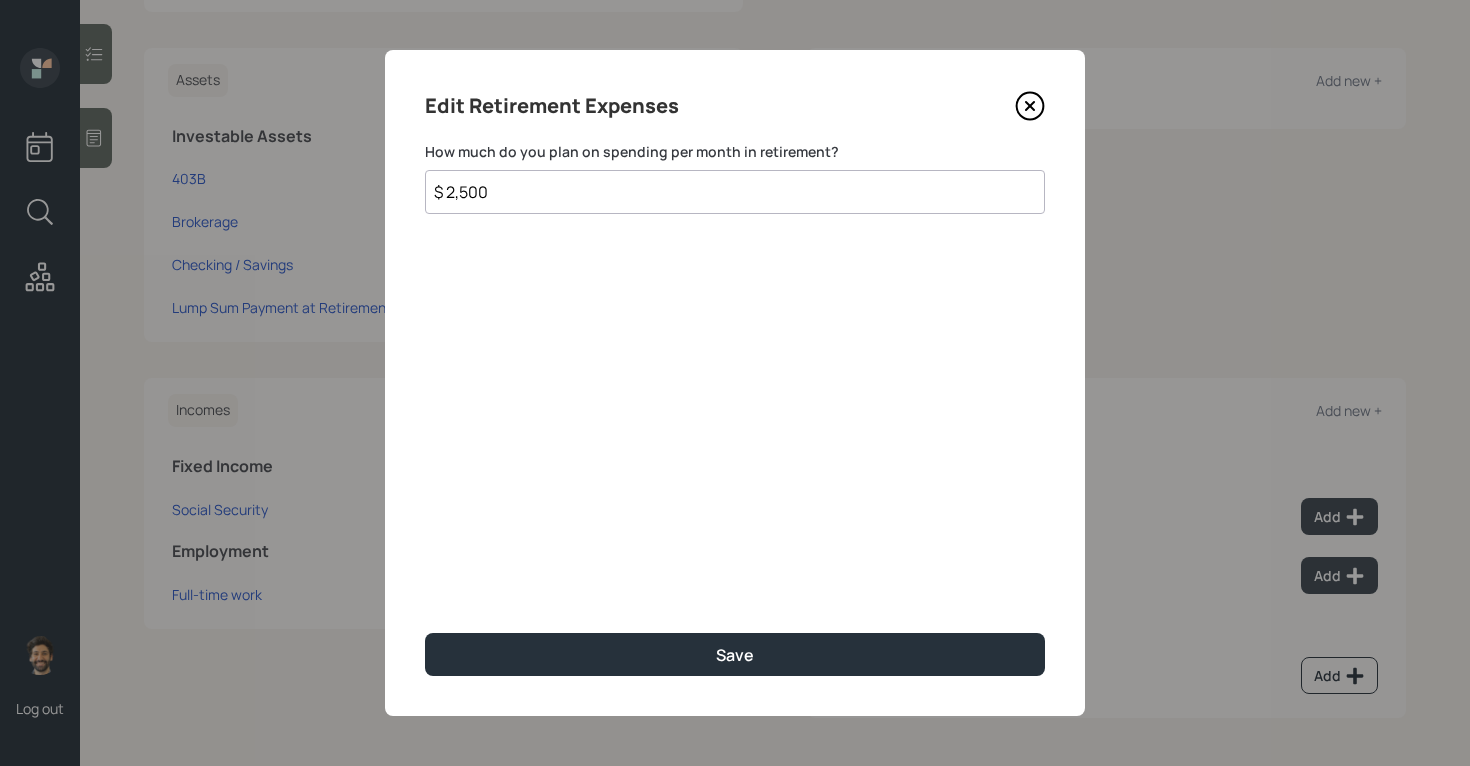 click on "$ 2,500" at bounding box center (735, 192) 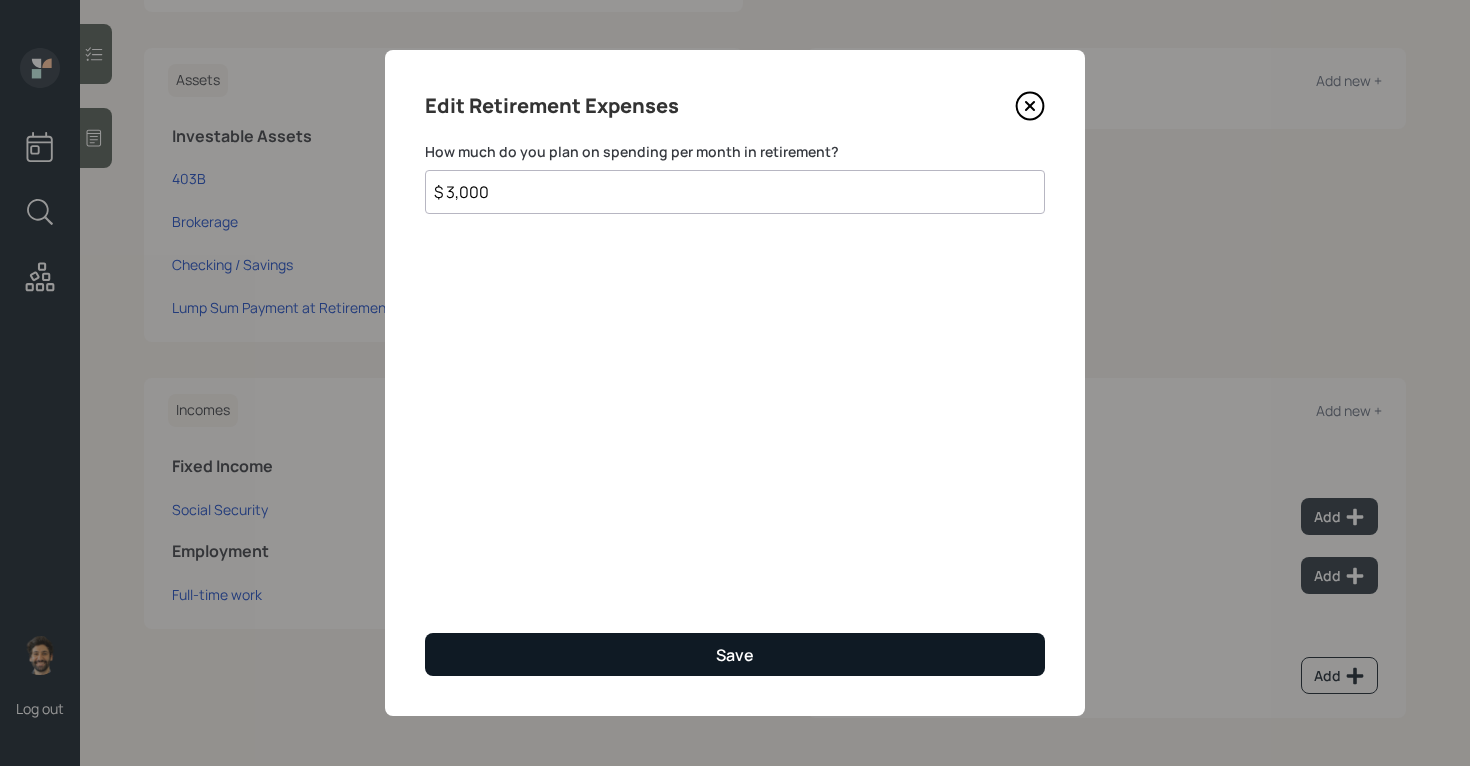 type on "$ 3,000" 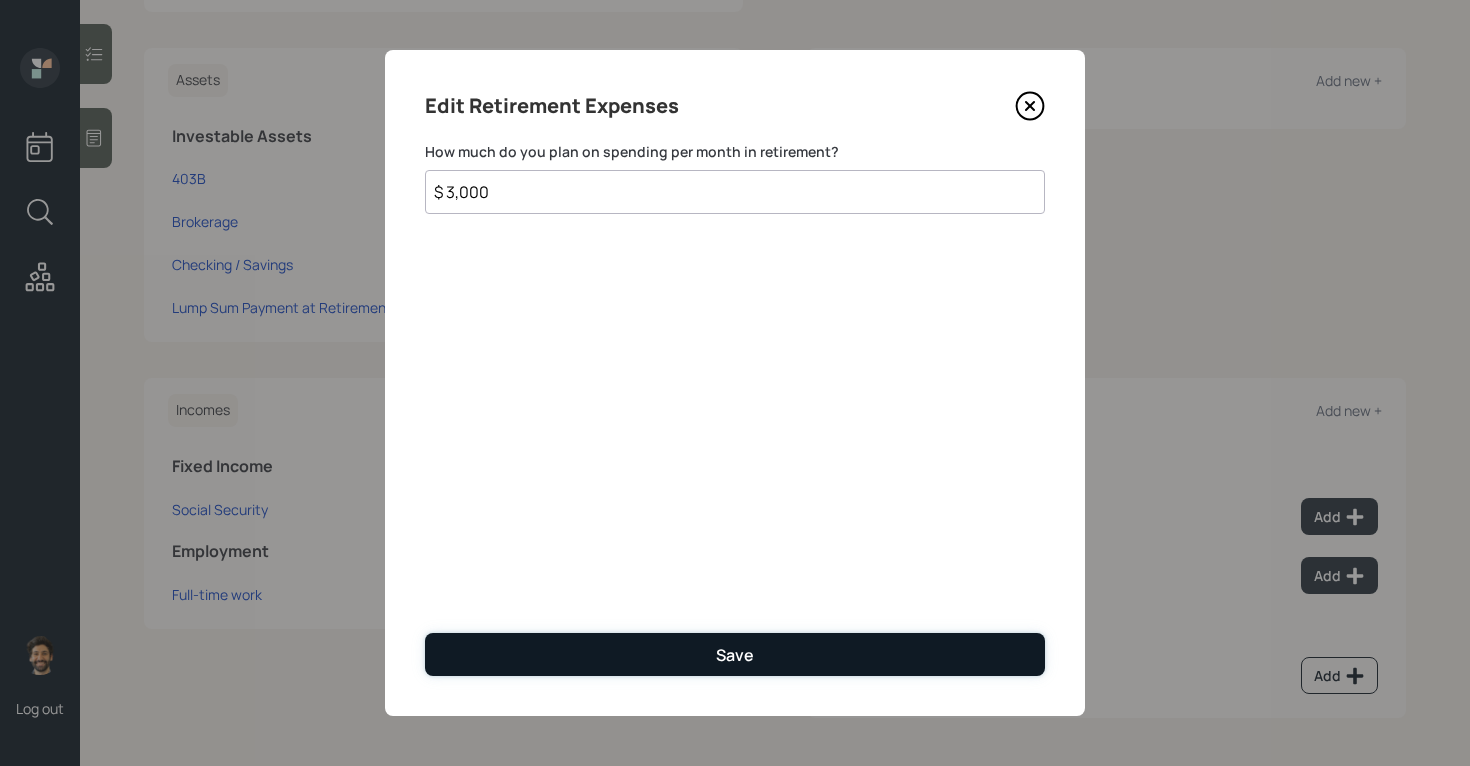 click on "Save" at bounding box center [735, 654] 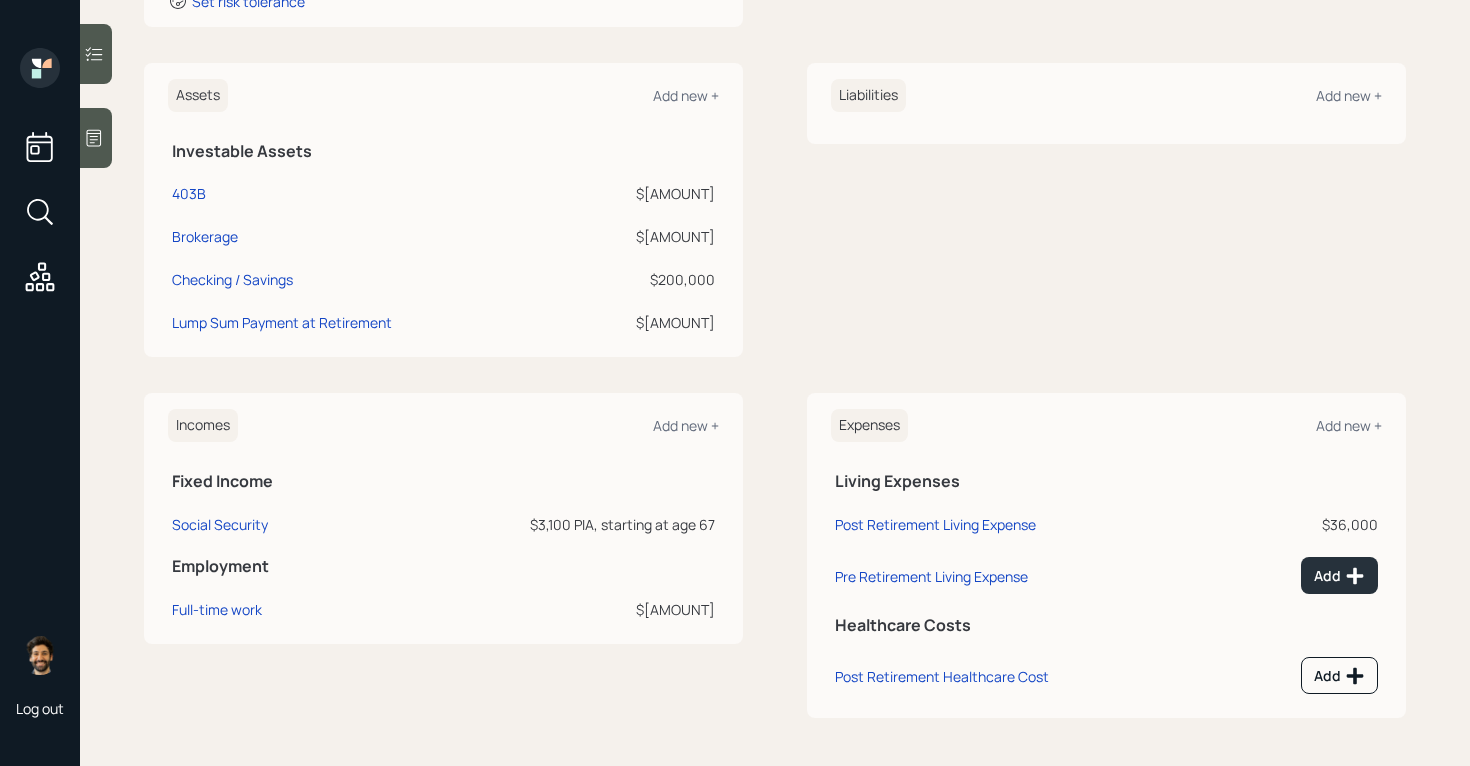scroll, scrollTop: 450, scrollLeft: 0, axis: vertical 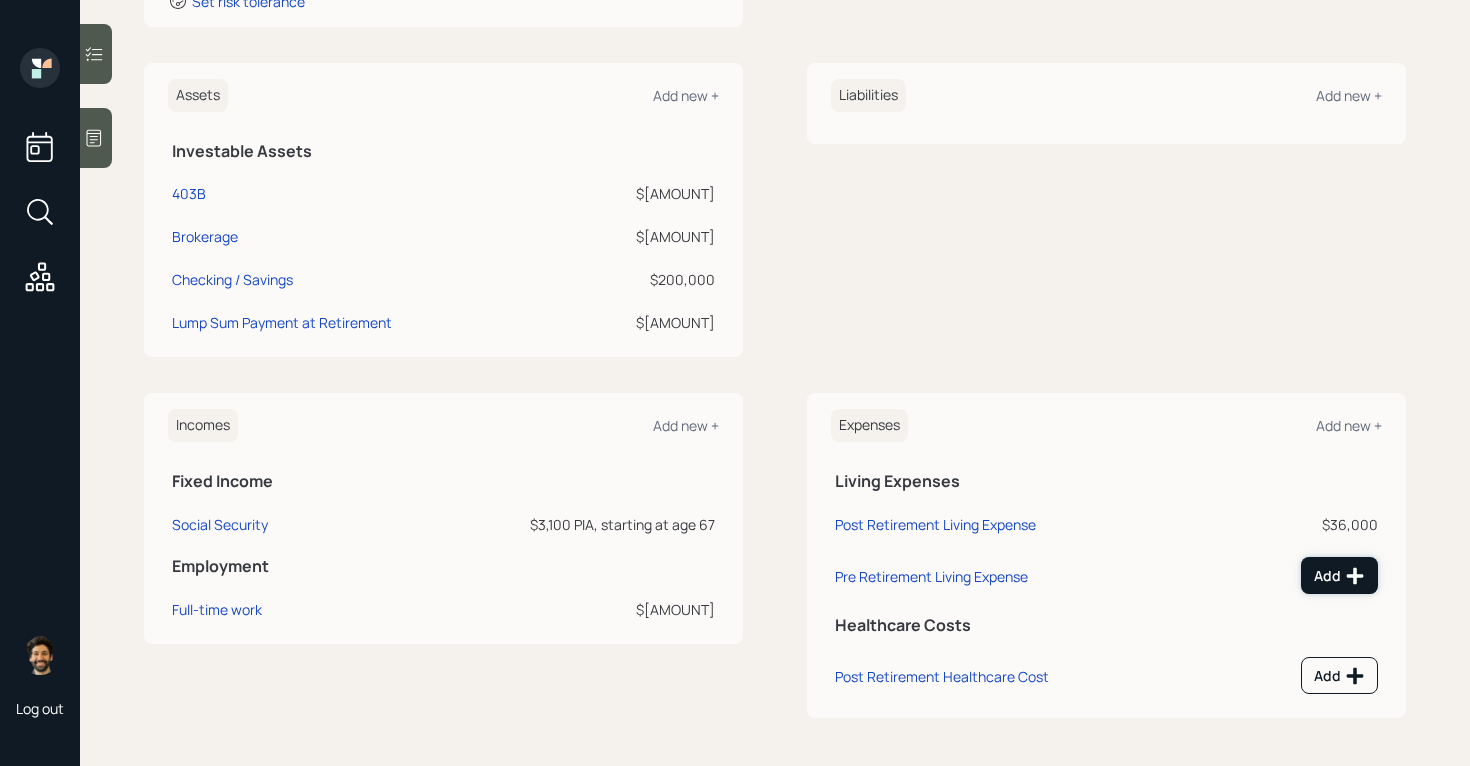 click 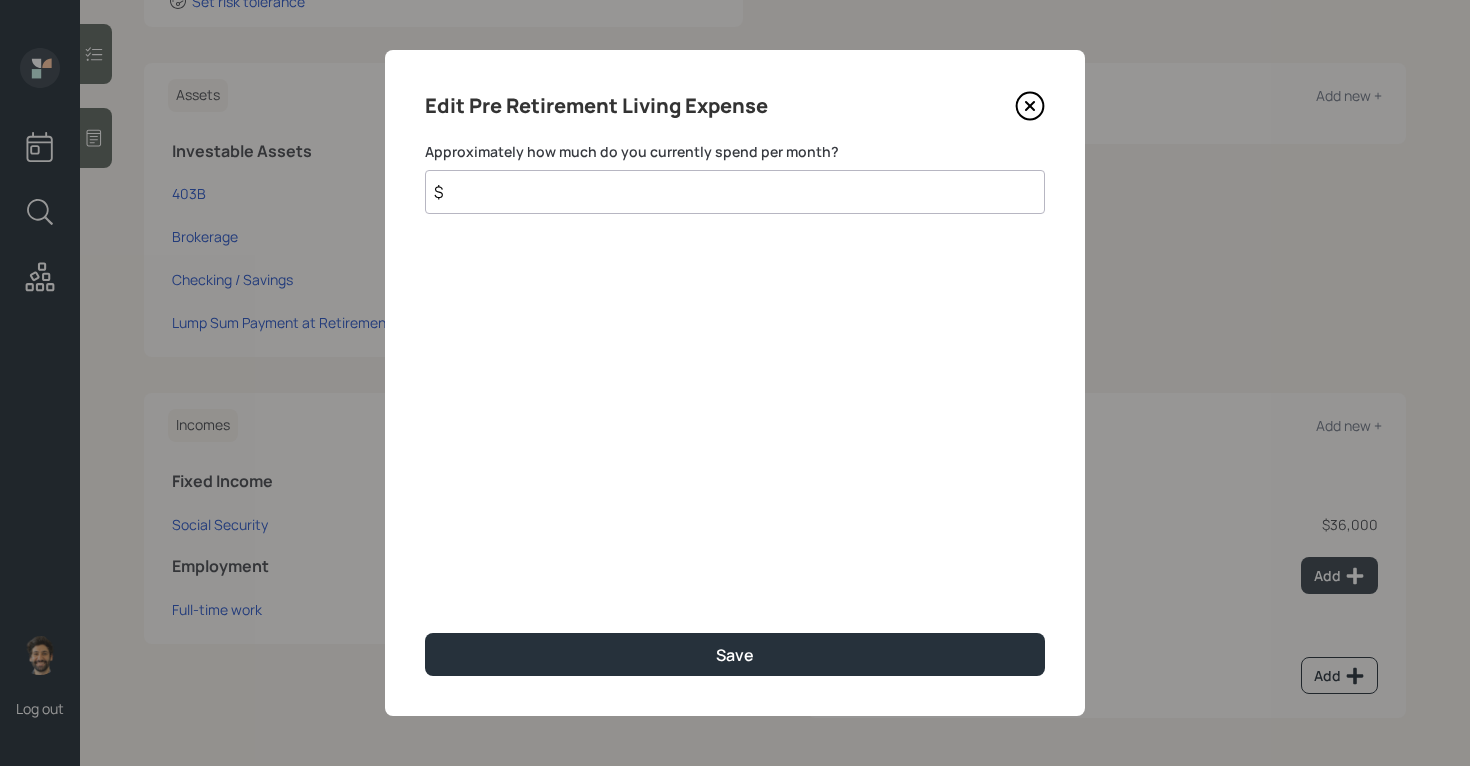 click on "$" at bounding box center (735, 192) 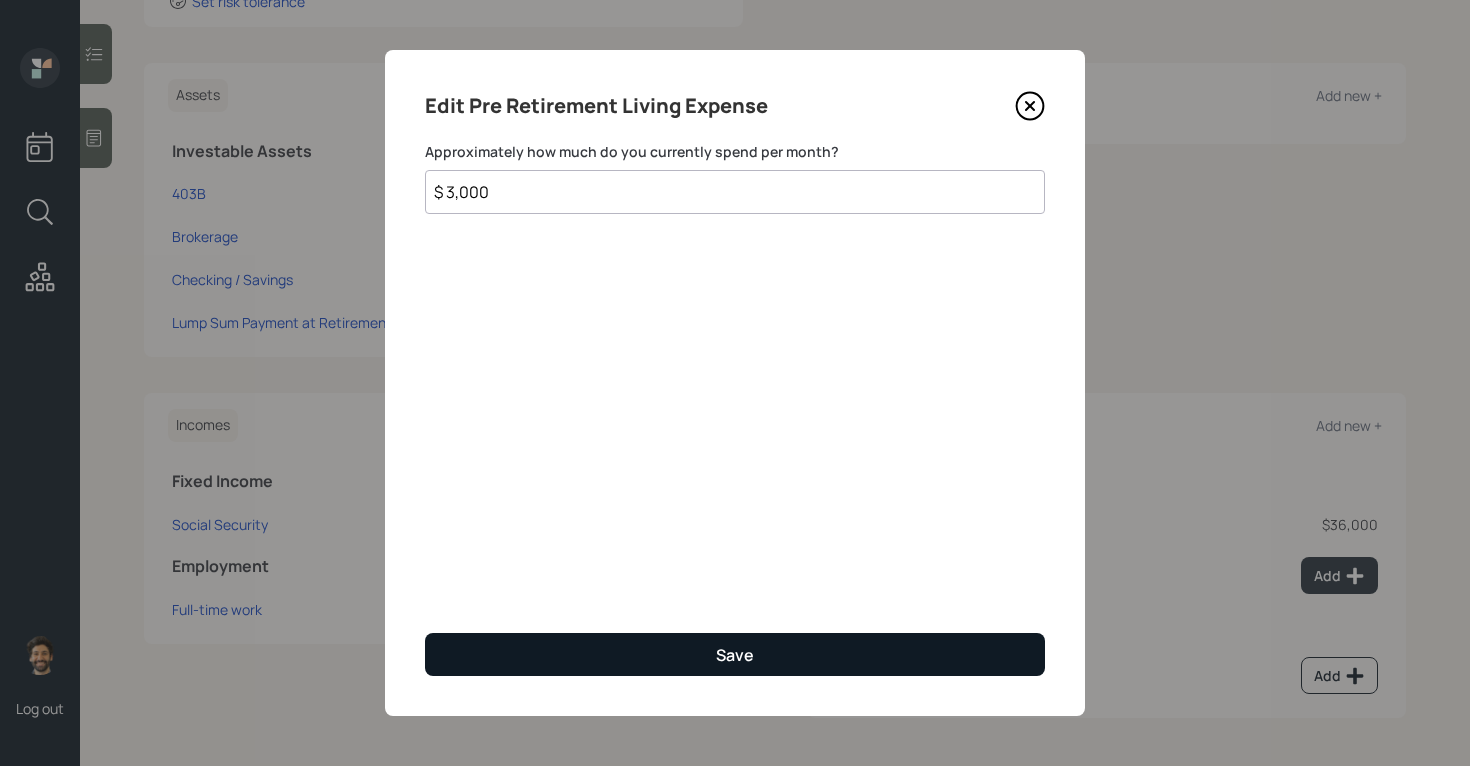 type on "$ 3,000" 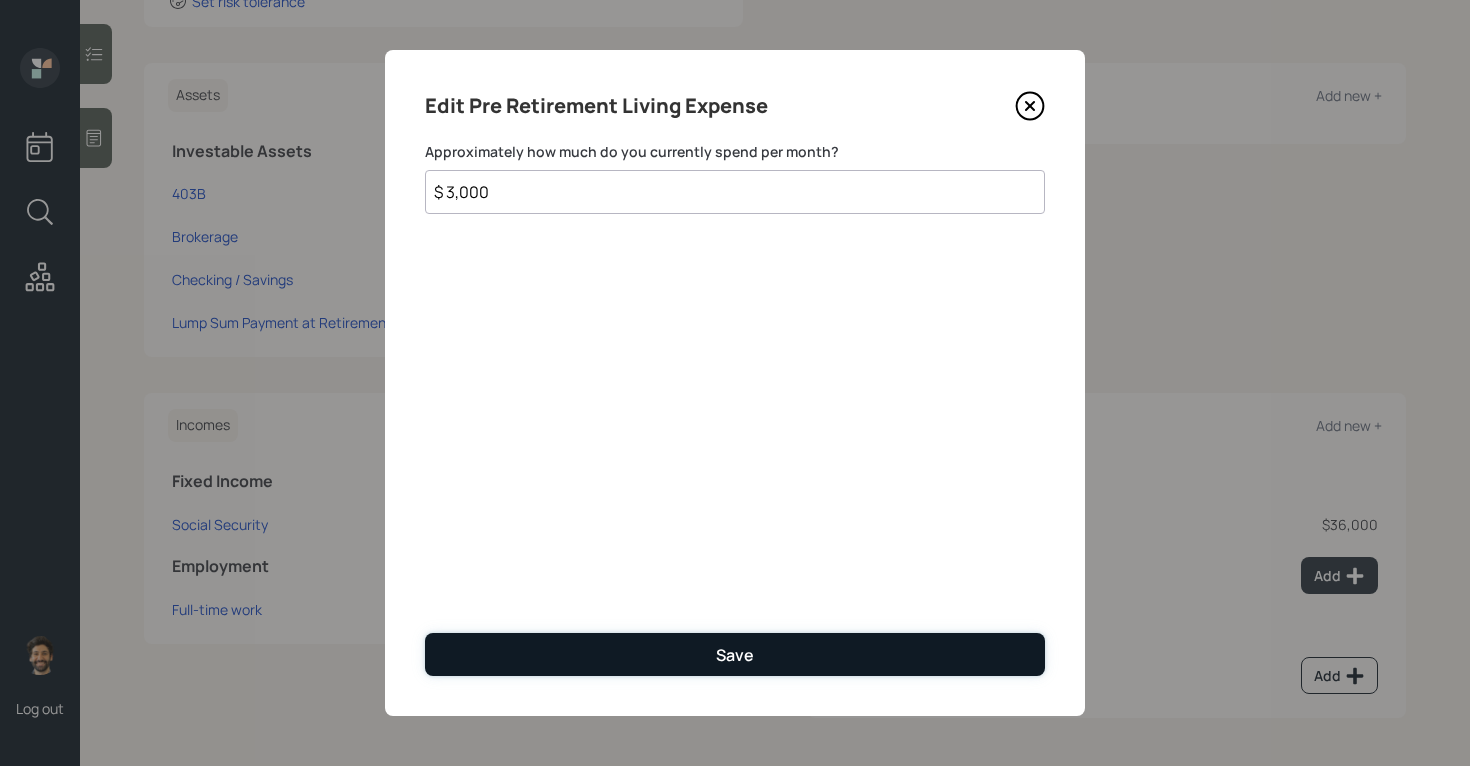 click on "Save" at bounding box center [735, 654] 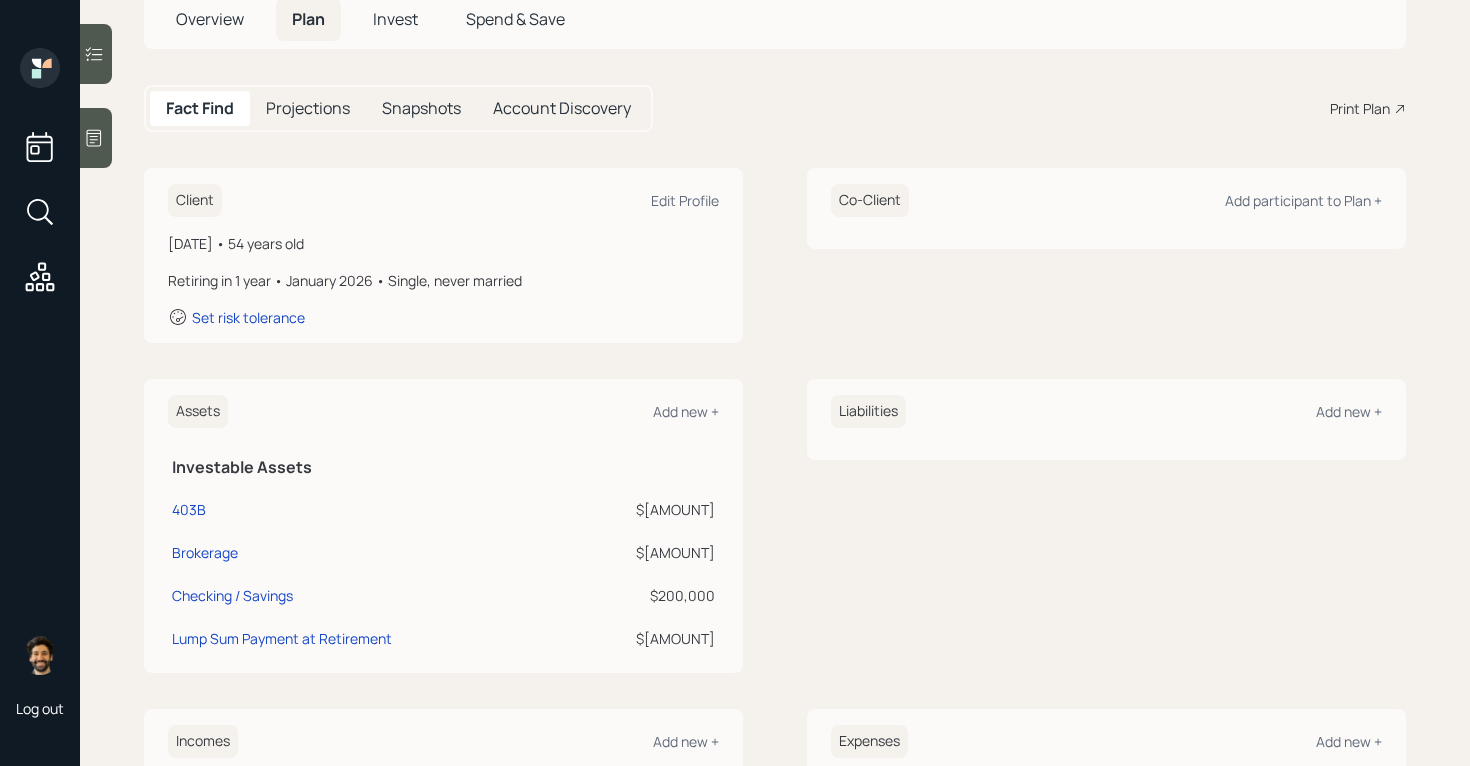 scroll, scrollTop: 0, scrollLeft: 0, axis: both 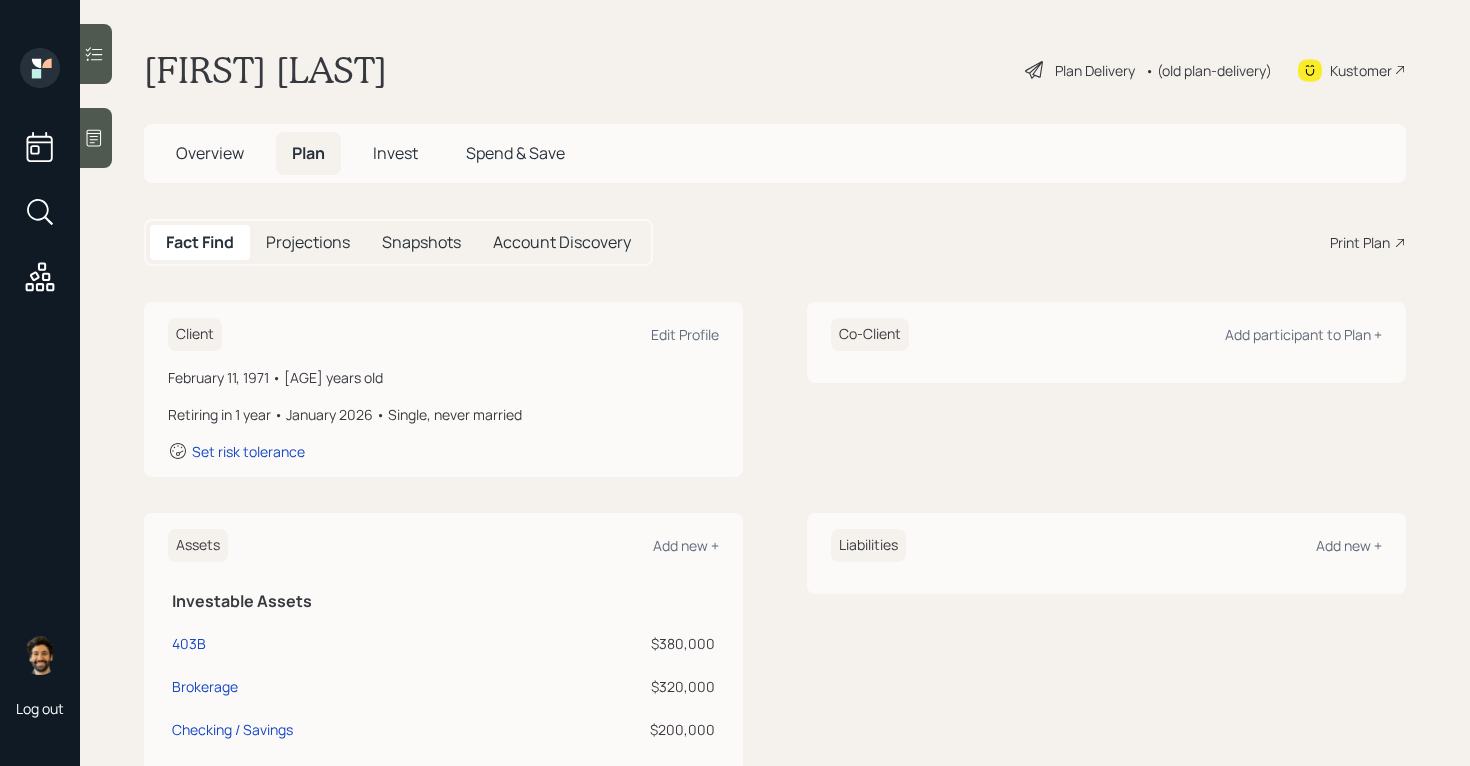 click on "Plan Delivery • (old plan-delivery)" at bounding box center (1148, 70) 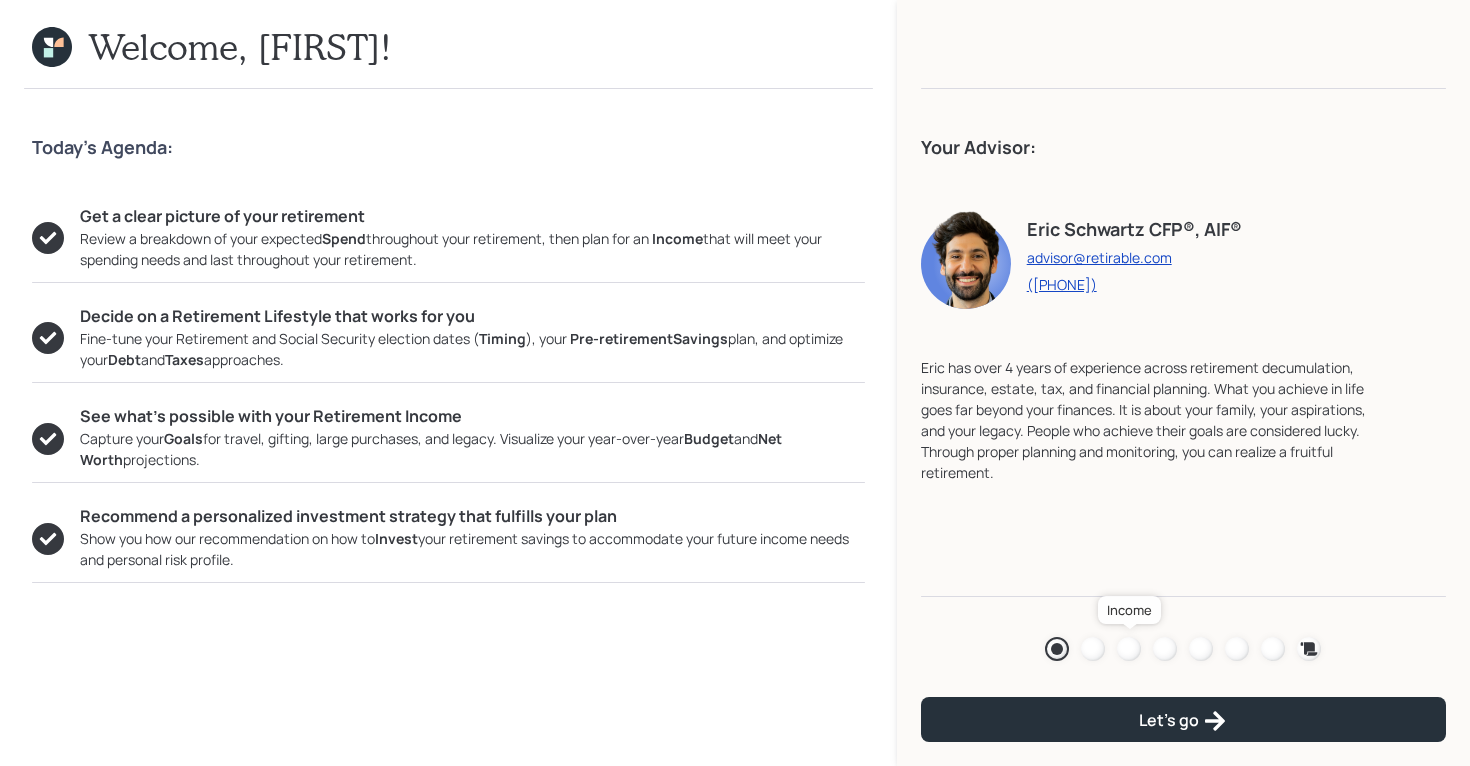click at bounding box center [1129, 649] 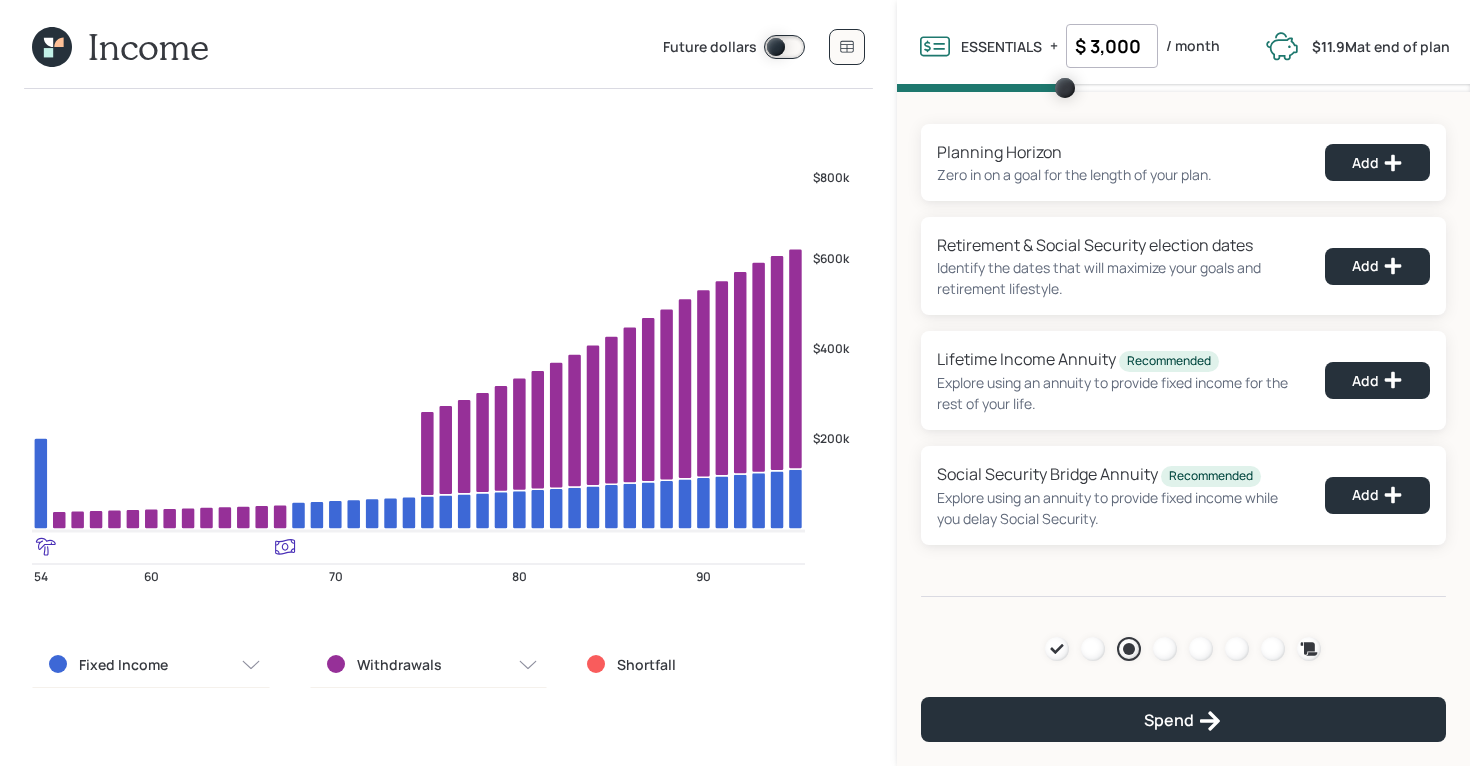 click 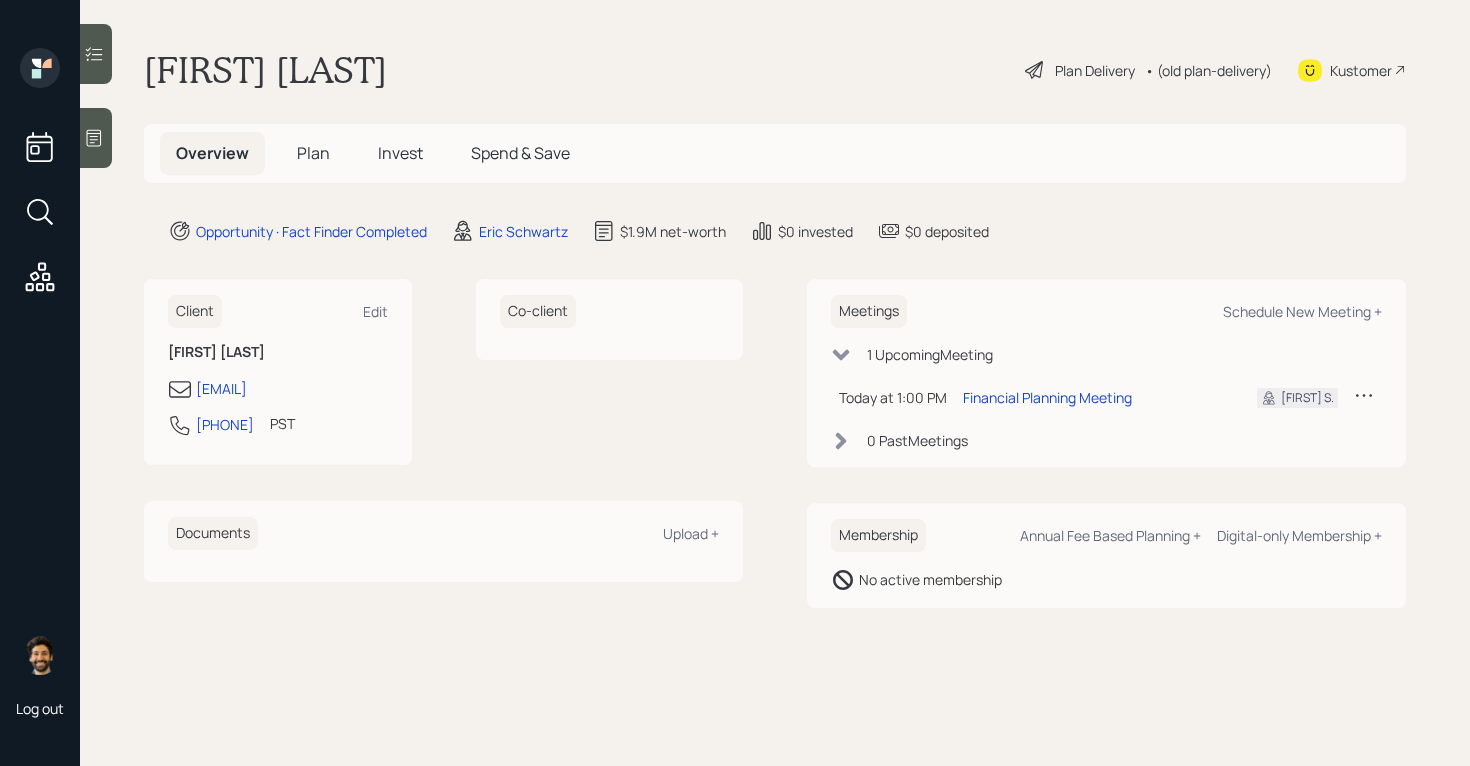 click on "Plan" at bounding box center [313, 153] 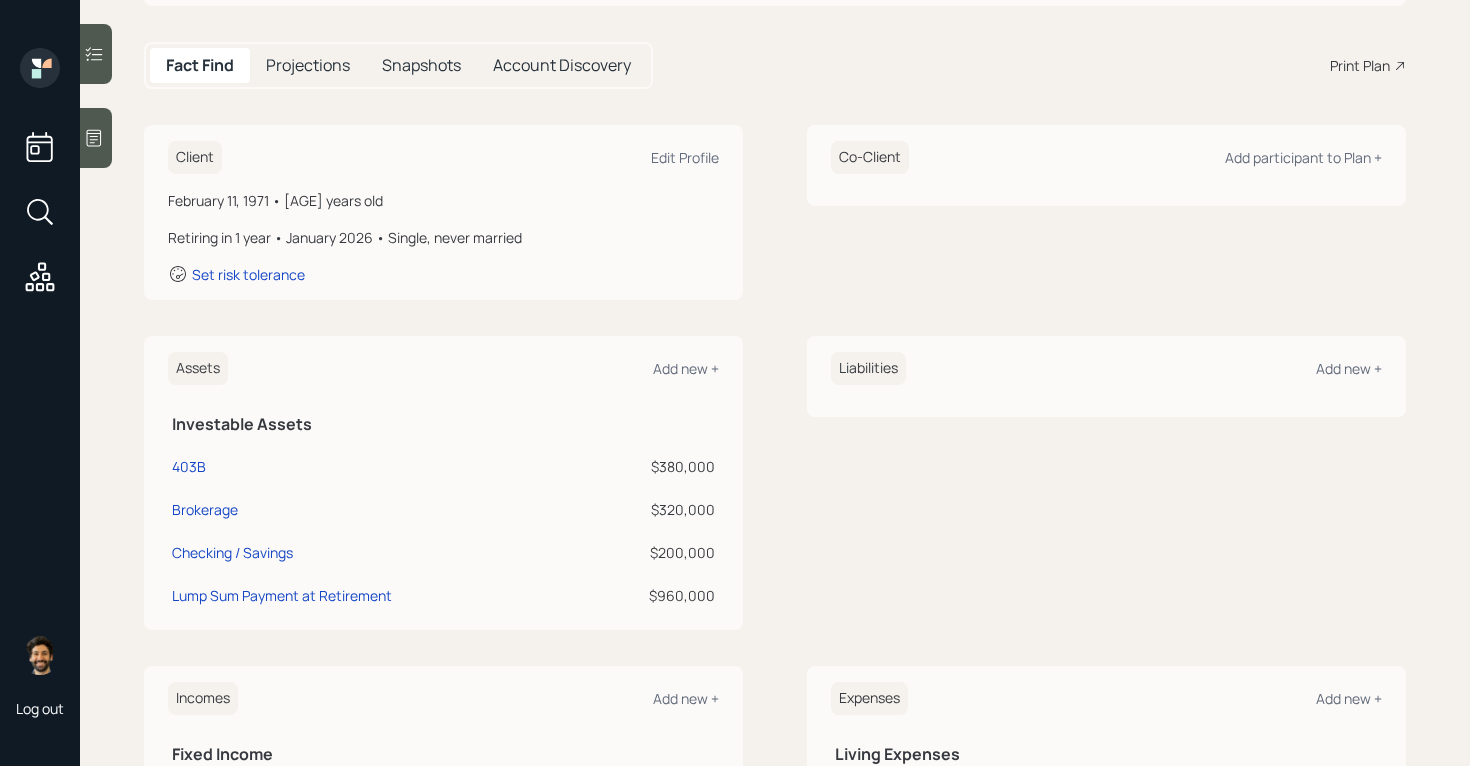 scroll, scrollTop: 184, scrollLeft: 0, axis: vertical 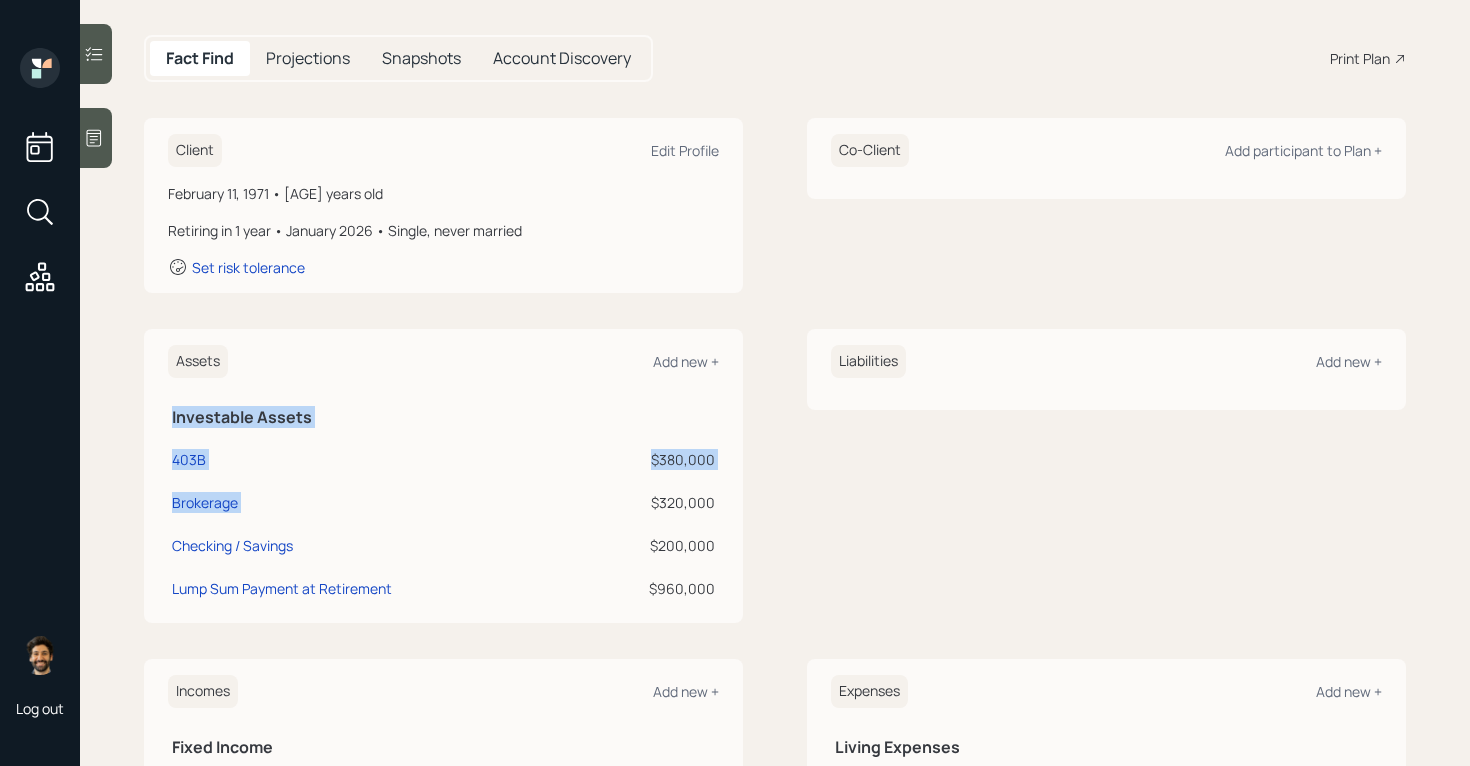 drag, startPoint x: 723, startPoint y: 501, endPoint x: 653, endPoint y: 497, distance: 70.11419 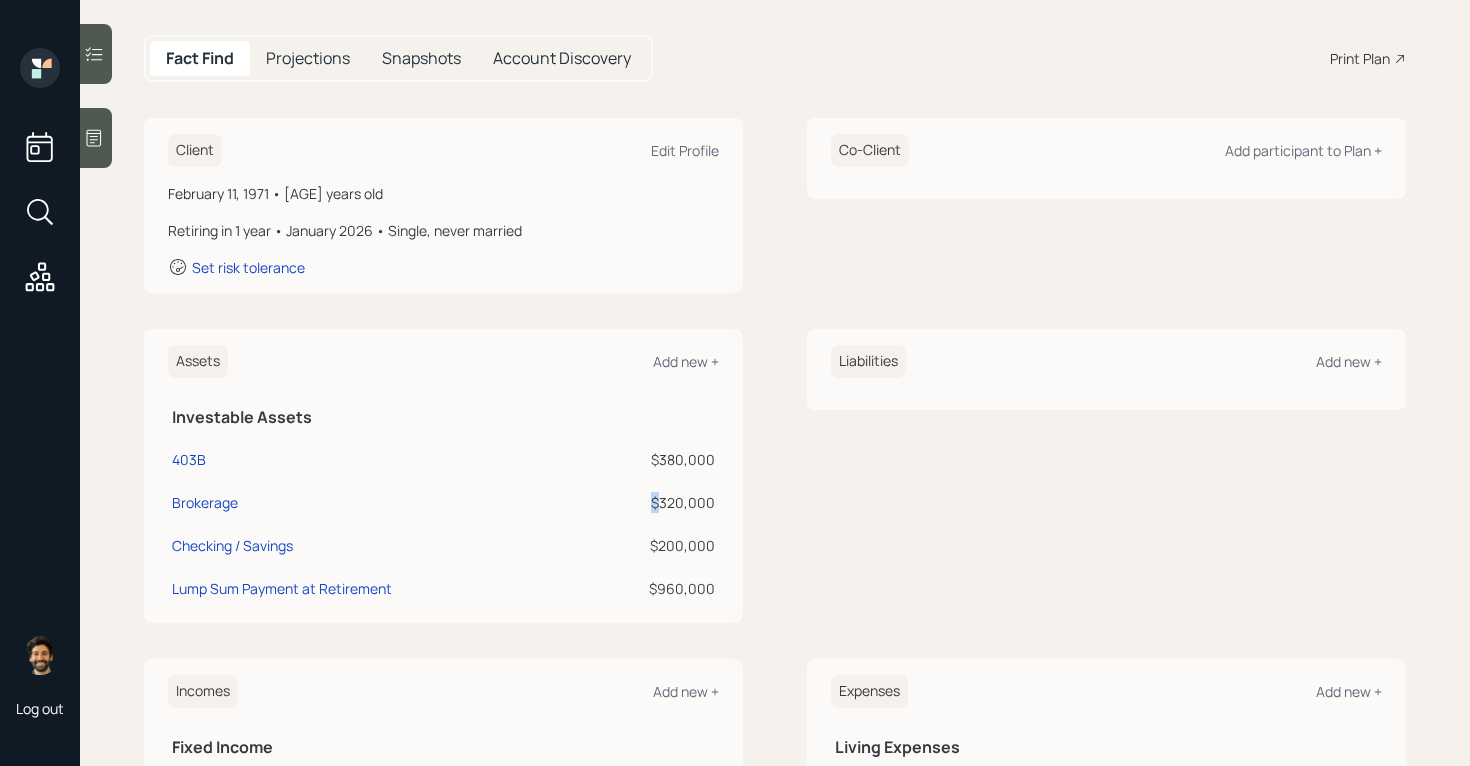 click on "$[AMOUNT]" at bounding box center [651, 502] 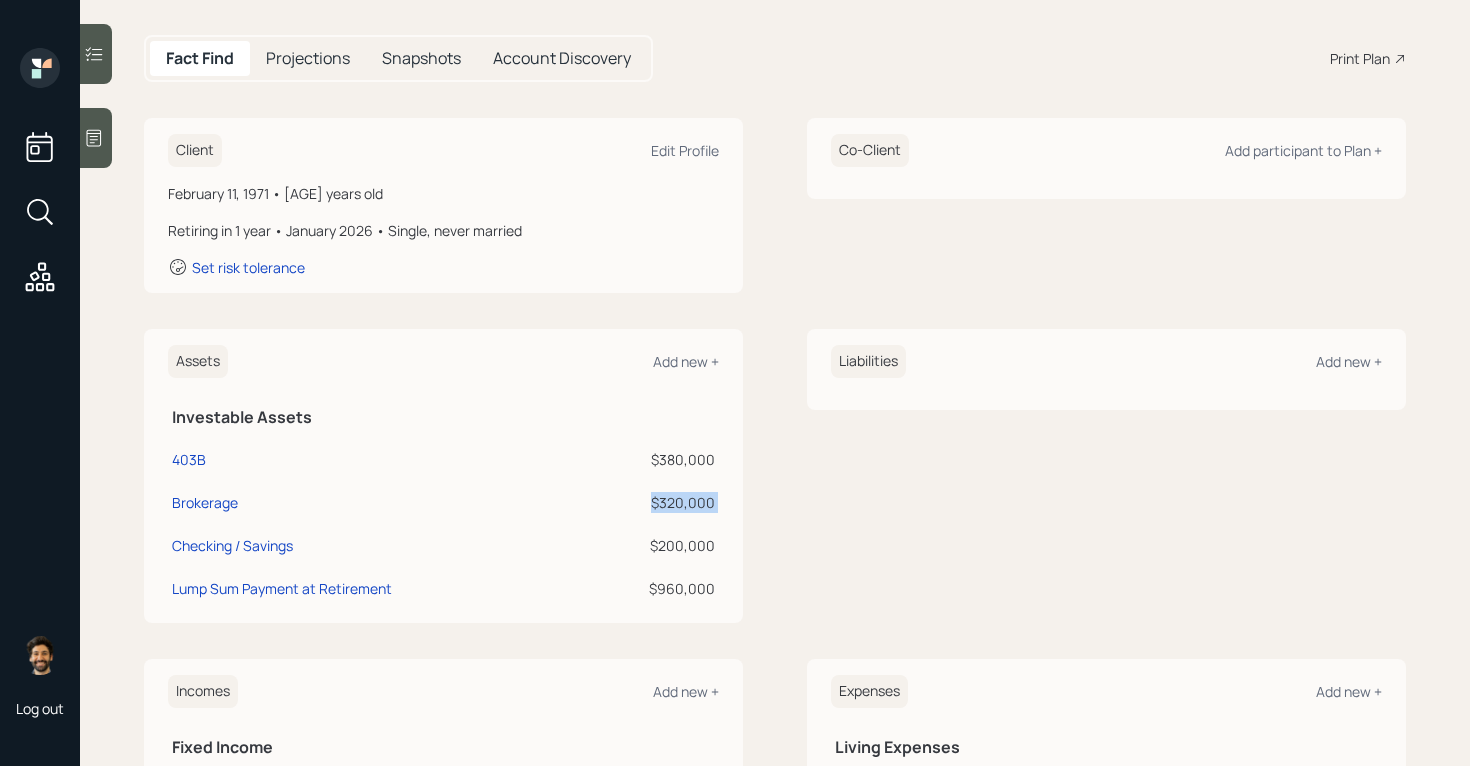 click on "$[AMOUNT]" at bounding box center (651, 502) 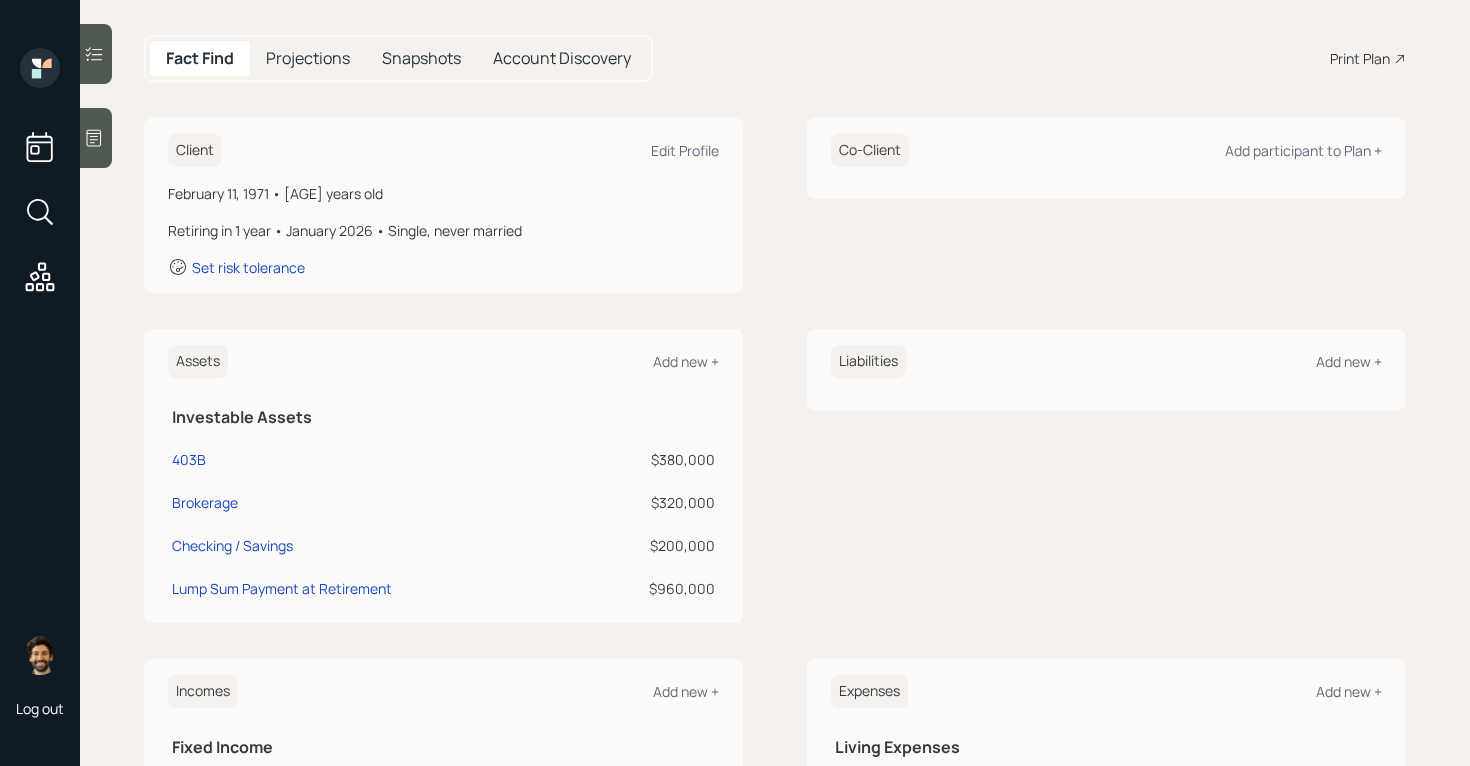 click on "Assets Add new + Investable Assets 403B $380,000 Brokerage  $320,000 Checking / Savings $200,000 Lump Sum Payment at Retirement  $960,000" at bounding box center (443, 476) 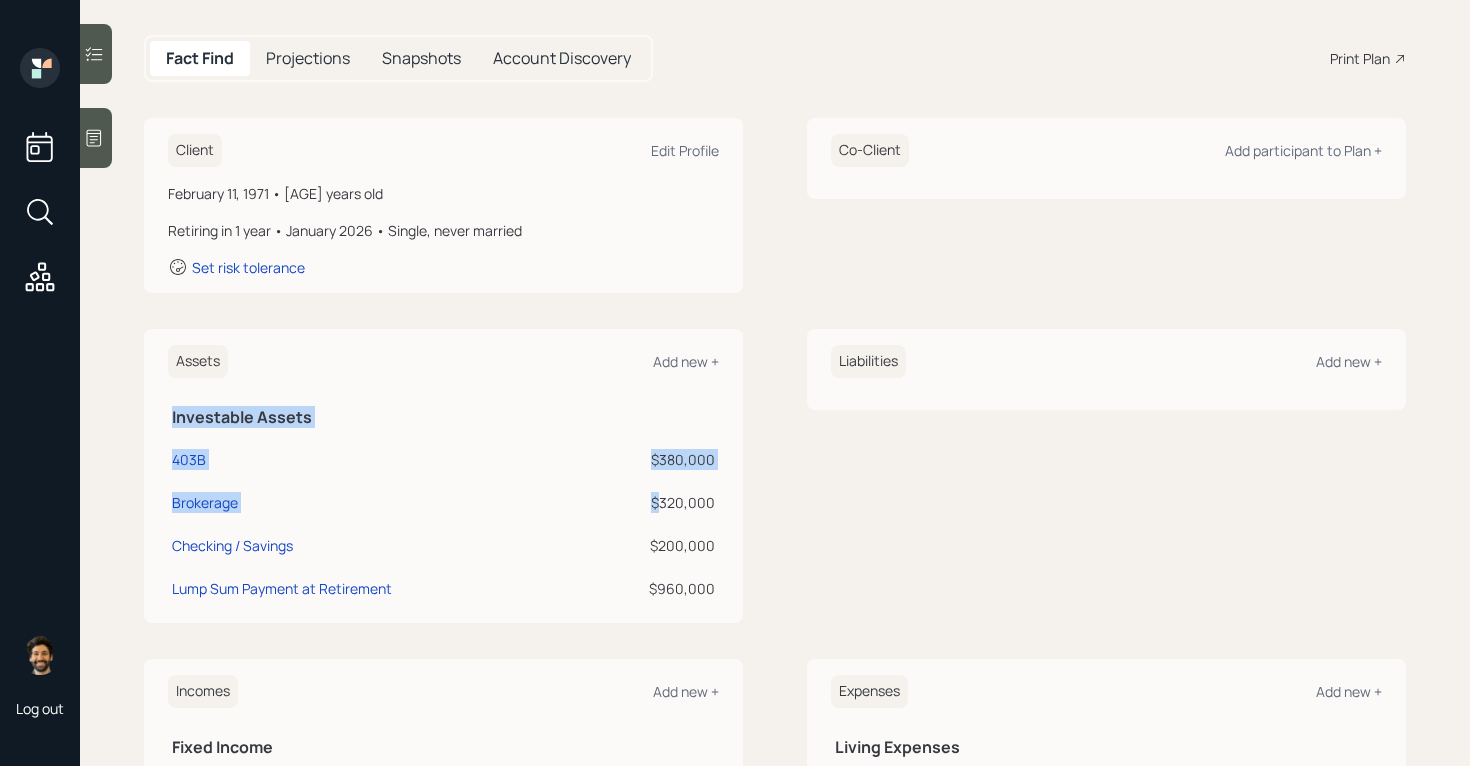 drag, startPoint x: 722, startPoint y: 500, endPoint x: 659, endPoint y: 500, distance: 63 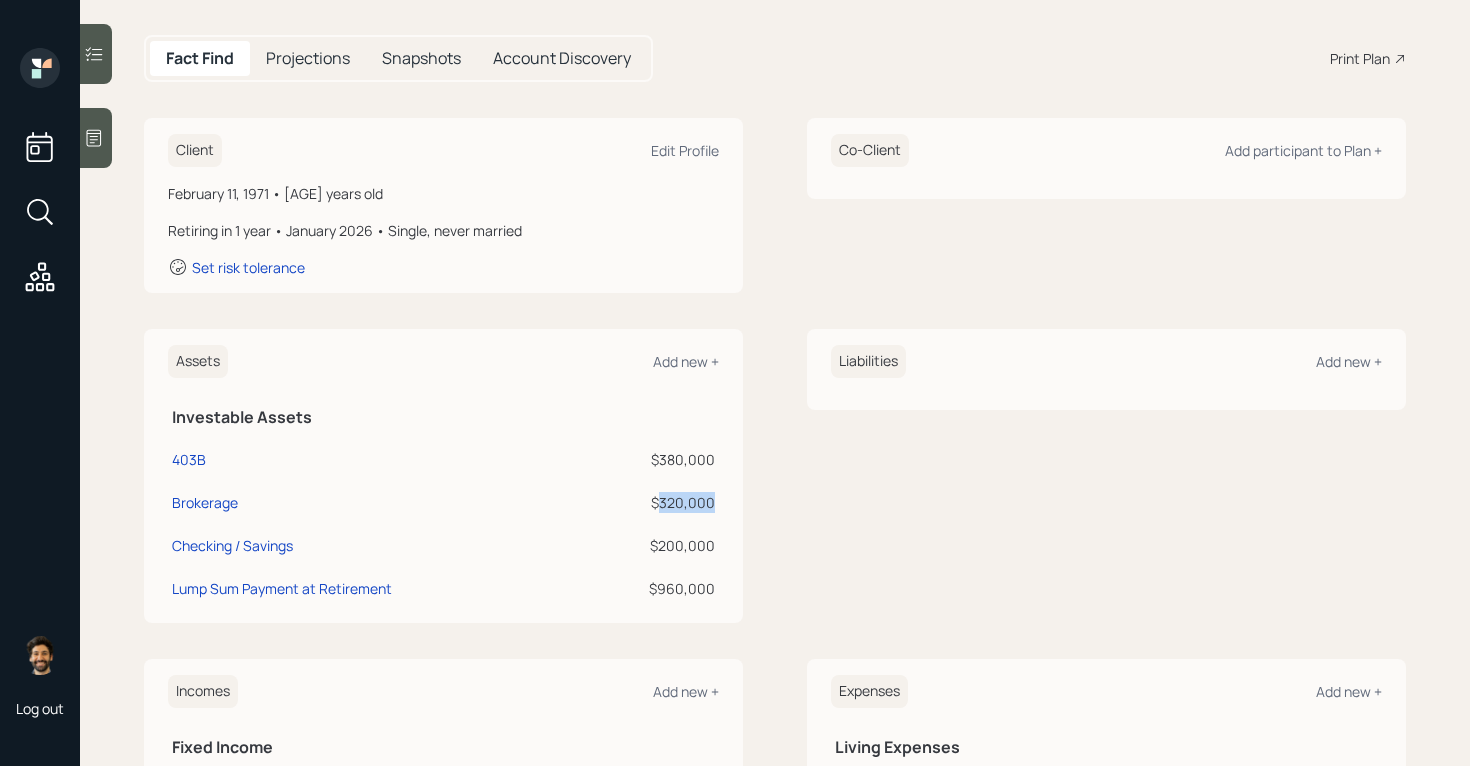 click on "$[AMOUNT]" at bounding box center (651, 502) 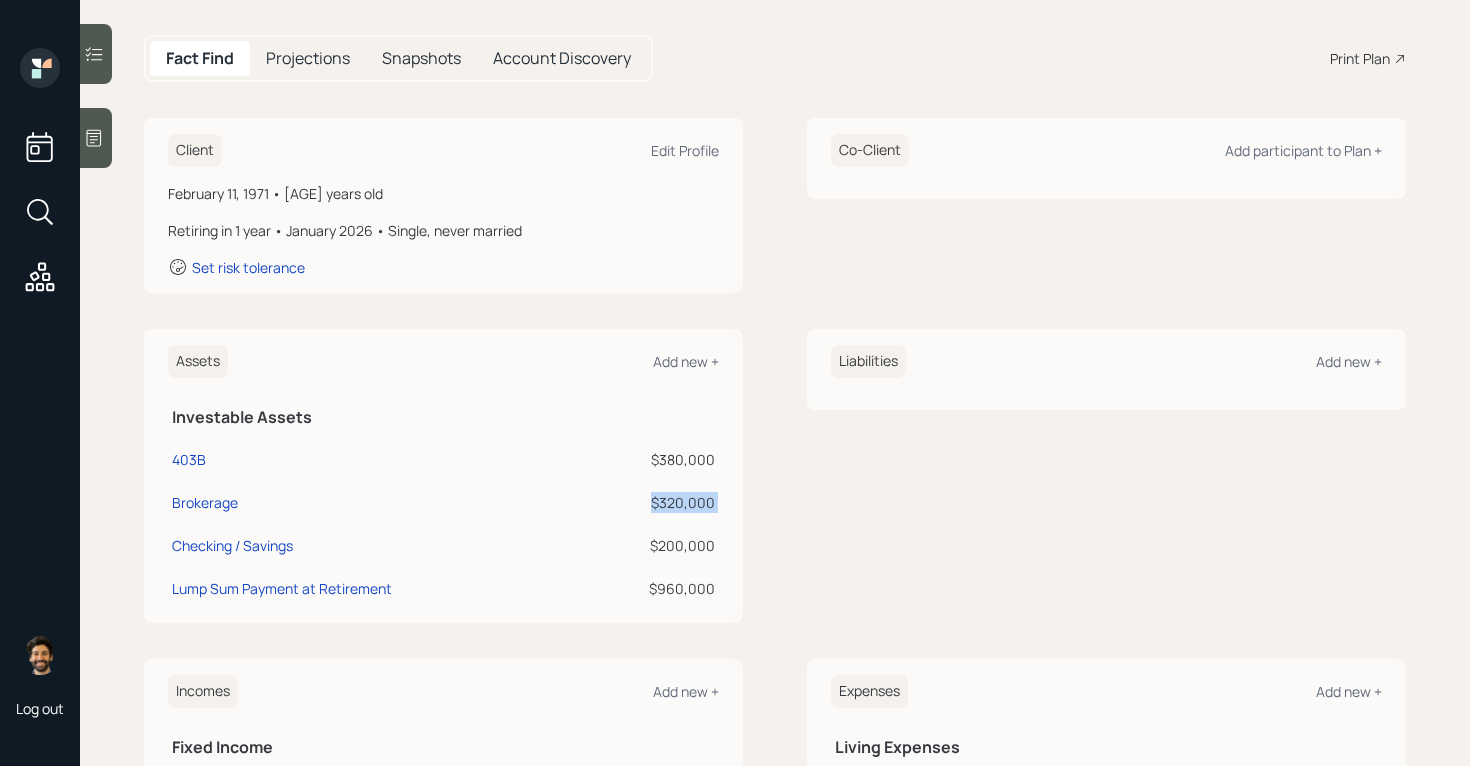 click on "$[AMOUNT]" at bounding box center (651, 502) 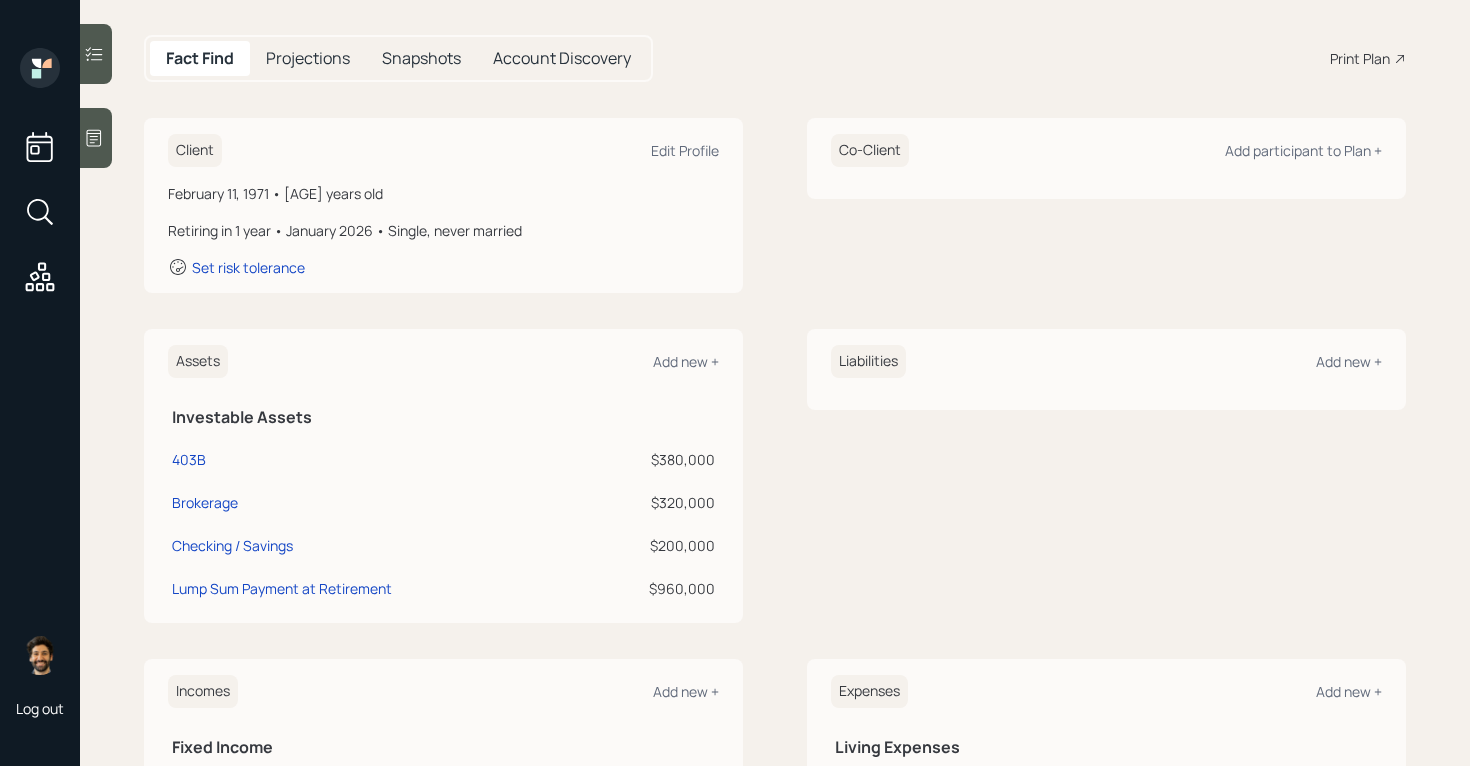 click on "$[AMOUNT]" at bounding box center (651, 459) 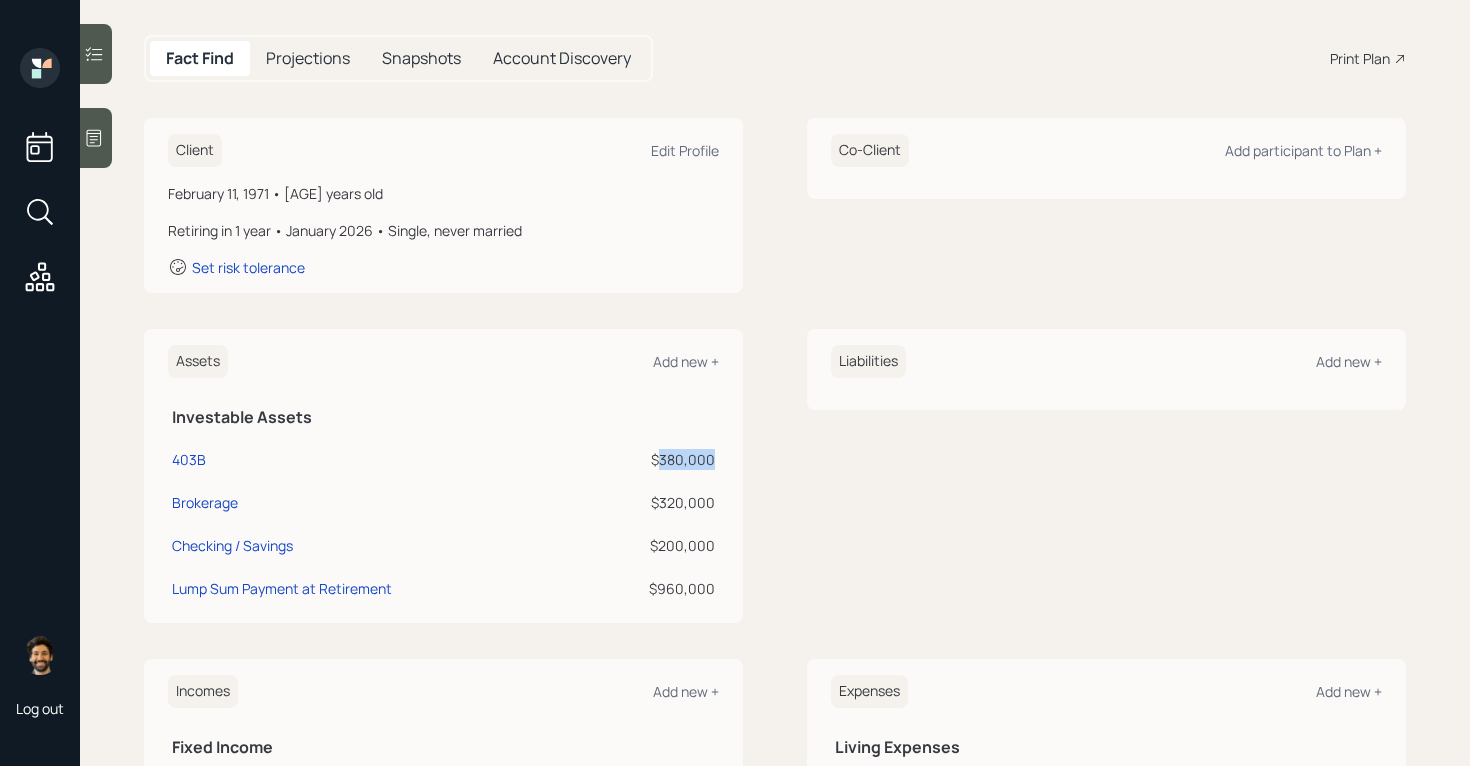 click on "$[AMOUNT]" at bounding box center (651, 459) 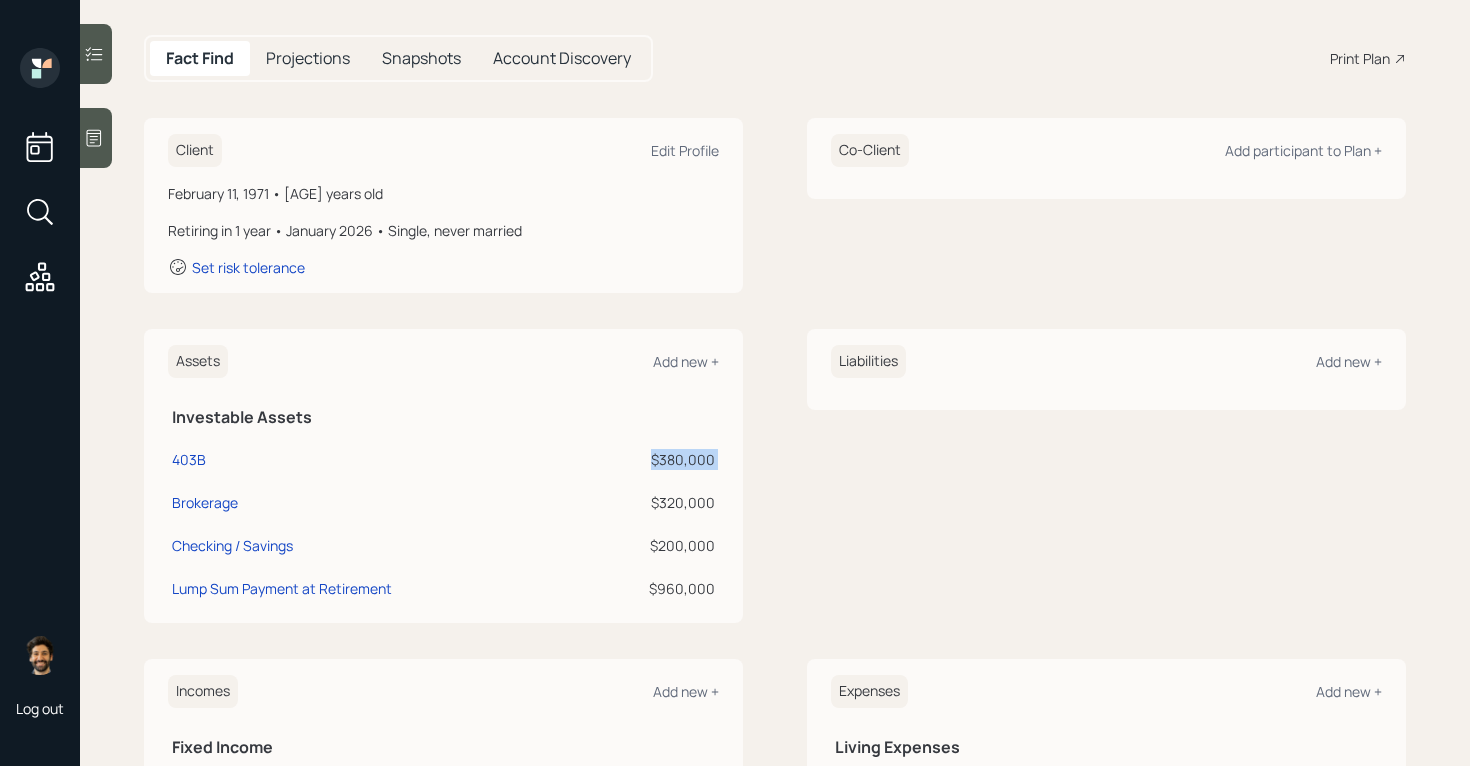 click on "$[AMOUNT]" at bounding box center [651, 459] 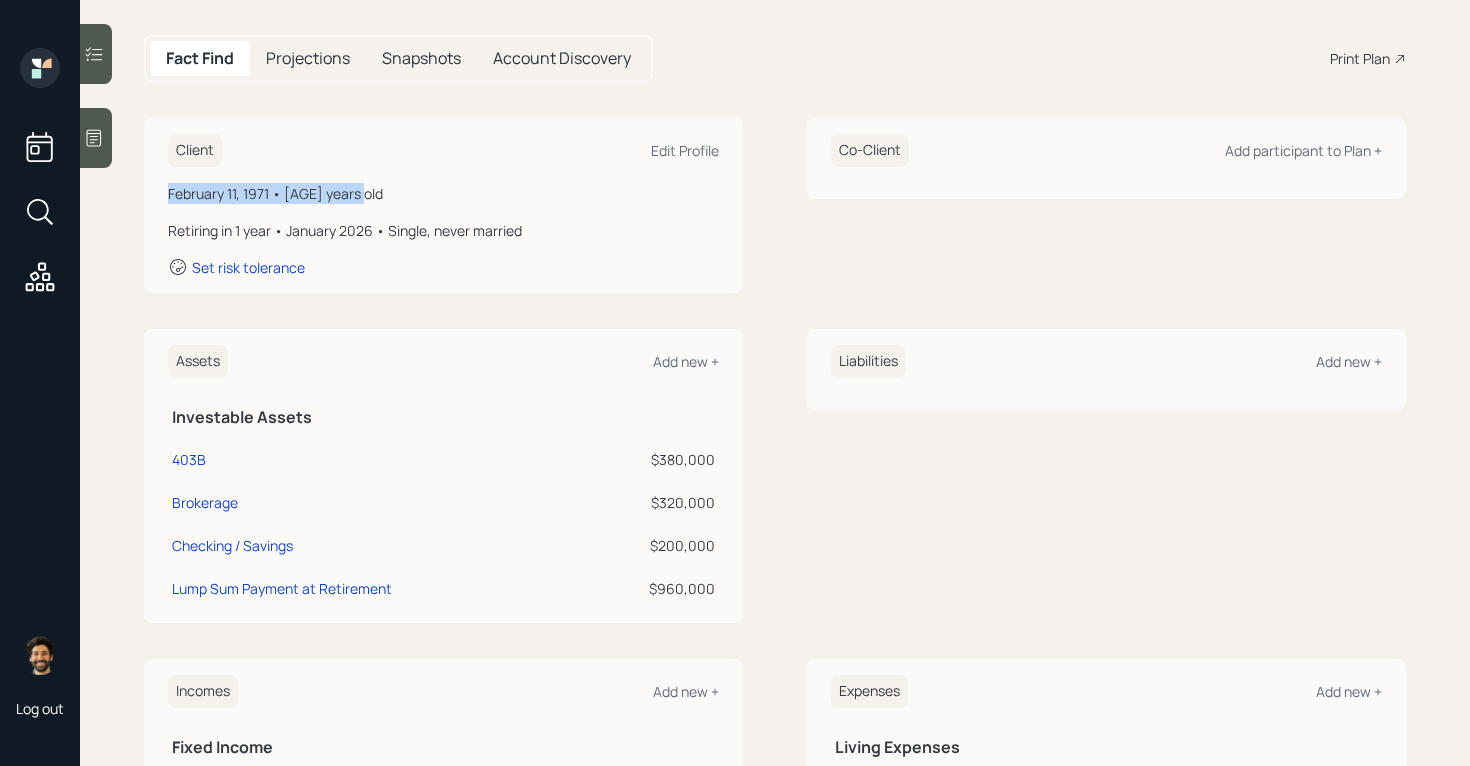 drag, startPoint x: 369, startPoint y: 194, endPoint x: 159, endPoint y: 198, distance: 210.03809 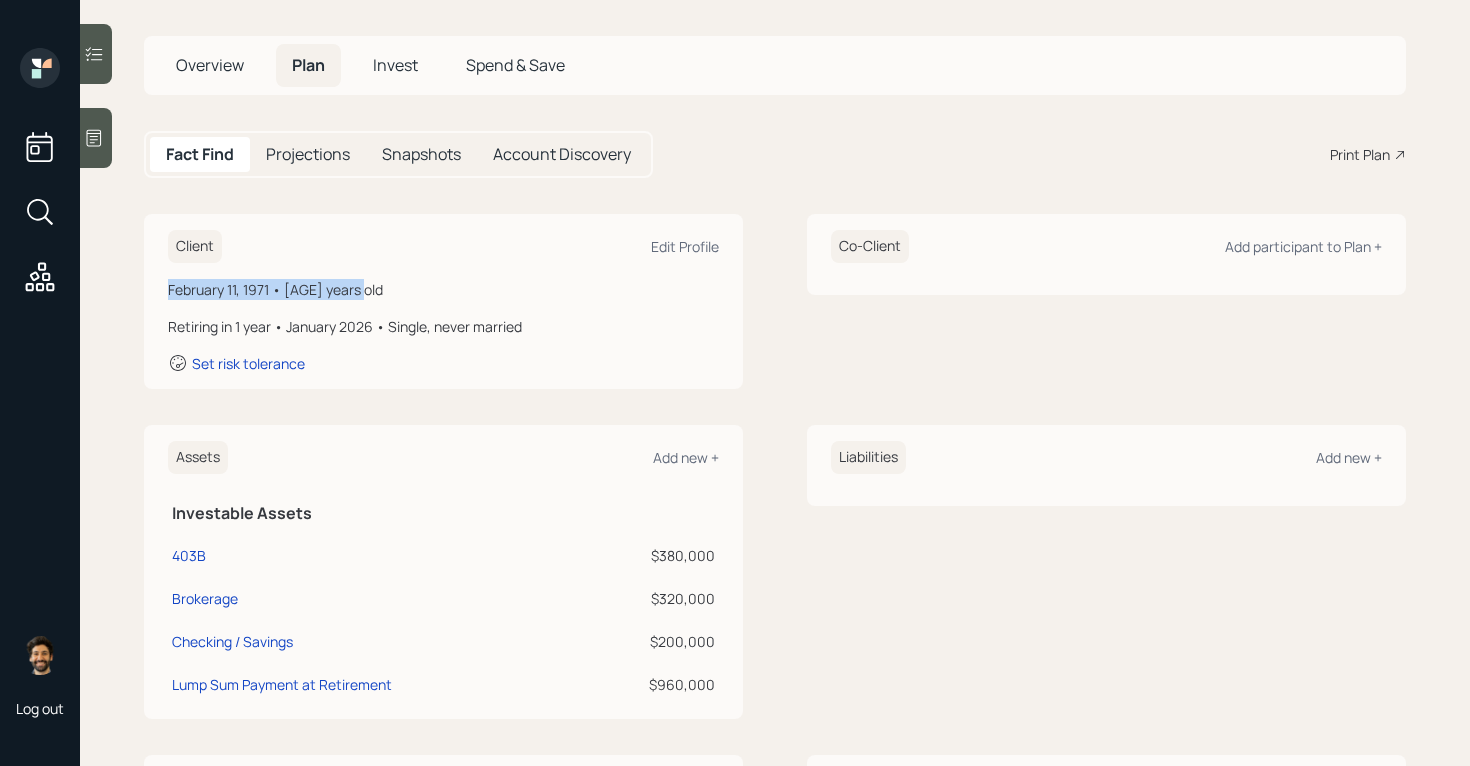 scroll, scrollTop: 0, scrollLeft: 0, axis: both 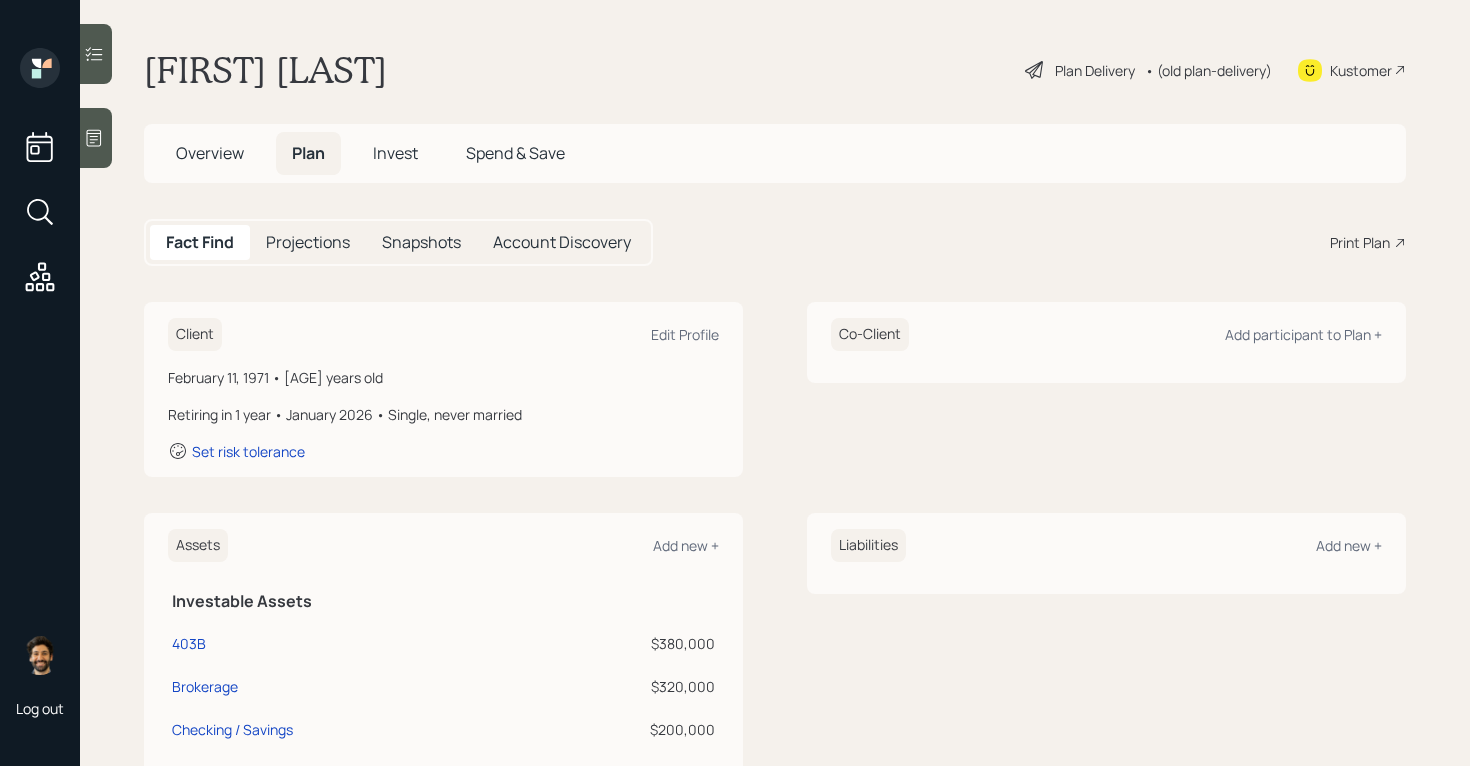 click on "• (old plan-delivery)" at bounding box center [1208, 70] 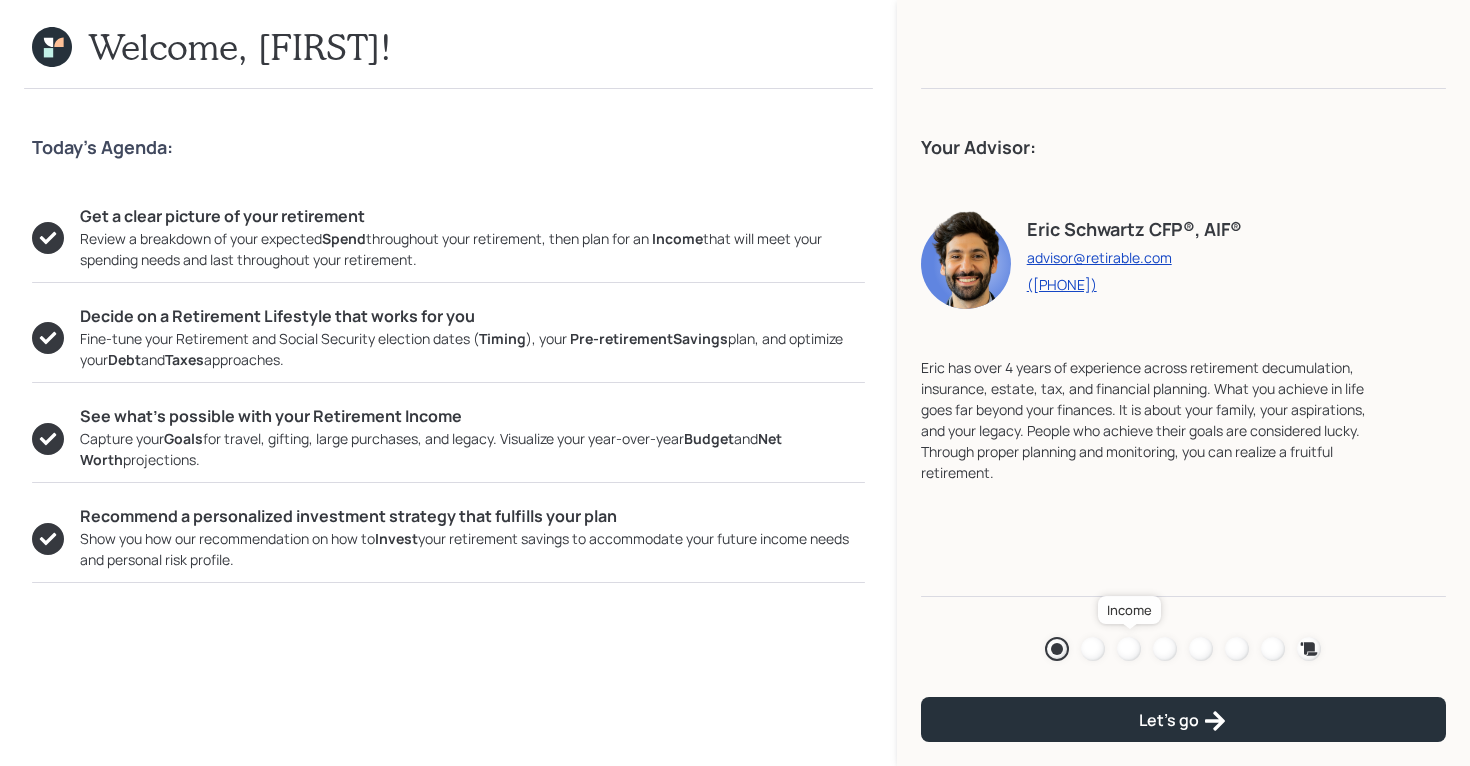 click at bounding box center [1129, 649] 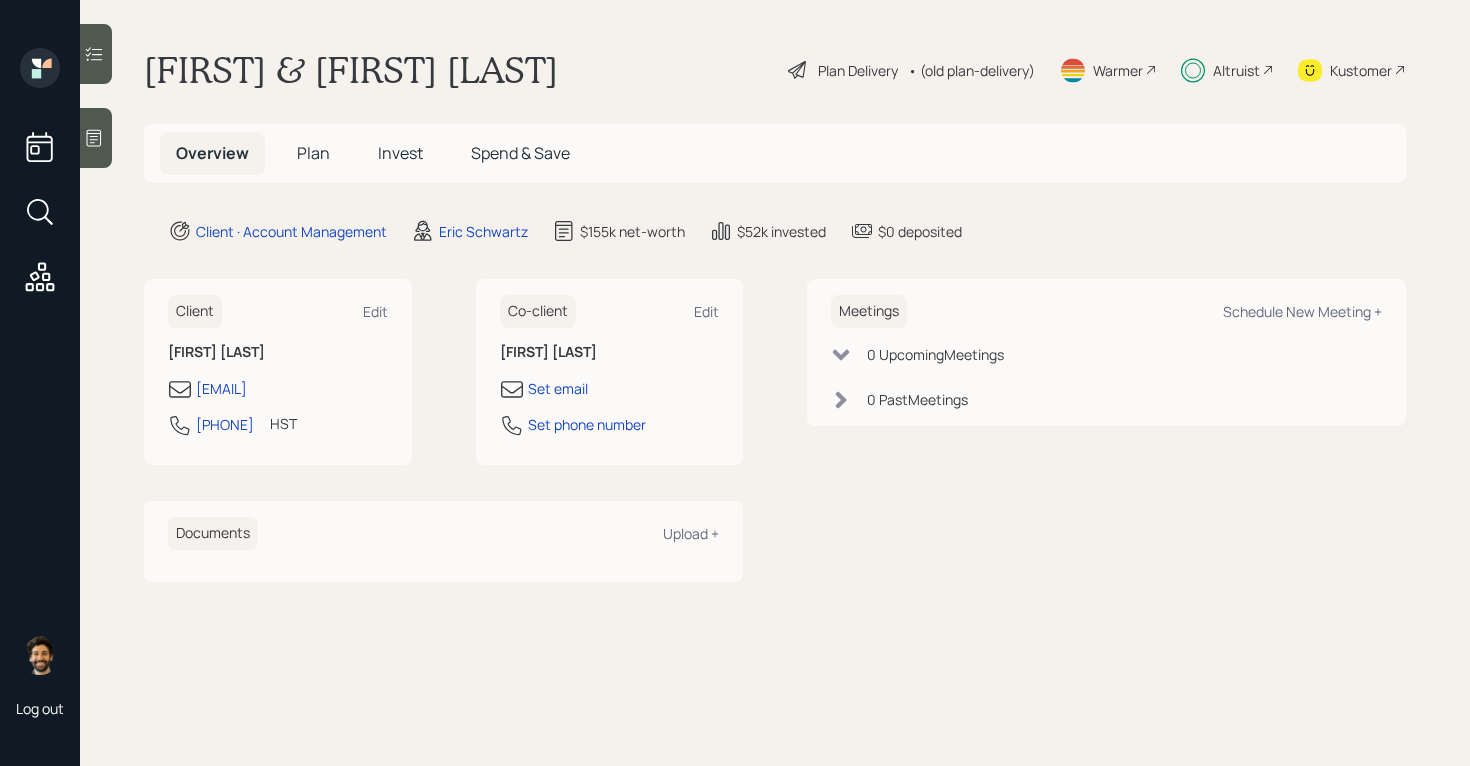 scroll, scrollTop: 0, scrollLeft: 0, axis: both 